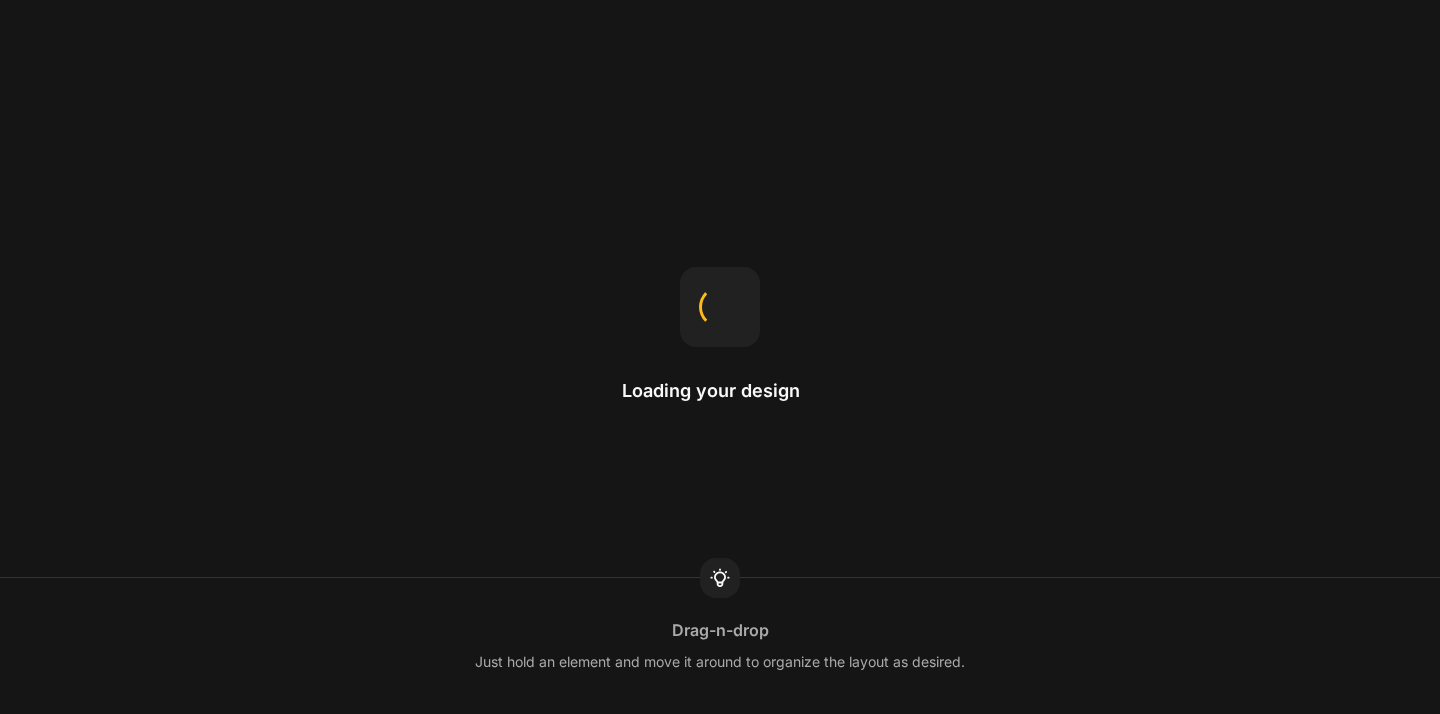 scroll, scrollTop: 0, scrollLeft: 0, axis: both 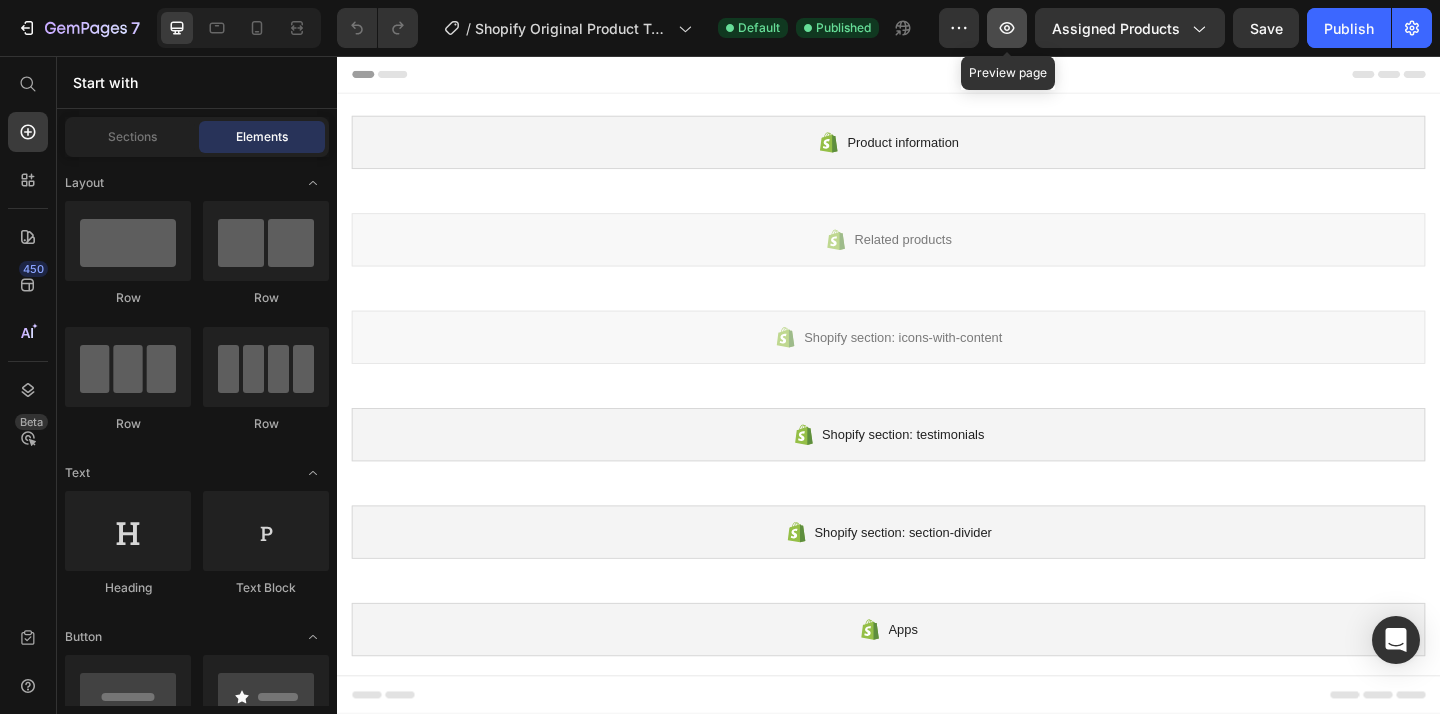 click 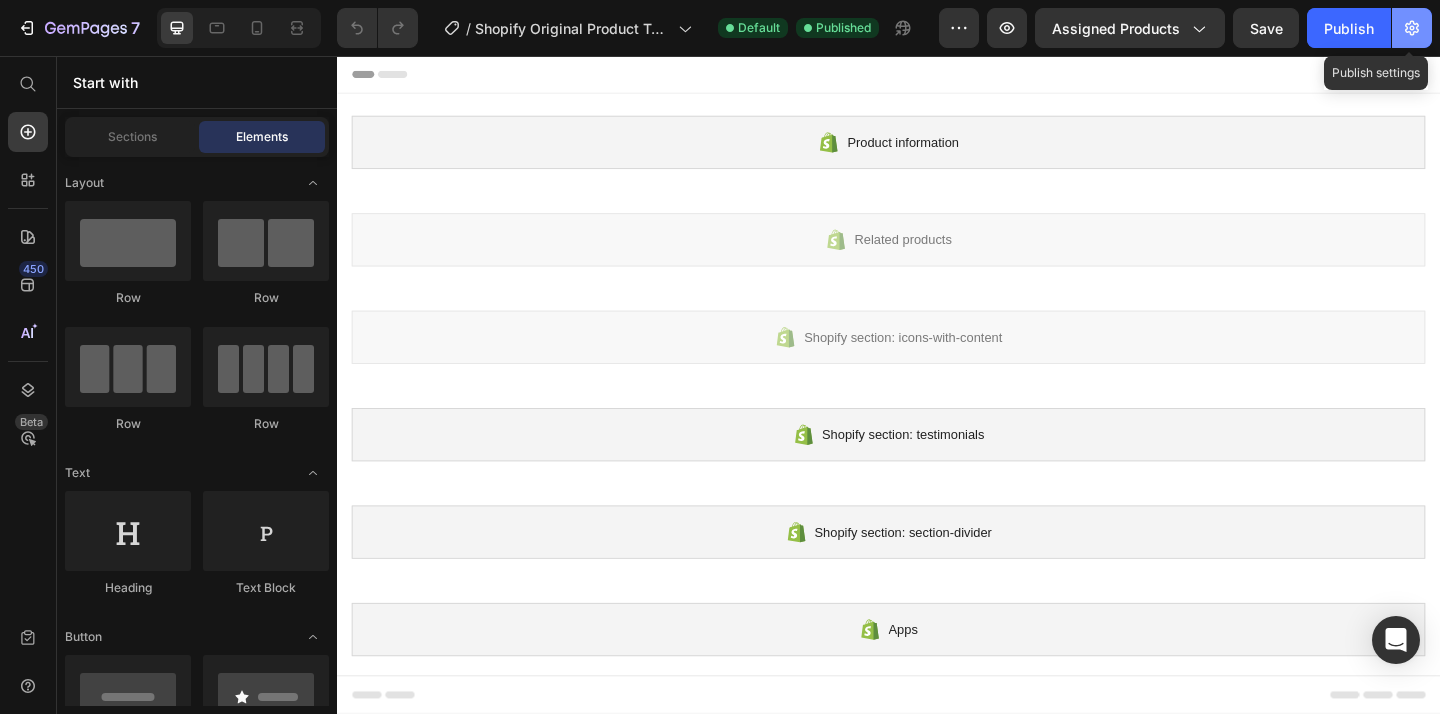 click 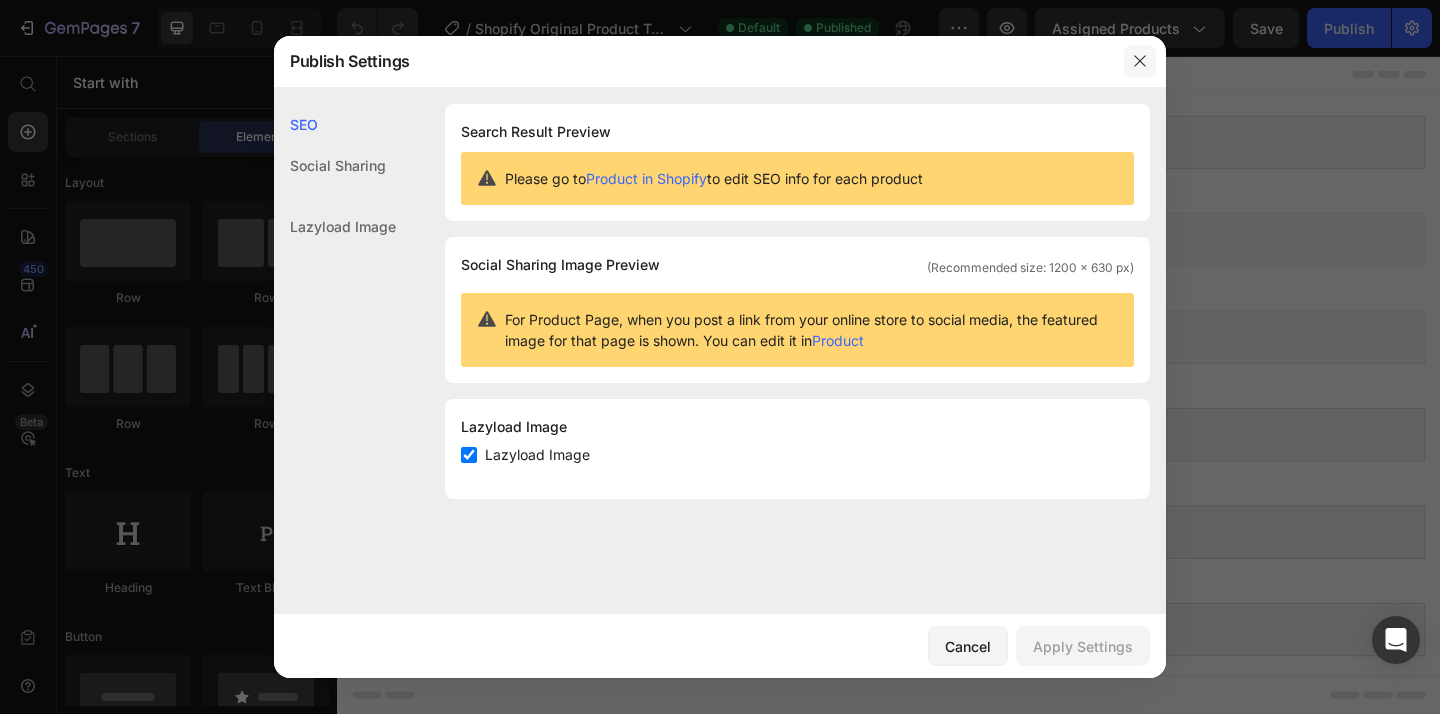 click at bounding box center (1140, 61) 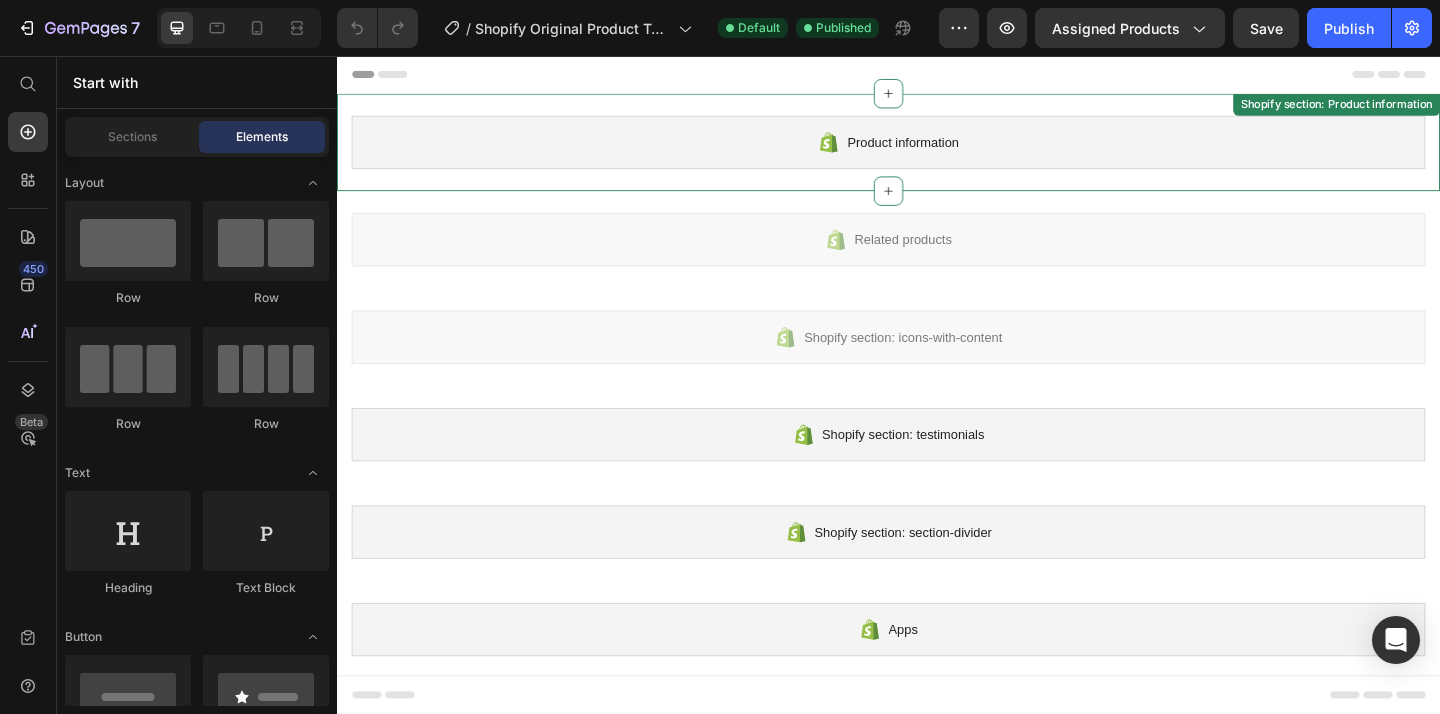 click on "Product information" at bounding box center (952, 150) 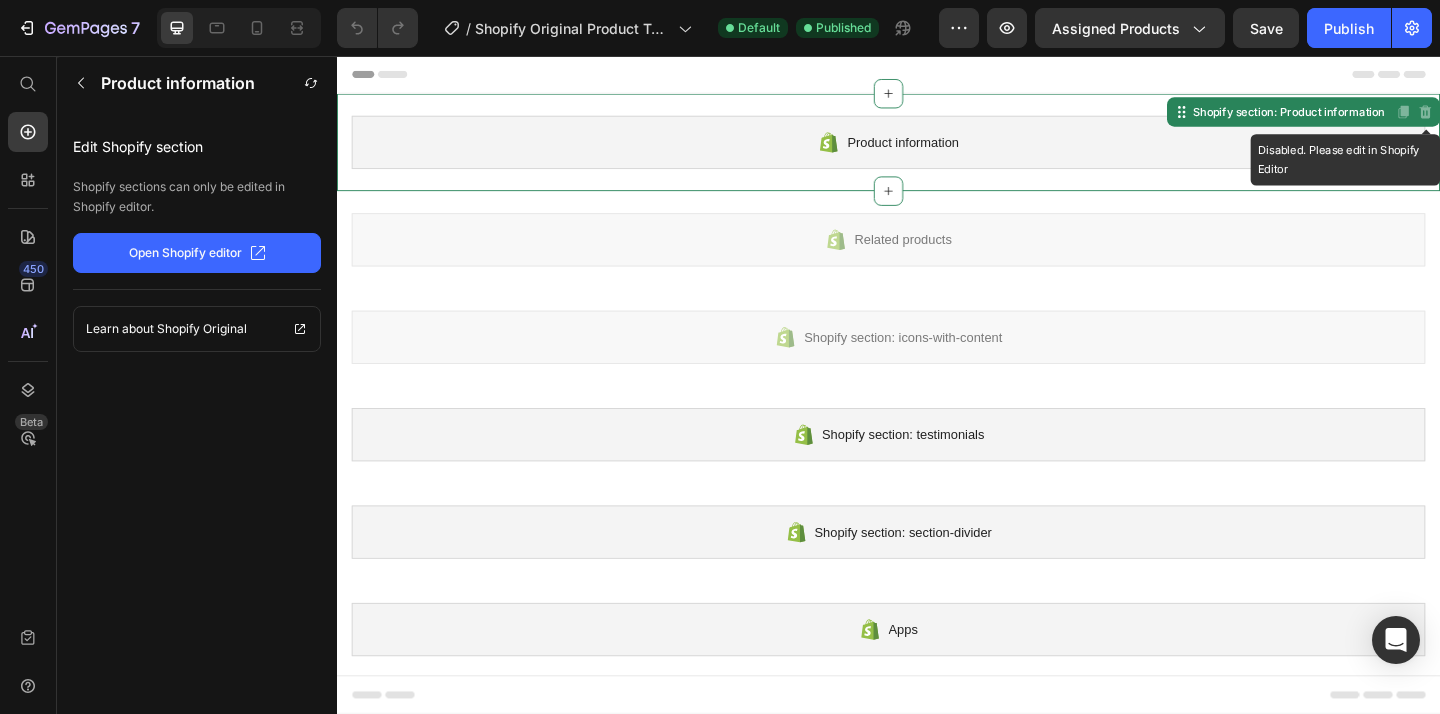 click 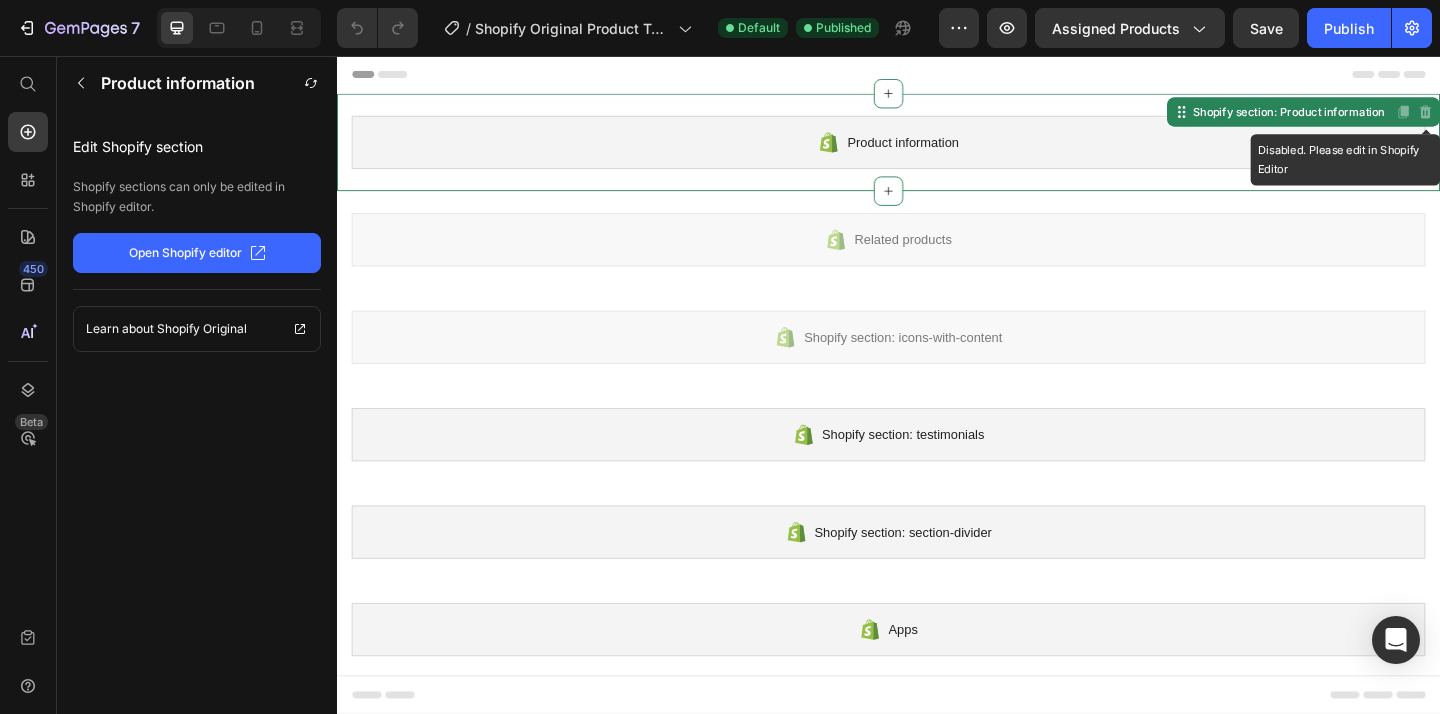 click 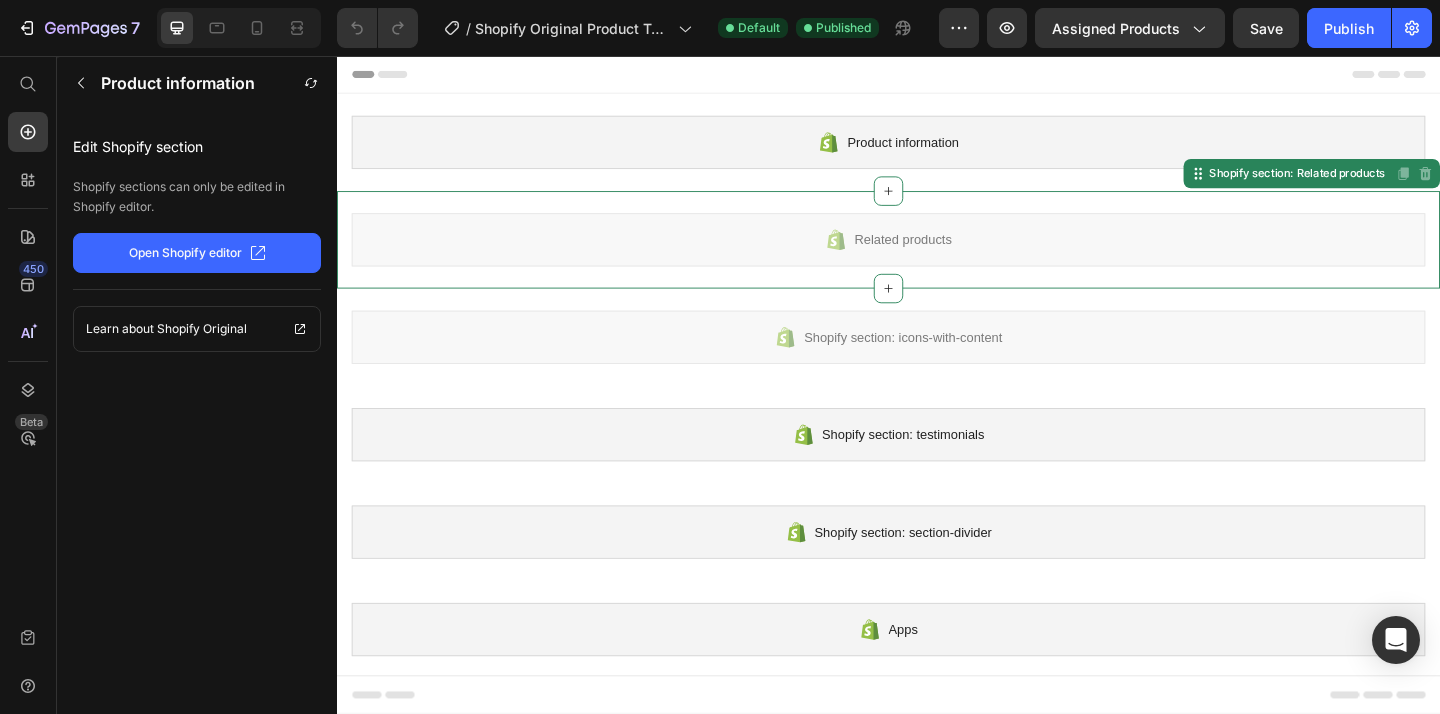 click on "Related products" at bounding box center (937, 256) 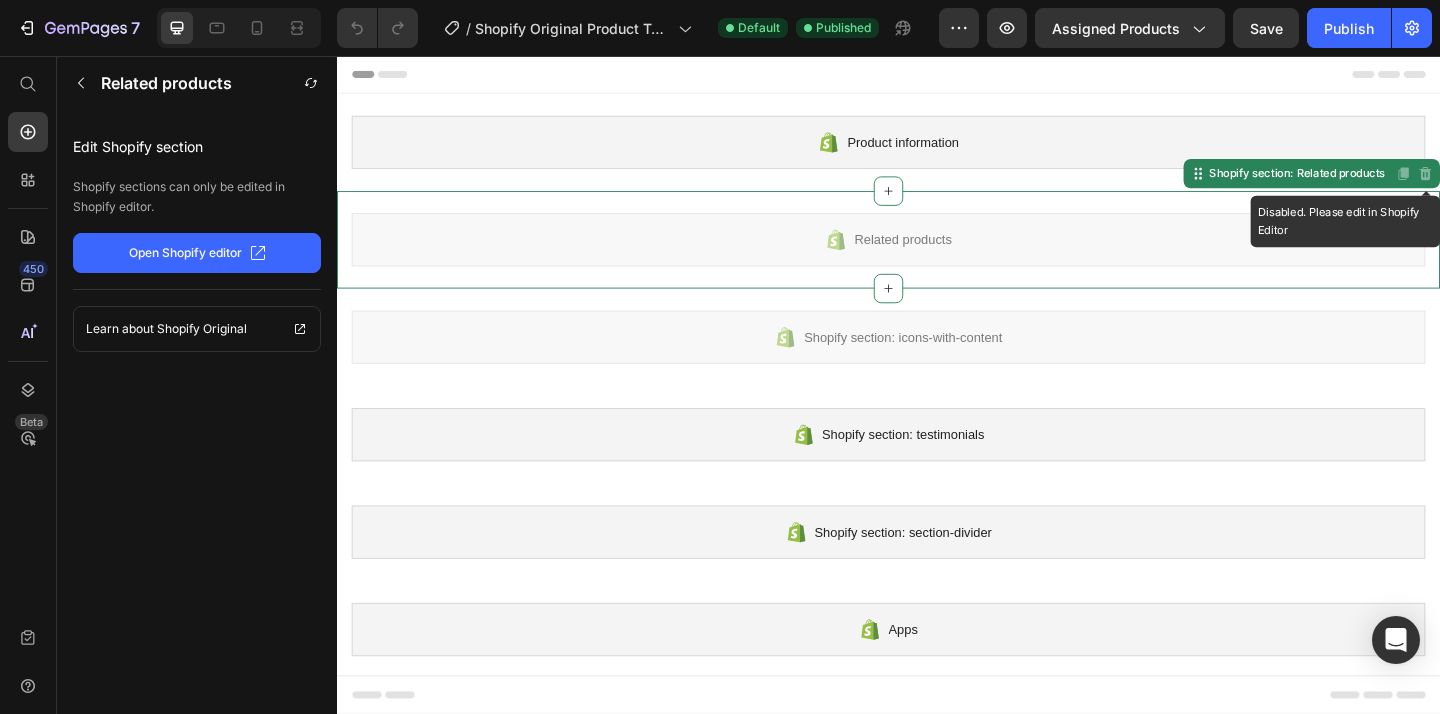 click 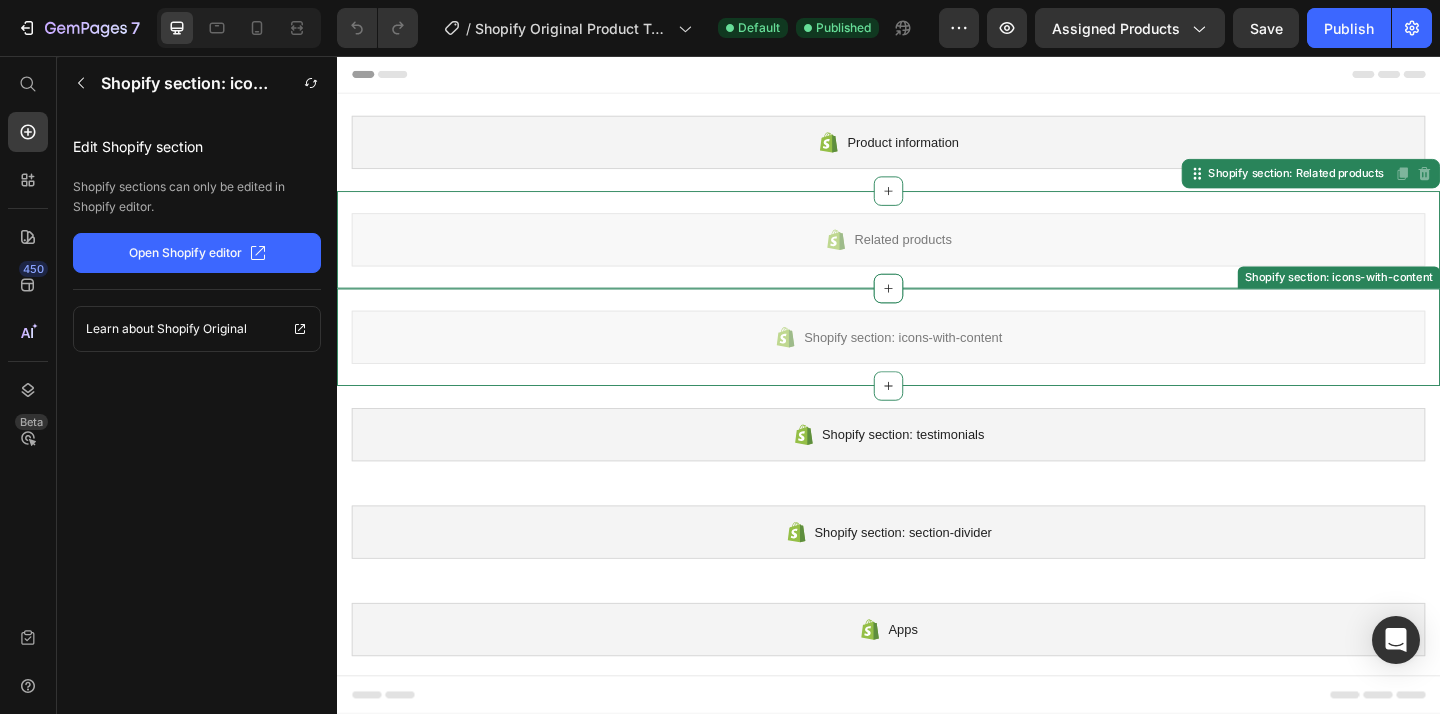 click on "Shopify section: icons-with-content" at bounding box center (937, 362) 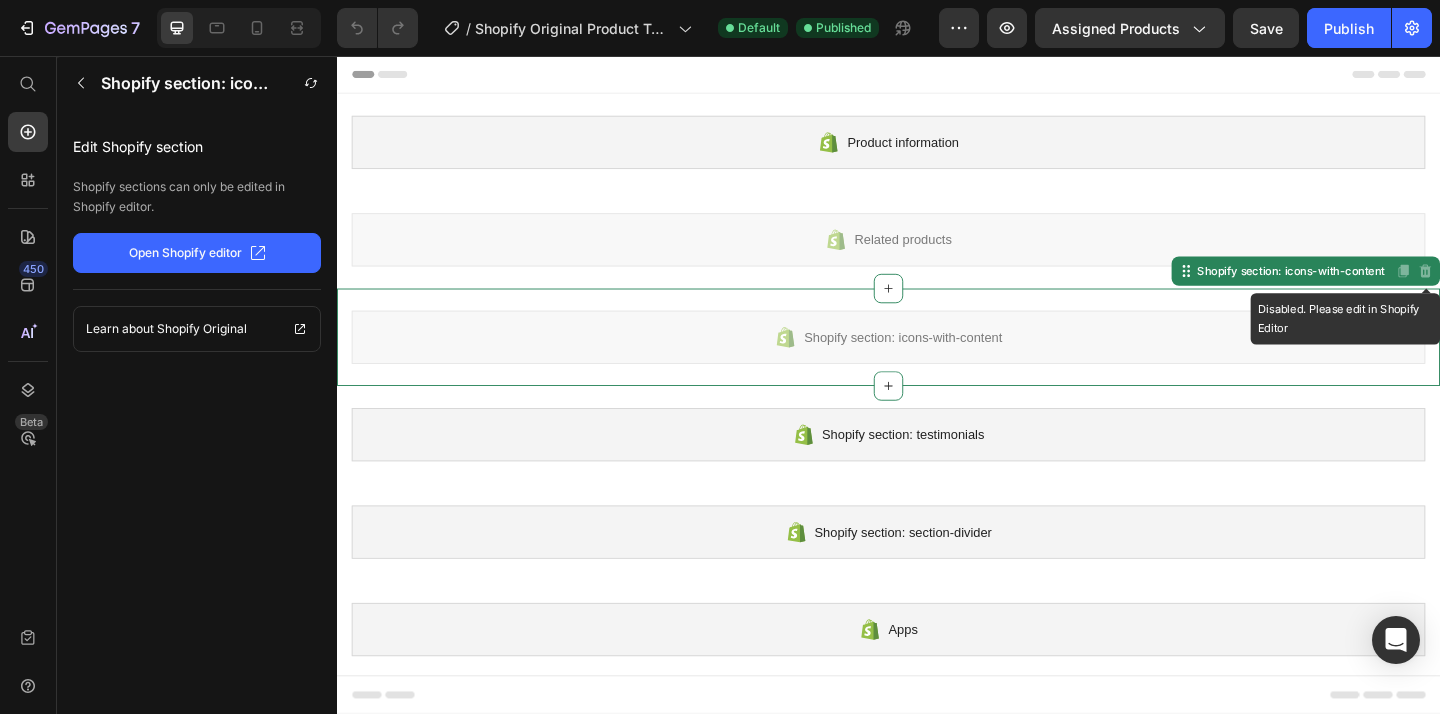click 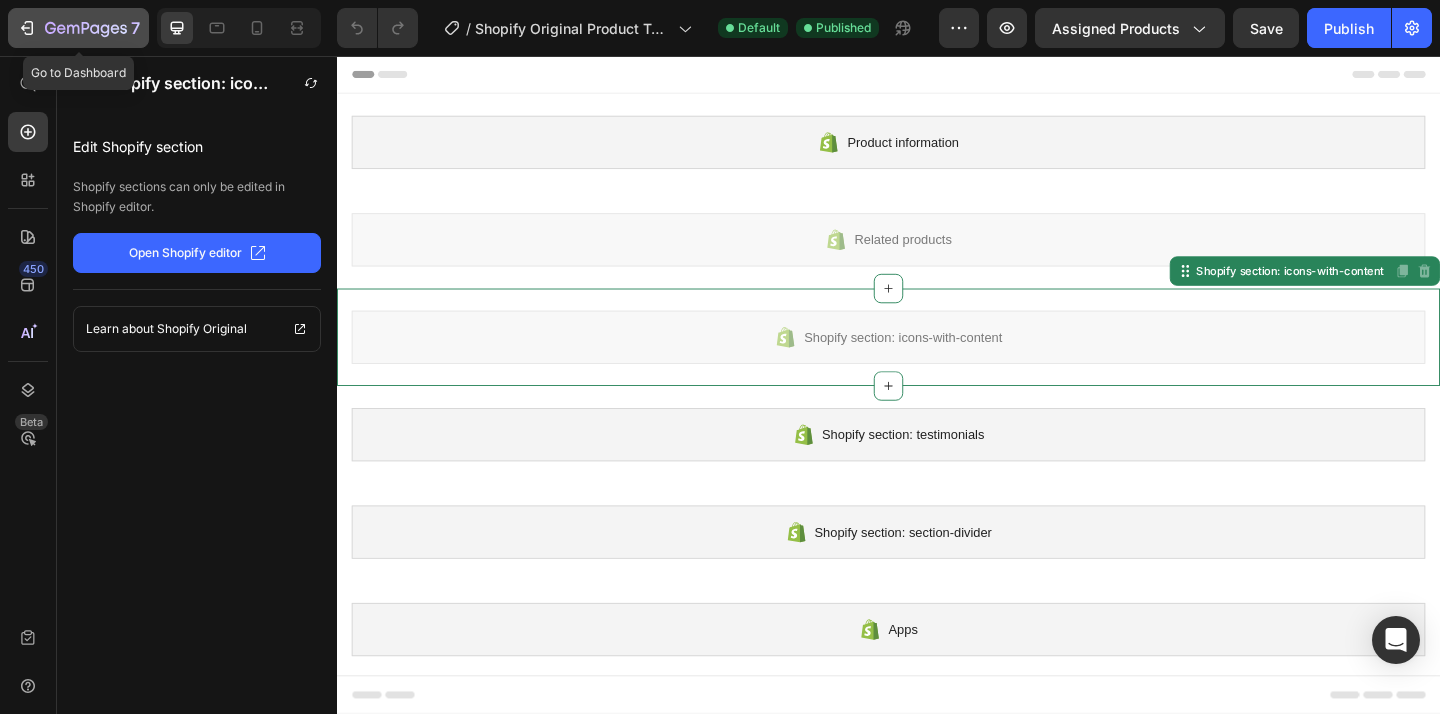 click 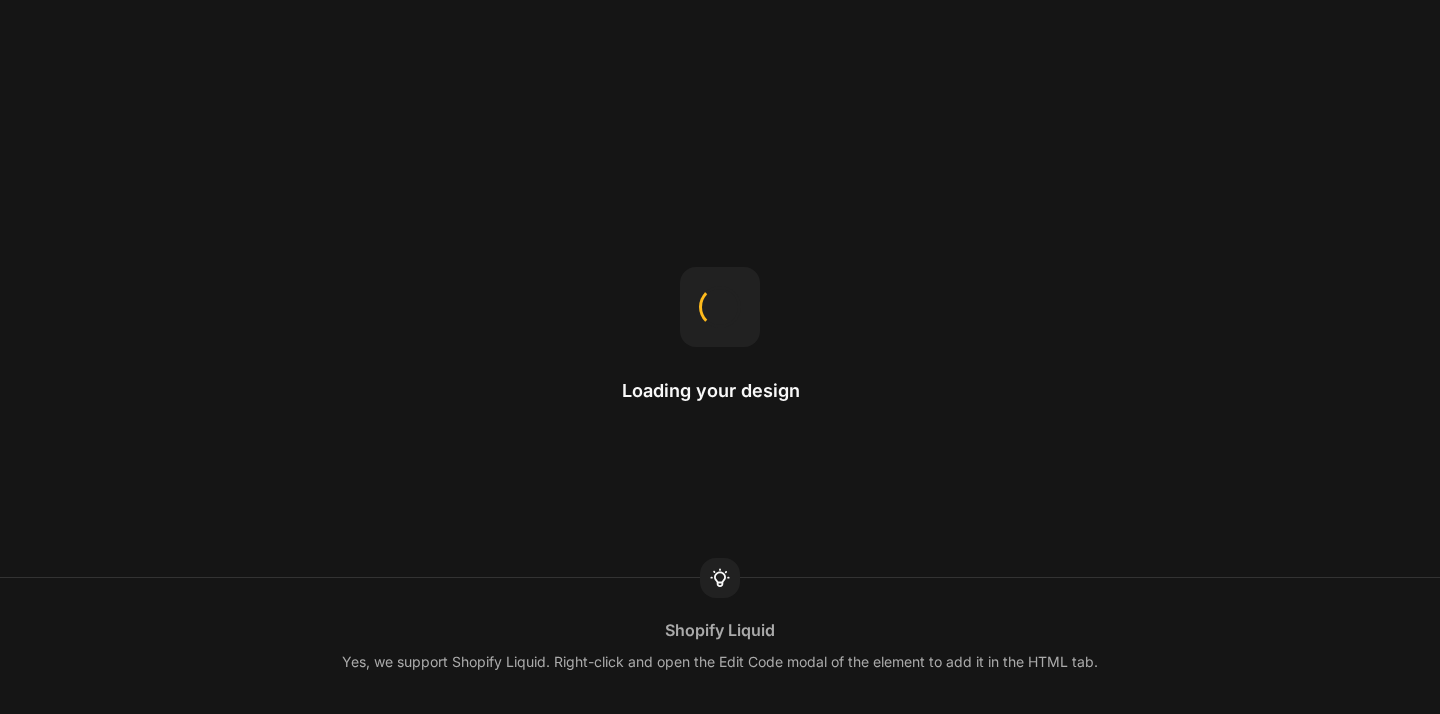 scroll, scrollTop: 0, scrollLeft: 0, axis: both 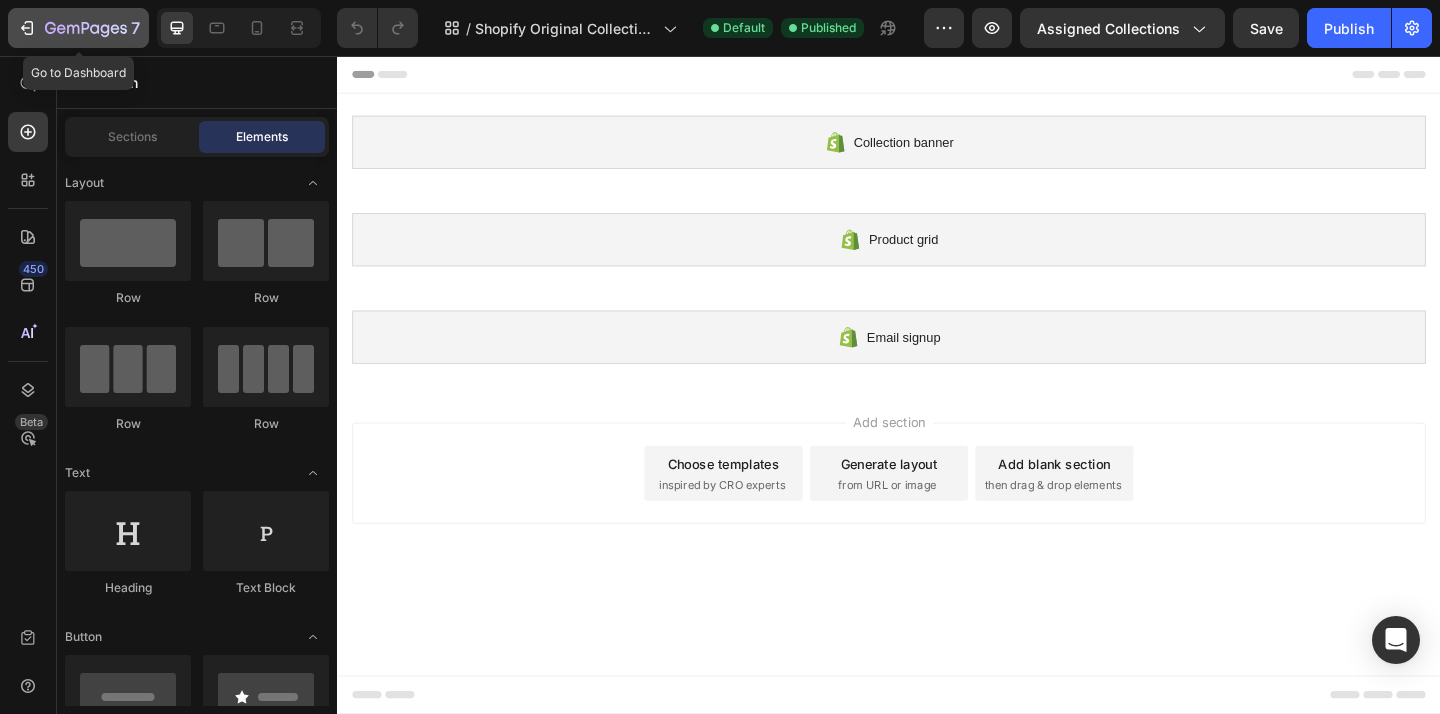 click 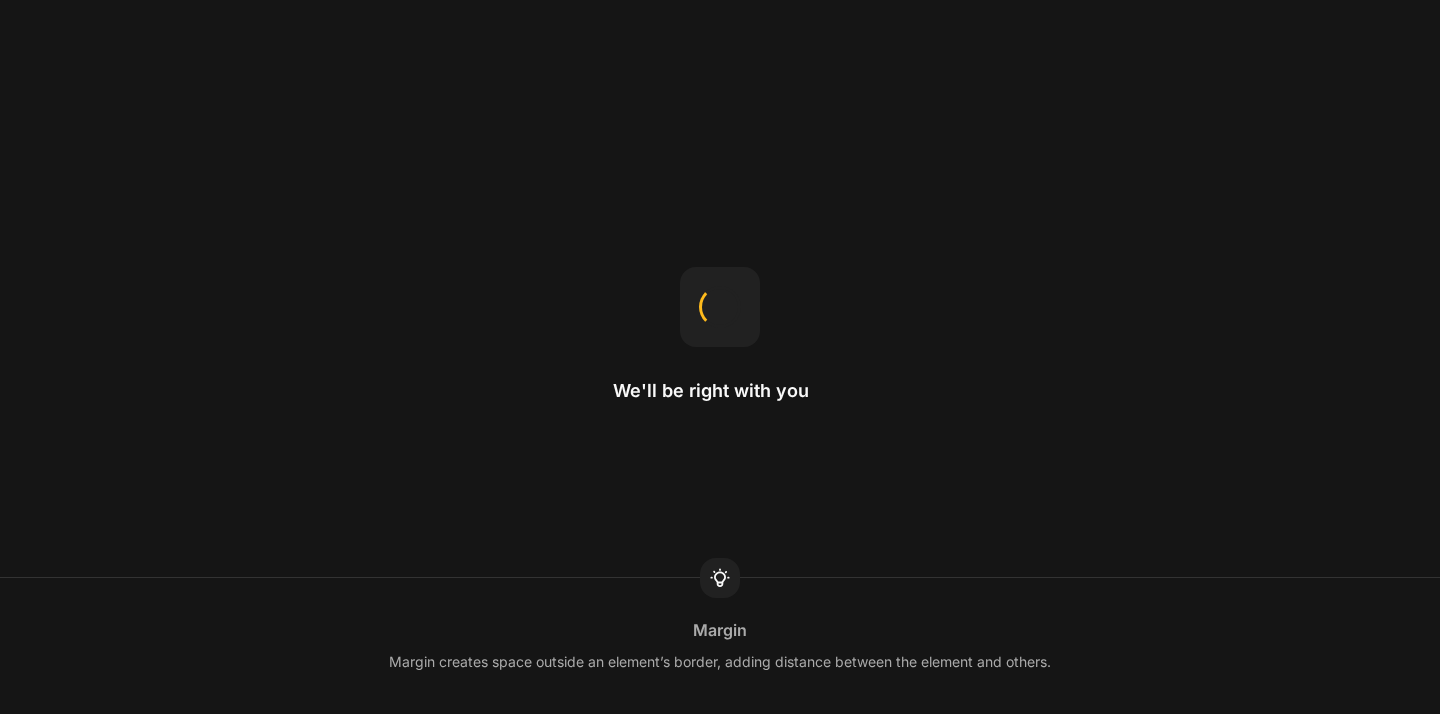 scroll, scrollTop: 0, scrollLeft: 0, axis: both 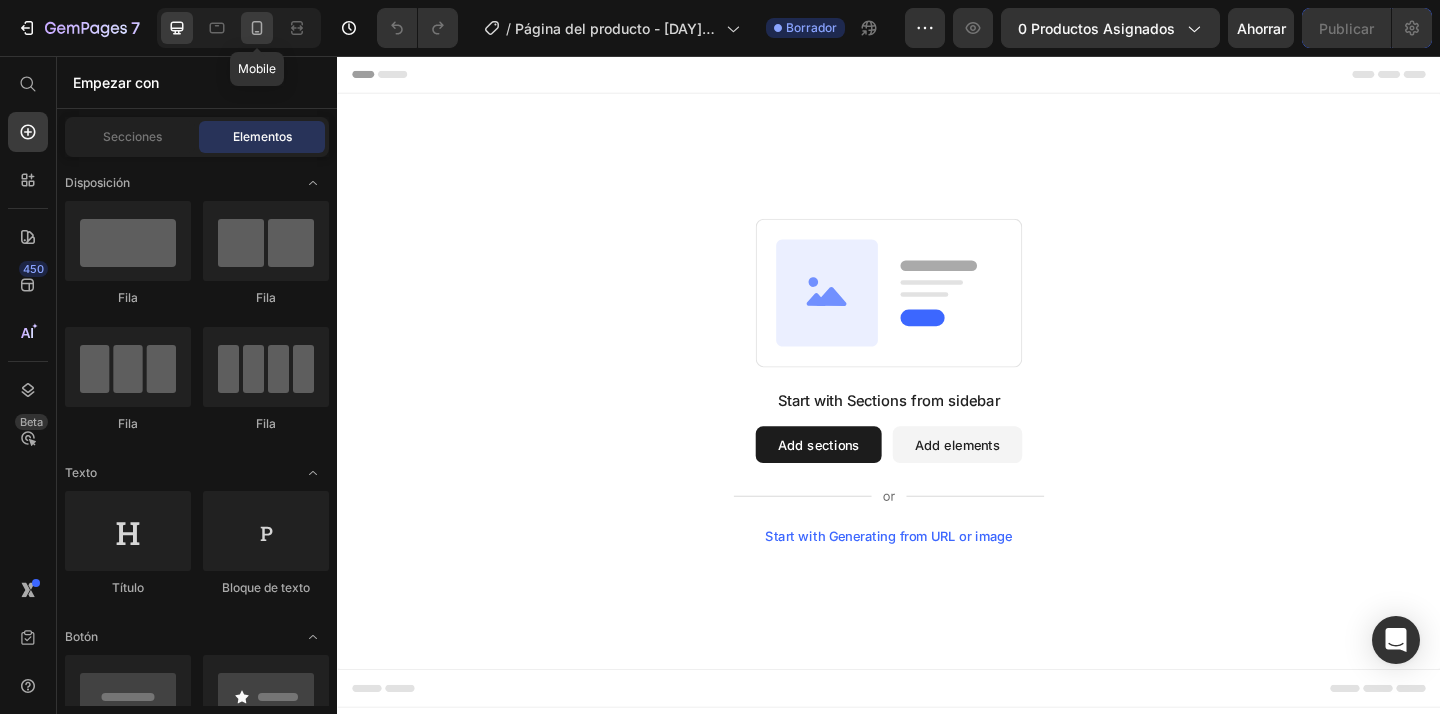 click 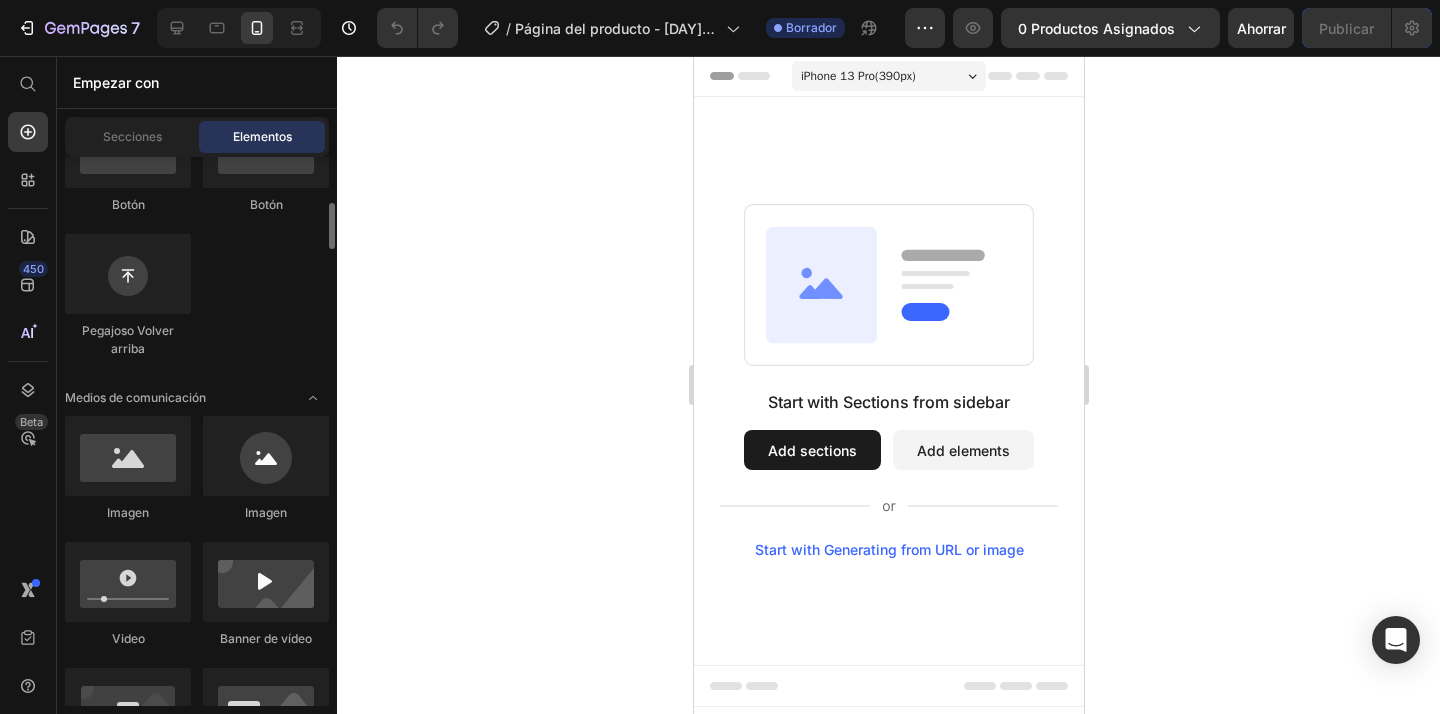 scroll, scrollTop: 594, scrollLeft: 0, axis: vertical 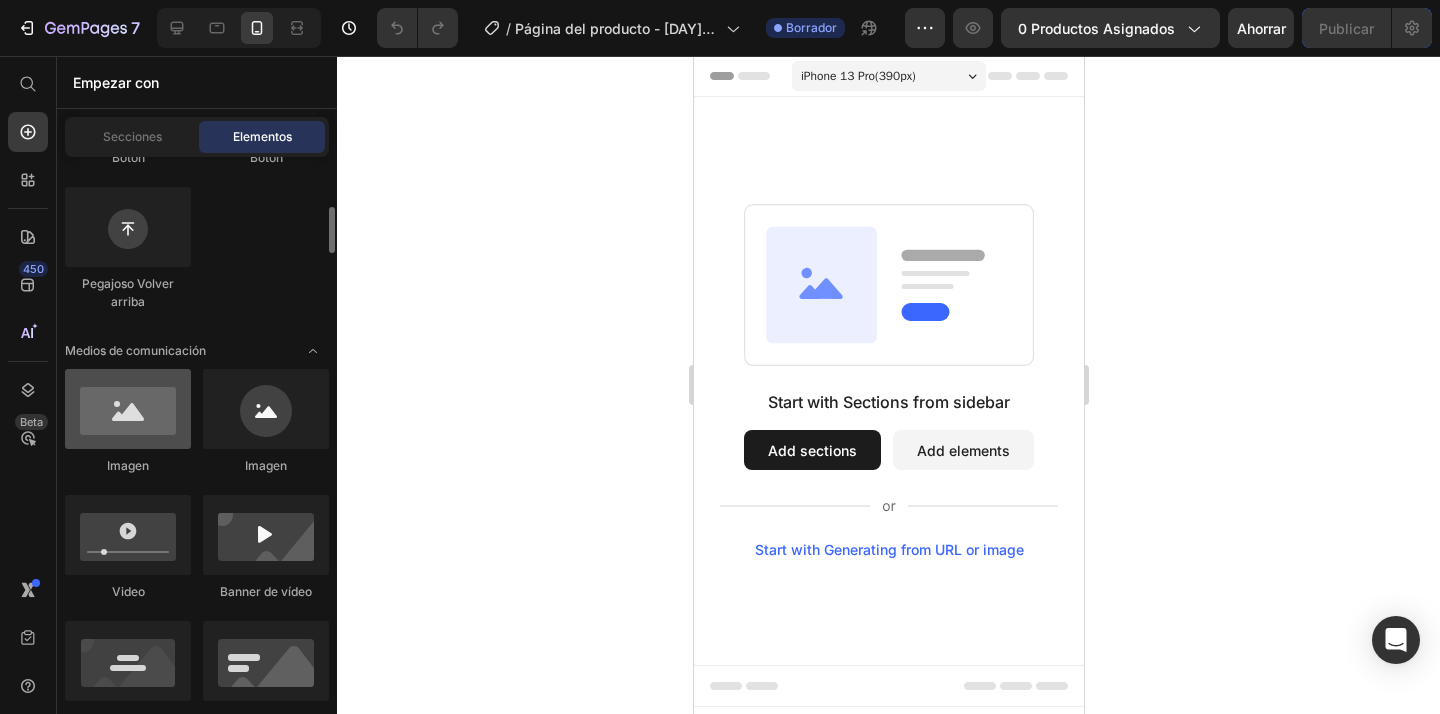 click at bounding box center (128, 409) 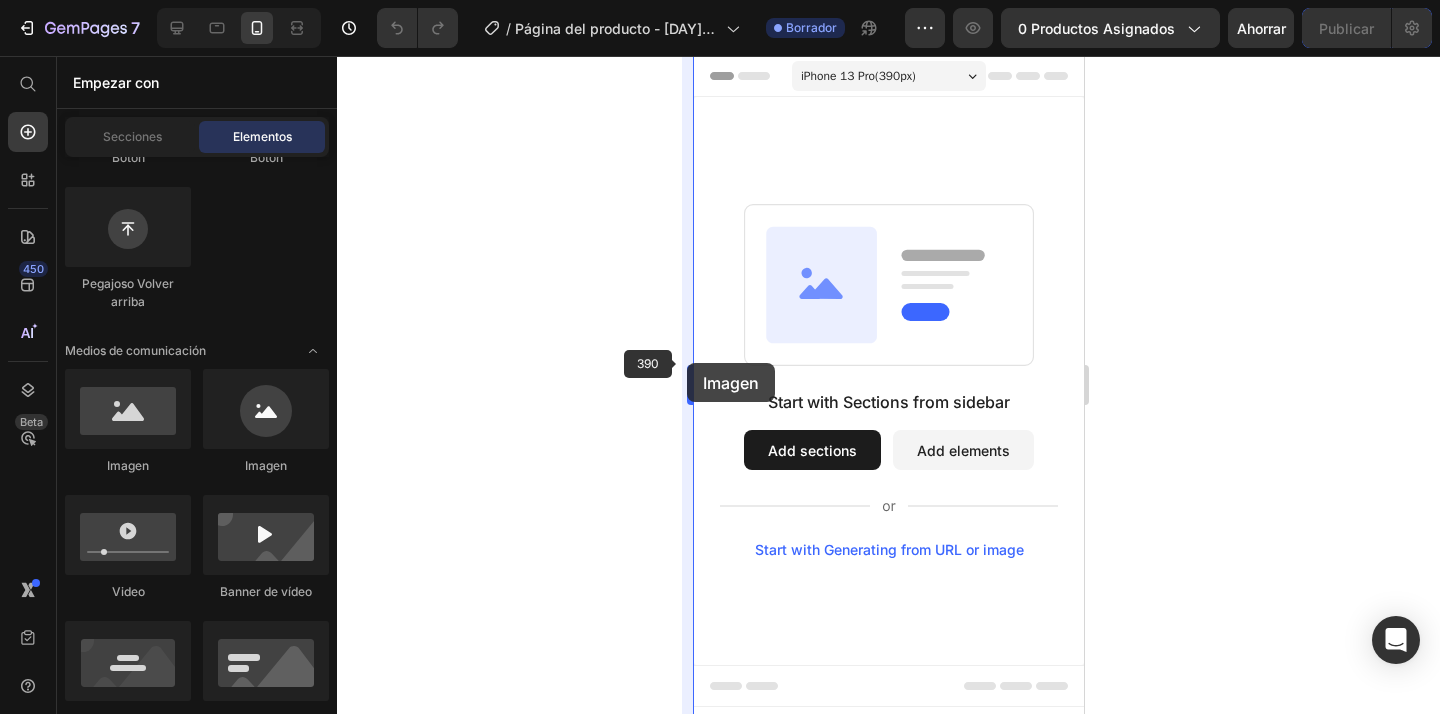 drag, startPoint x: 122, startPoint y: 411, endPoint x: 687, endPoint y: 365, distance: 566.86945 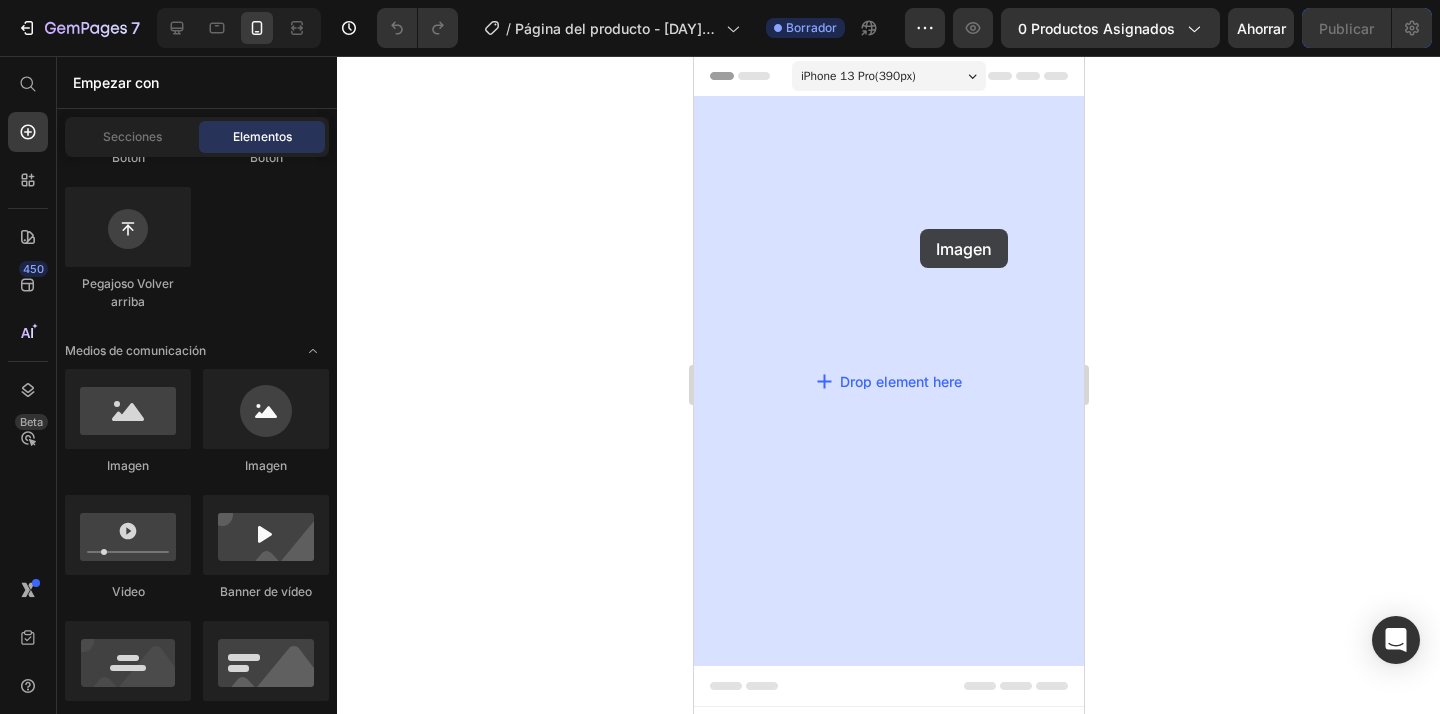 drag, startPoint x: 835, startPoint y: 477, endPoint x: 919, endPoint y: 229, distance: 261.83966 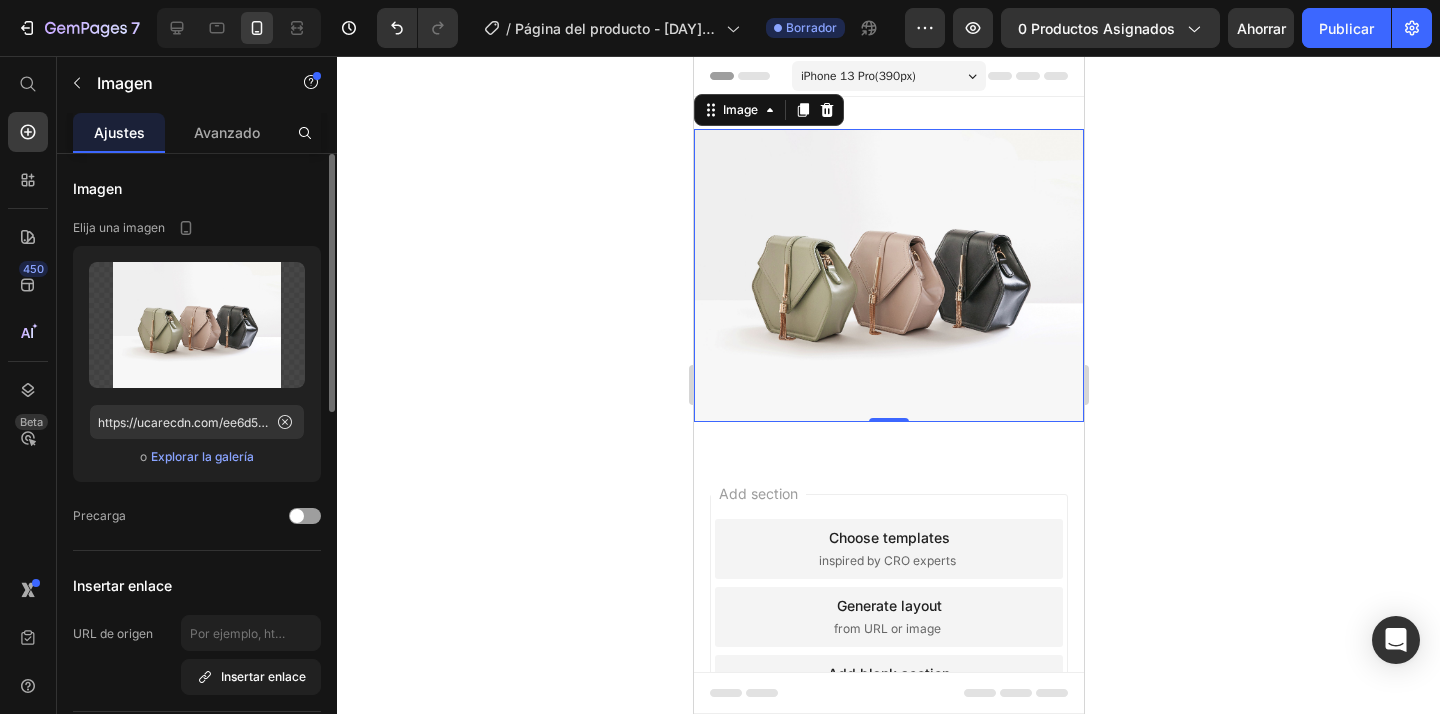 click on "Explorar la galería" at bounding box center [202, 456] 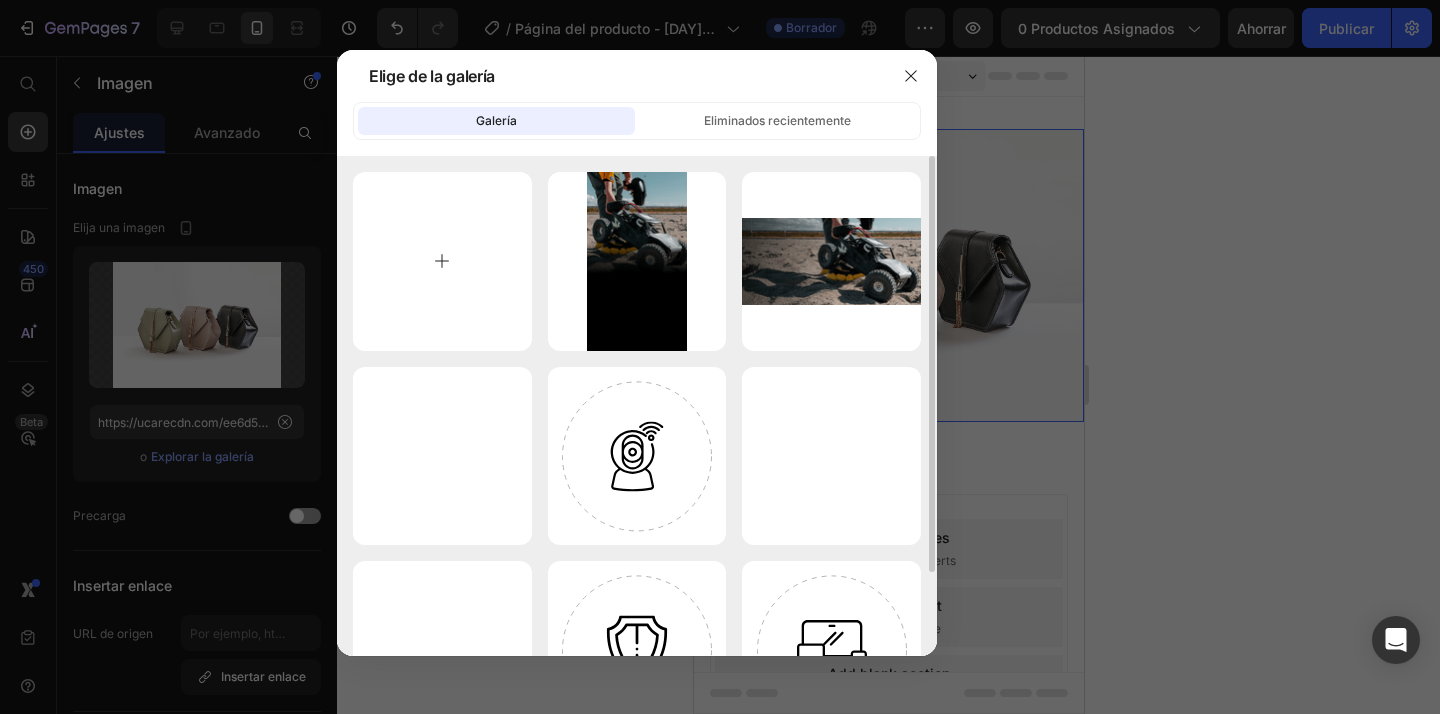 click at bounding box center (442, 261) 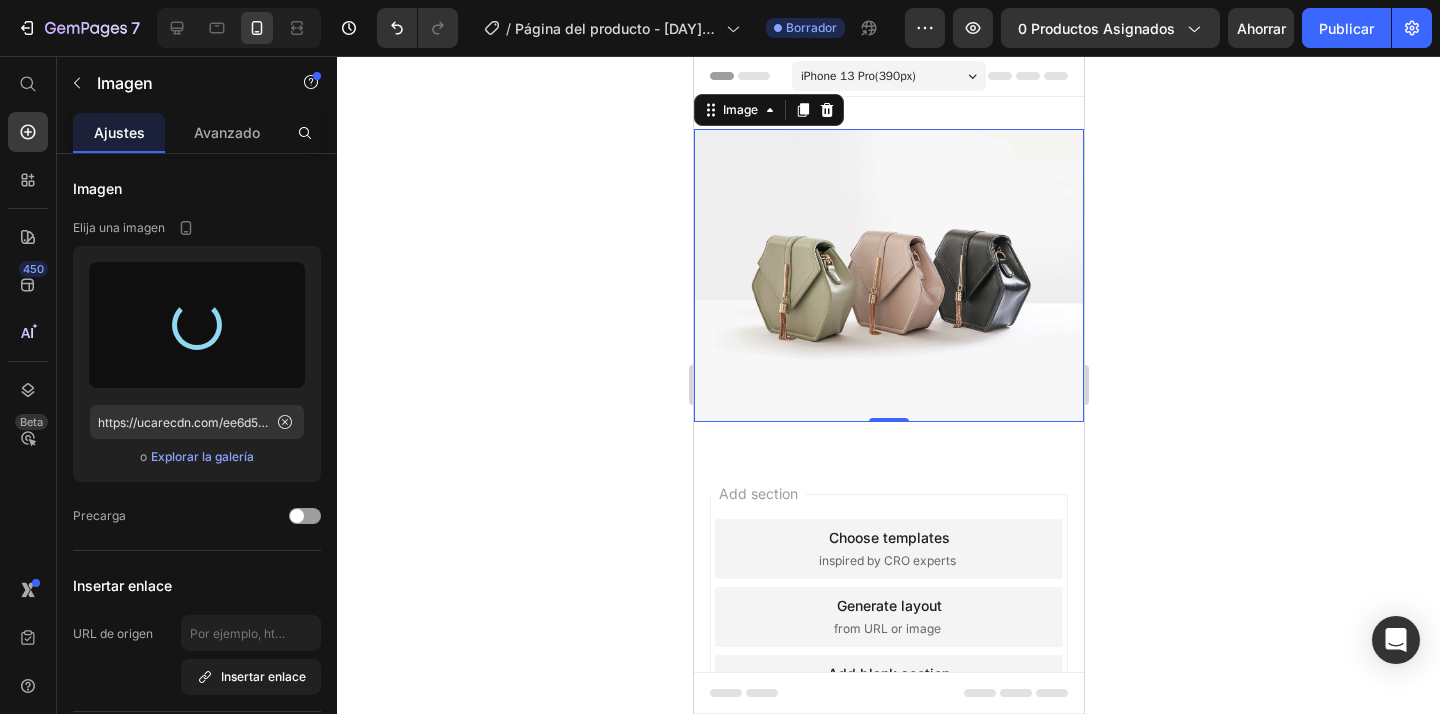 type on "https://cdn.shopify.com/s/files/1/0736/2137/3187/files/gempages_574548099414885605-52d69d4e-5b65-4cf3-b01b-92422c7e0556.png" 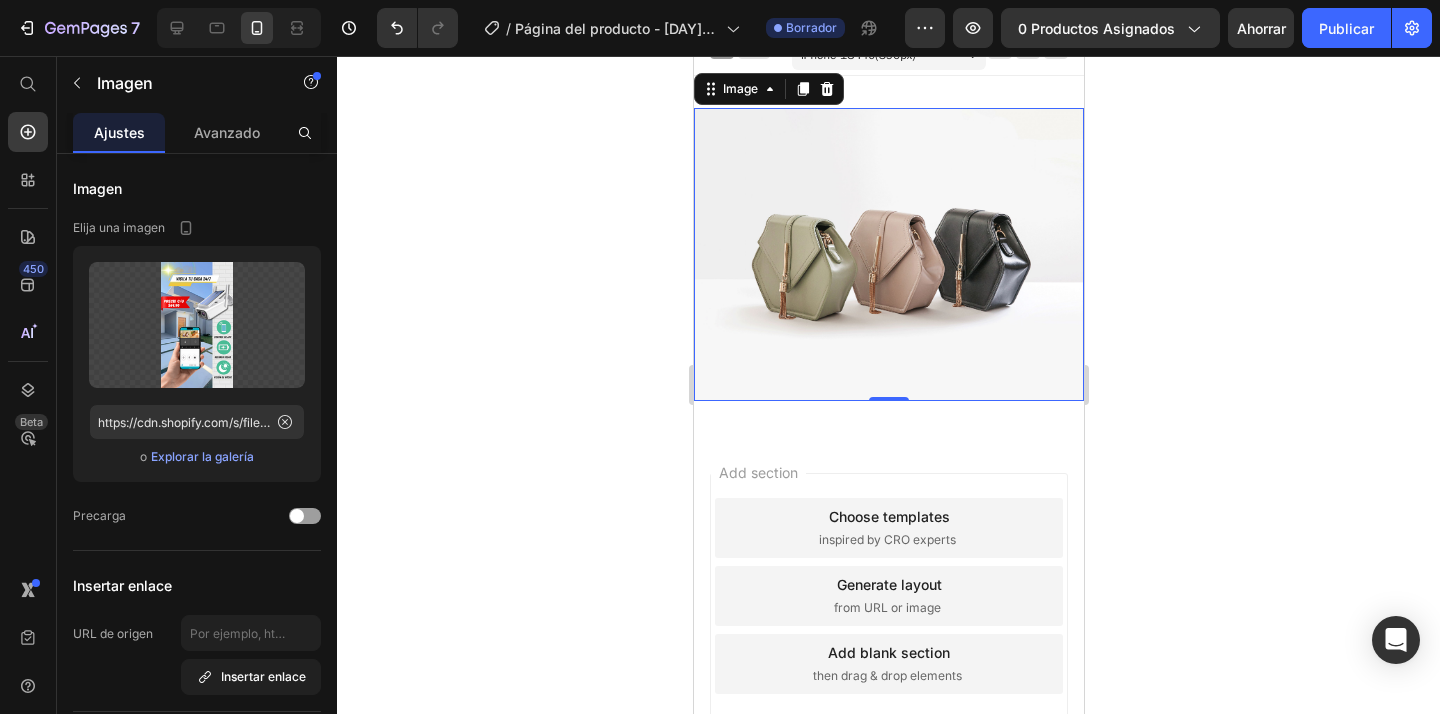 scroll, scrollTop: 0, scrollLeft: 0, axis: both 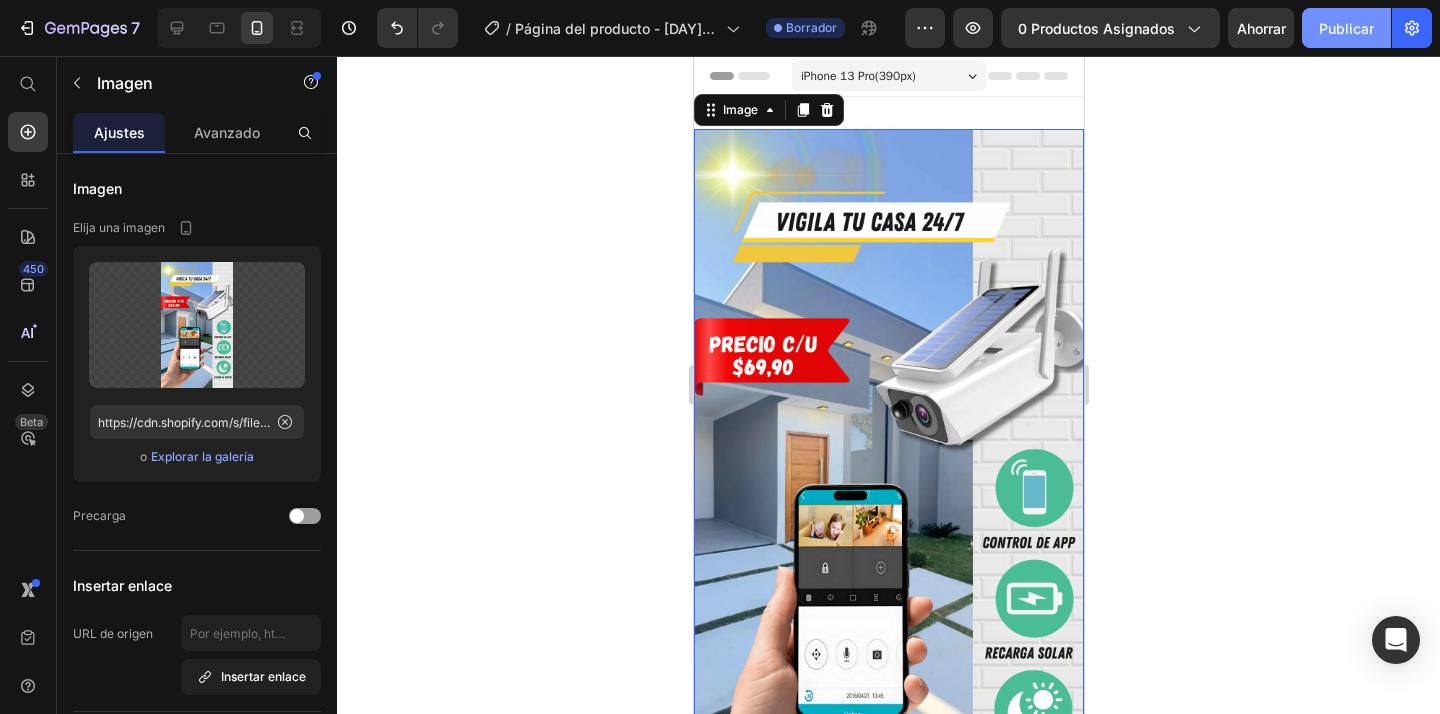 click on "Publicar" at bounding box center [1346, 28] 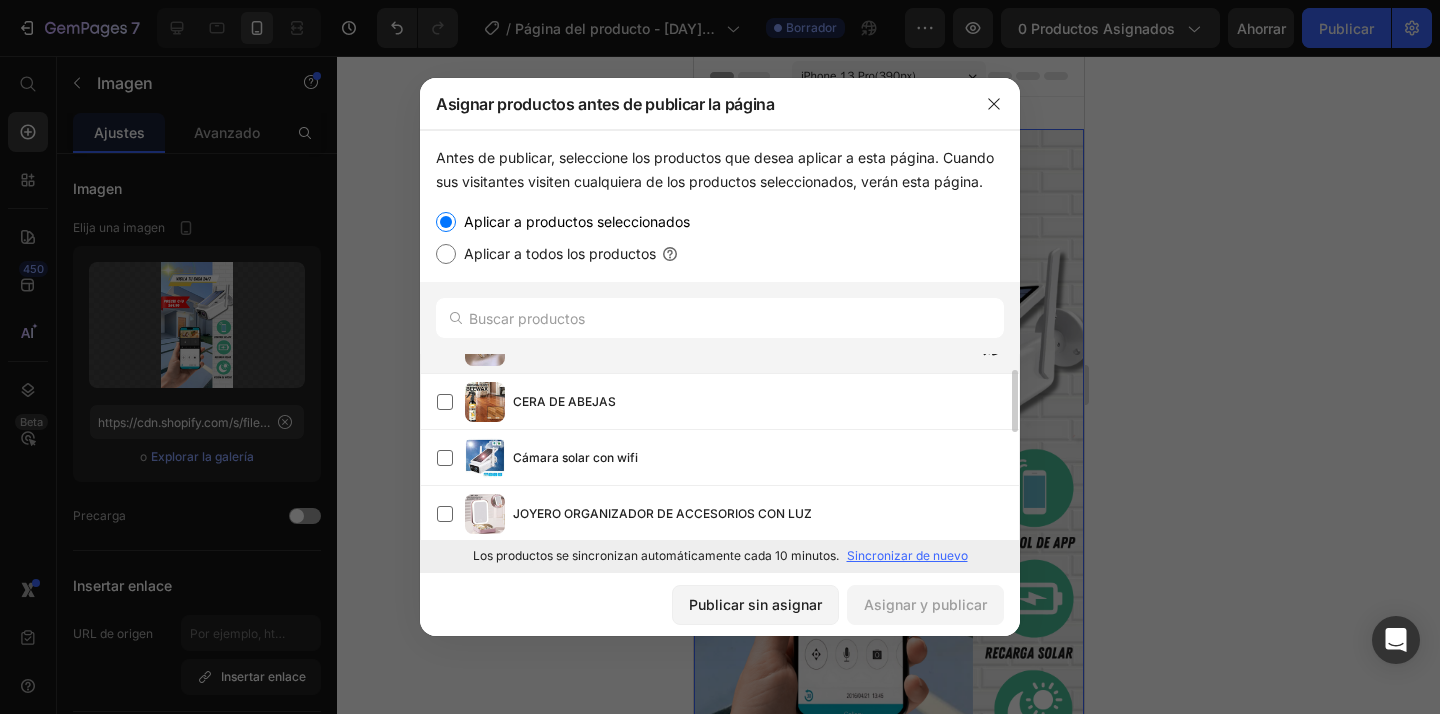 scroll, scrollTop: 98, scrollLeft: 0, axis: vertical 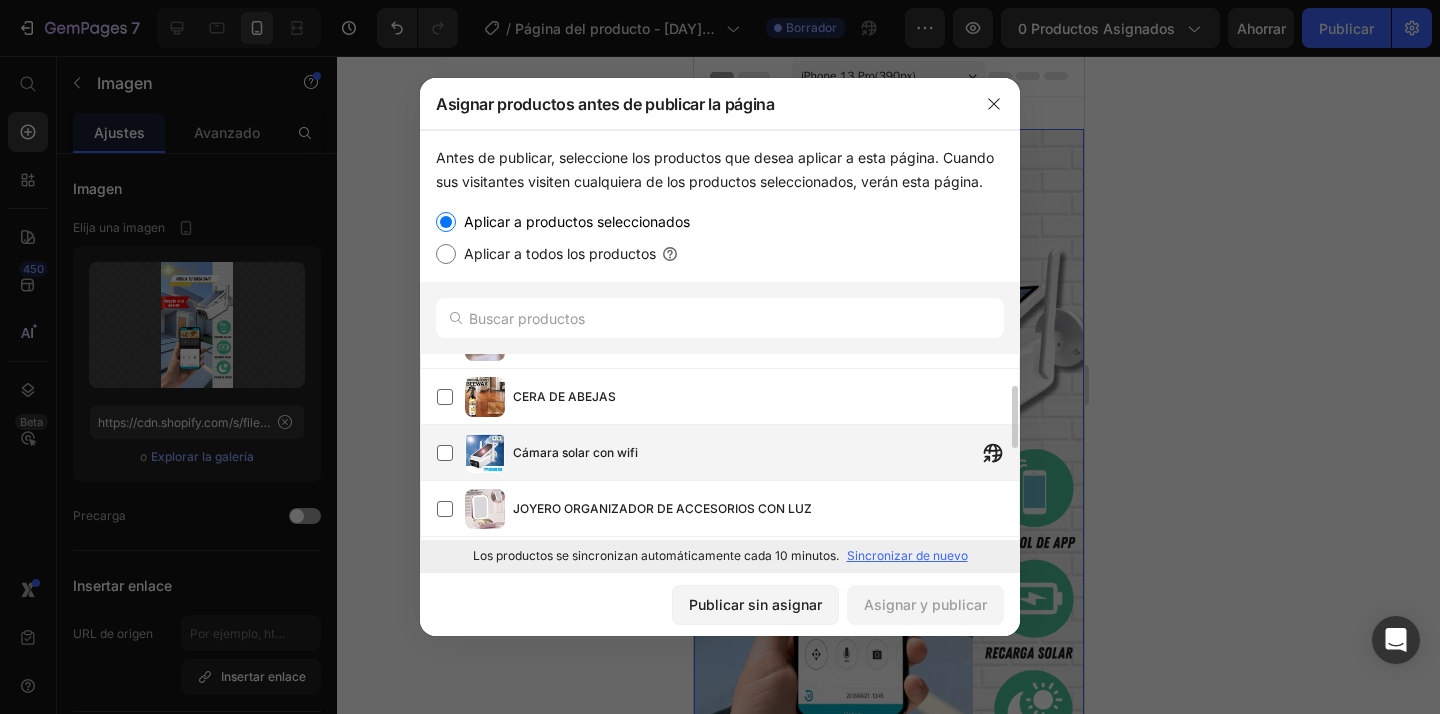 click on "Cámara solar con wifi" at bounding box center (766, 453) 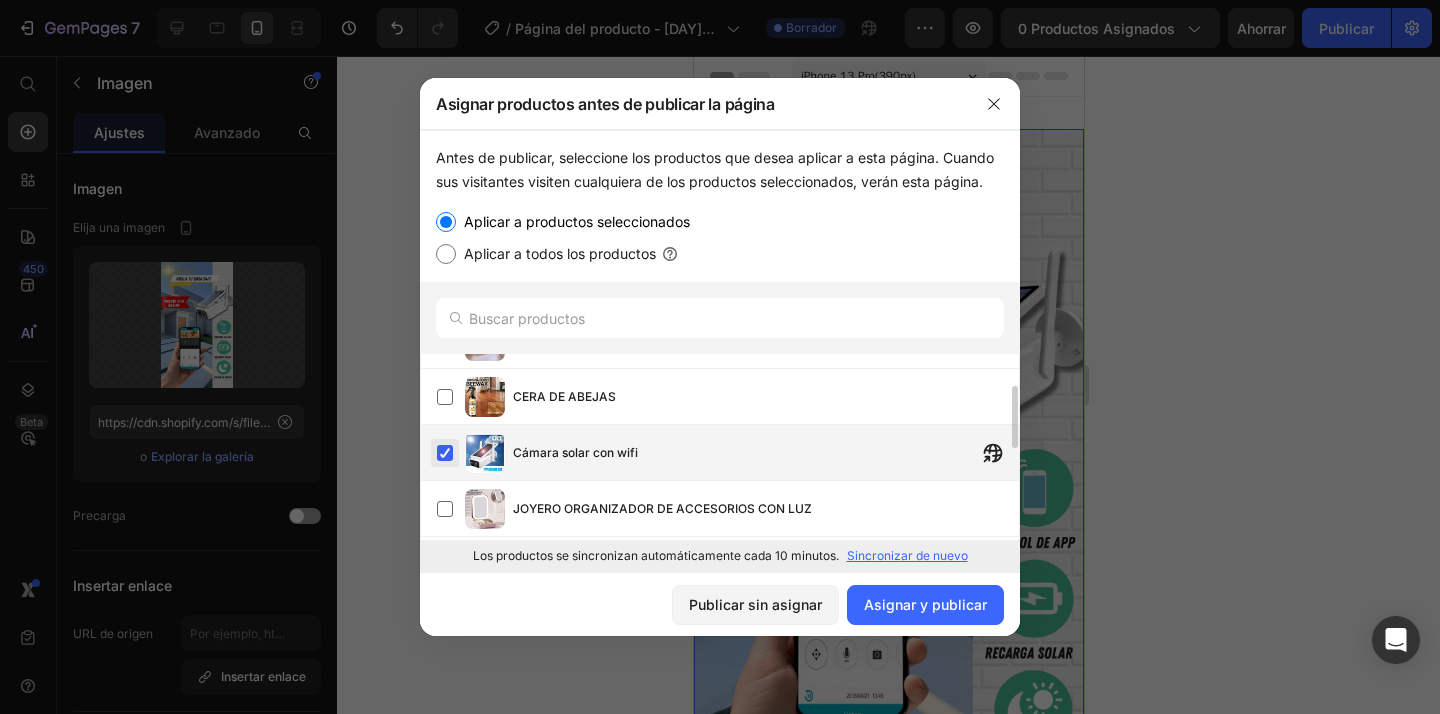click at bounding box center [445, 453] 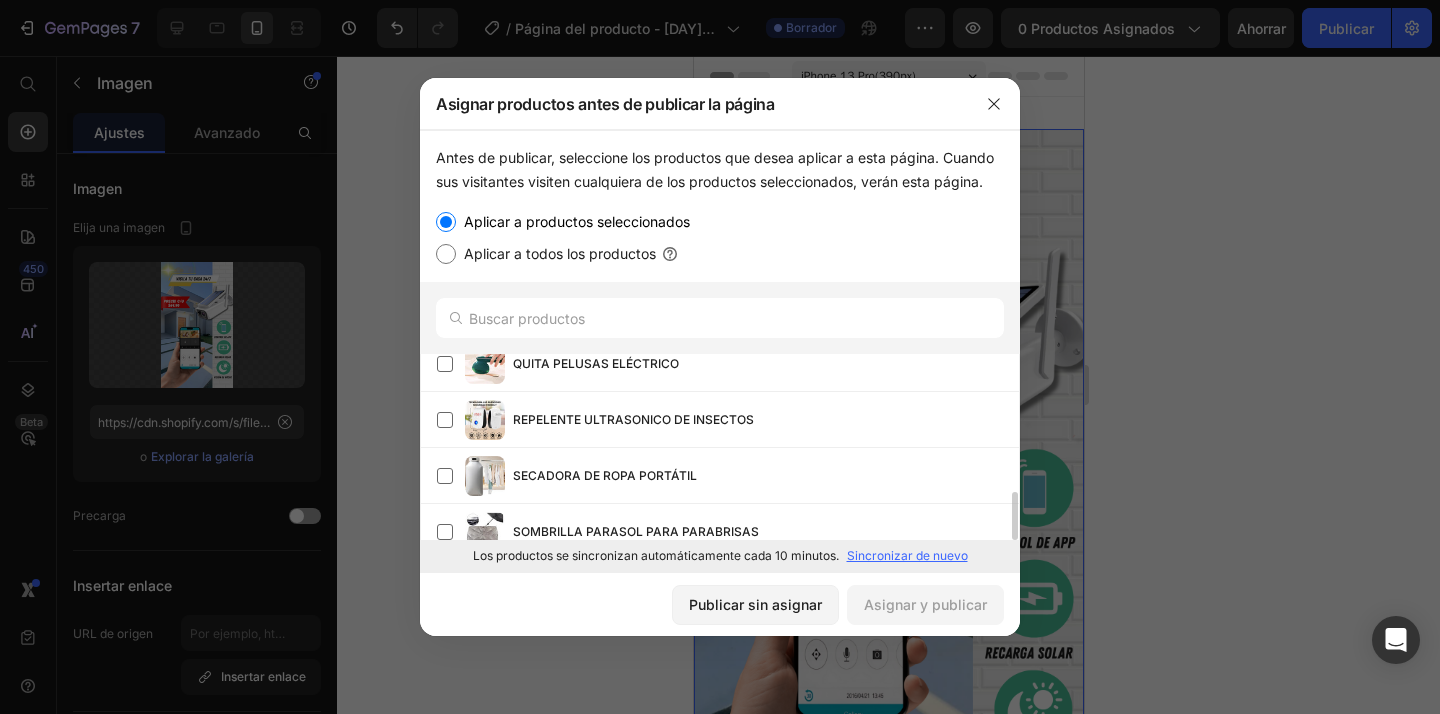 scroll, scrollTop: 213, scrollLeft: 0, axis: vertical 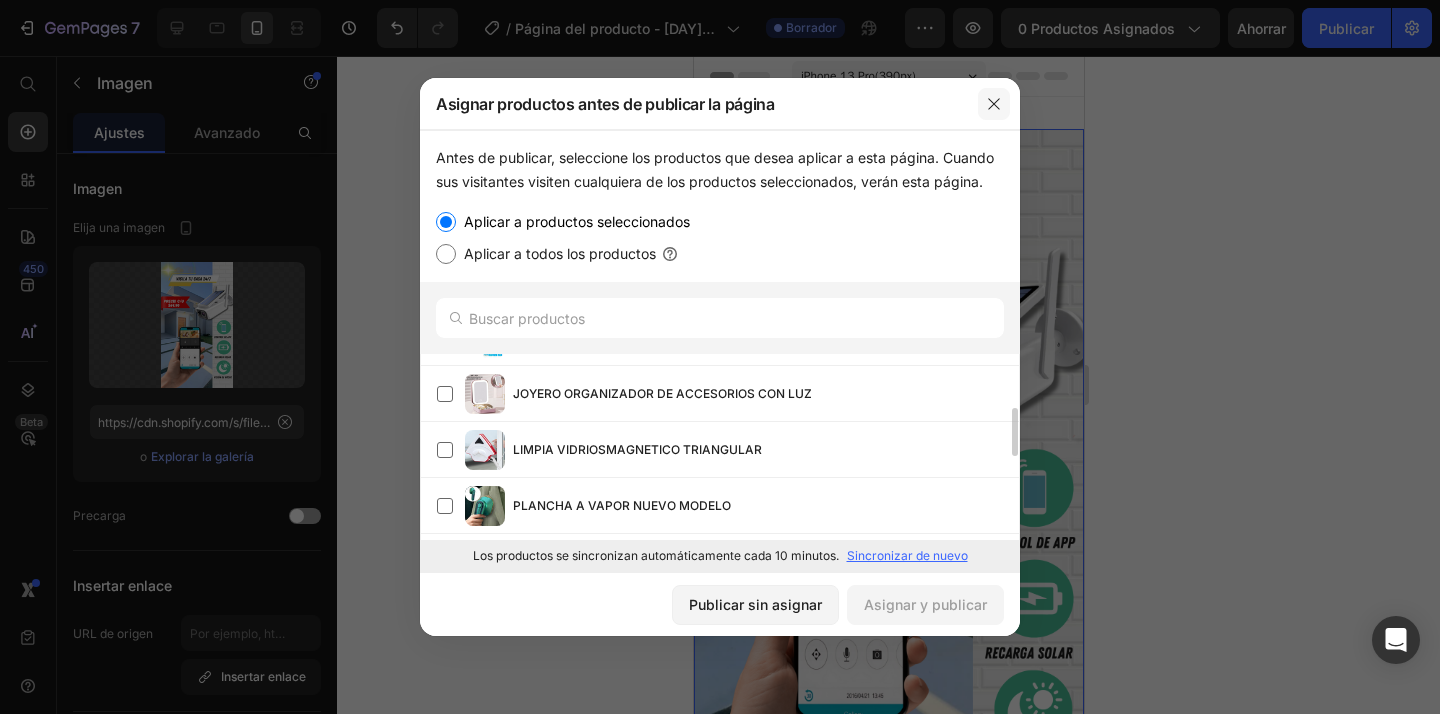 click 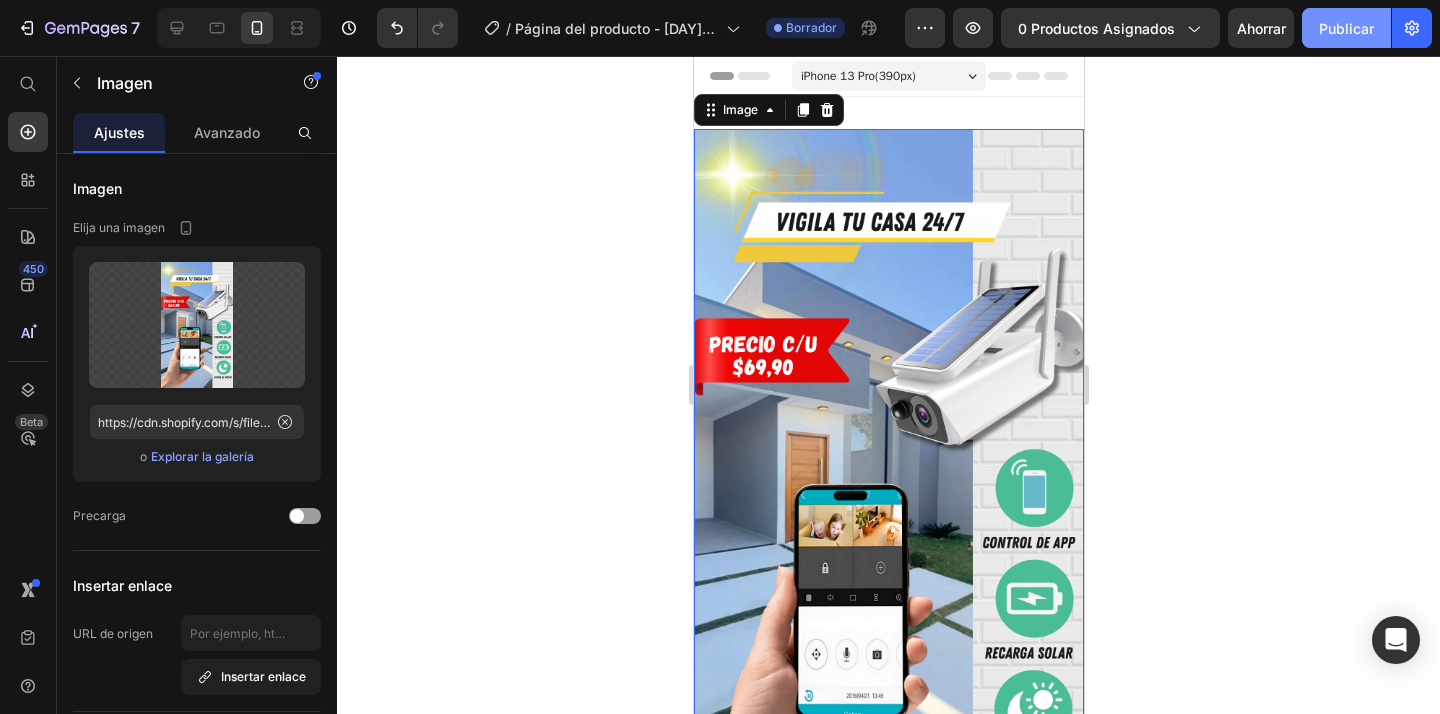 click on "Publicar" at bounding box center (1346, 28) 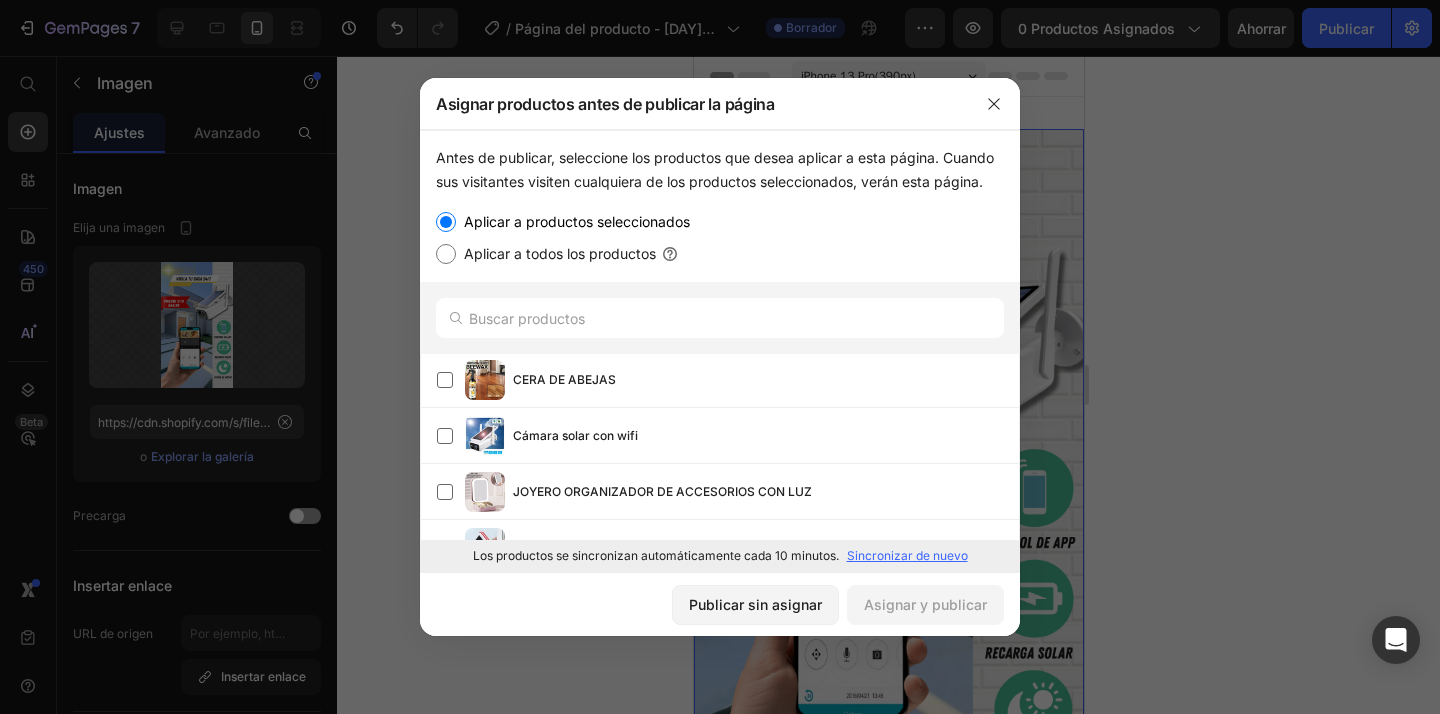 scroll, scrollTop: 0, scrollLeft: 0, axis: both 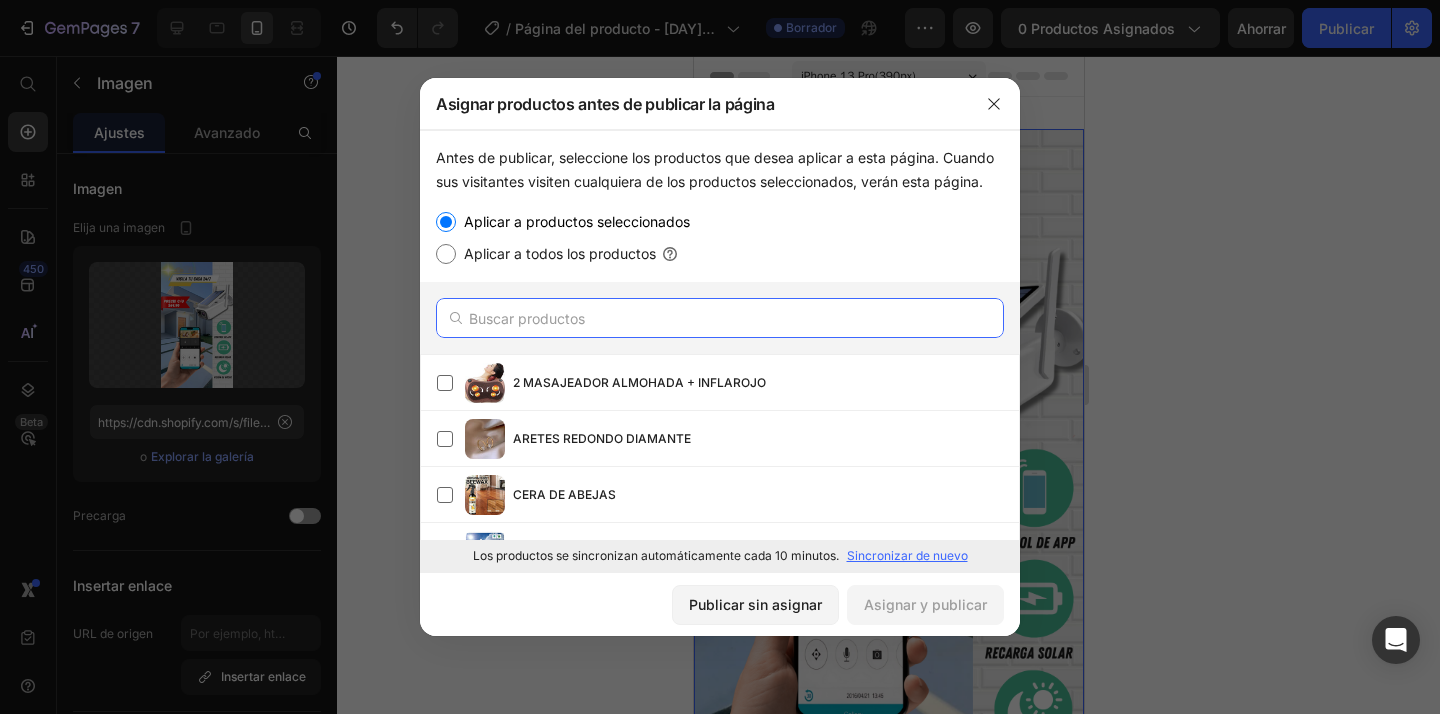 click at bounding box center (720, 318) 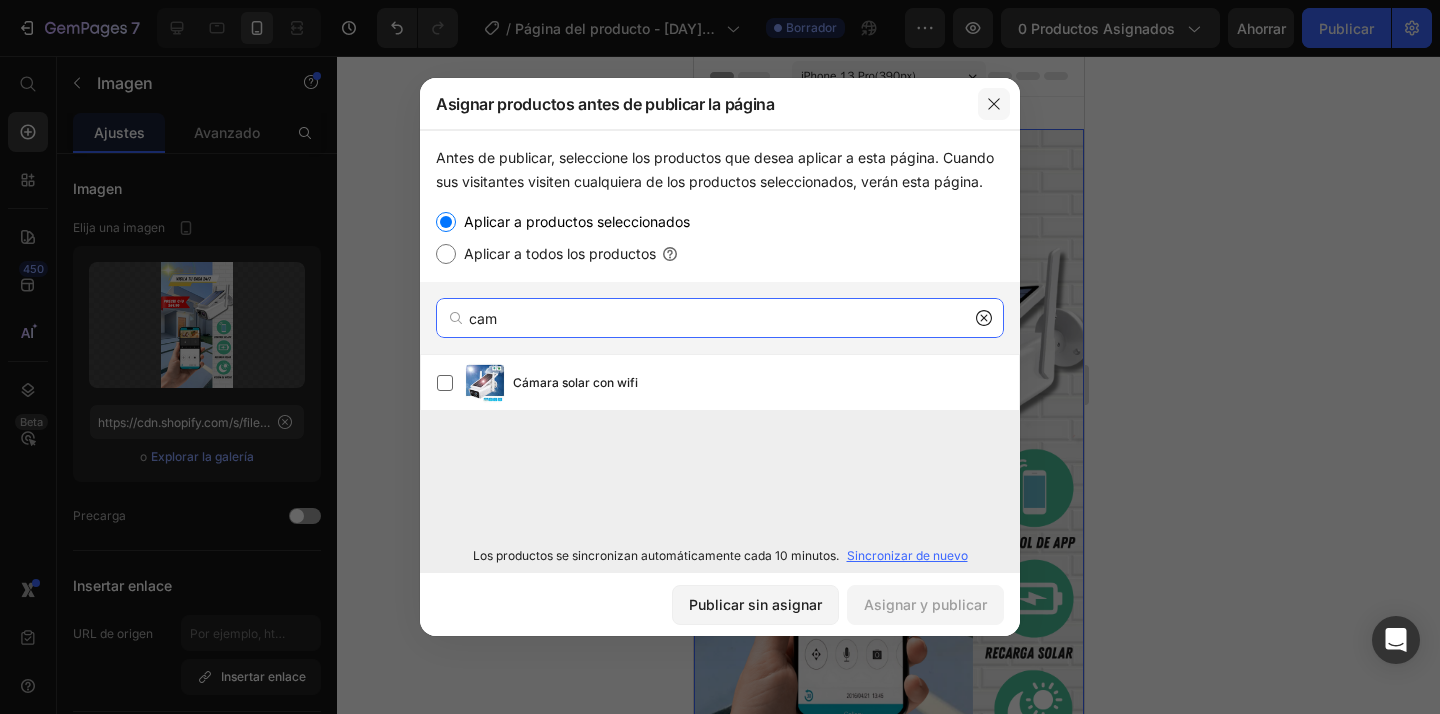 type on "cam" 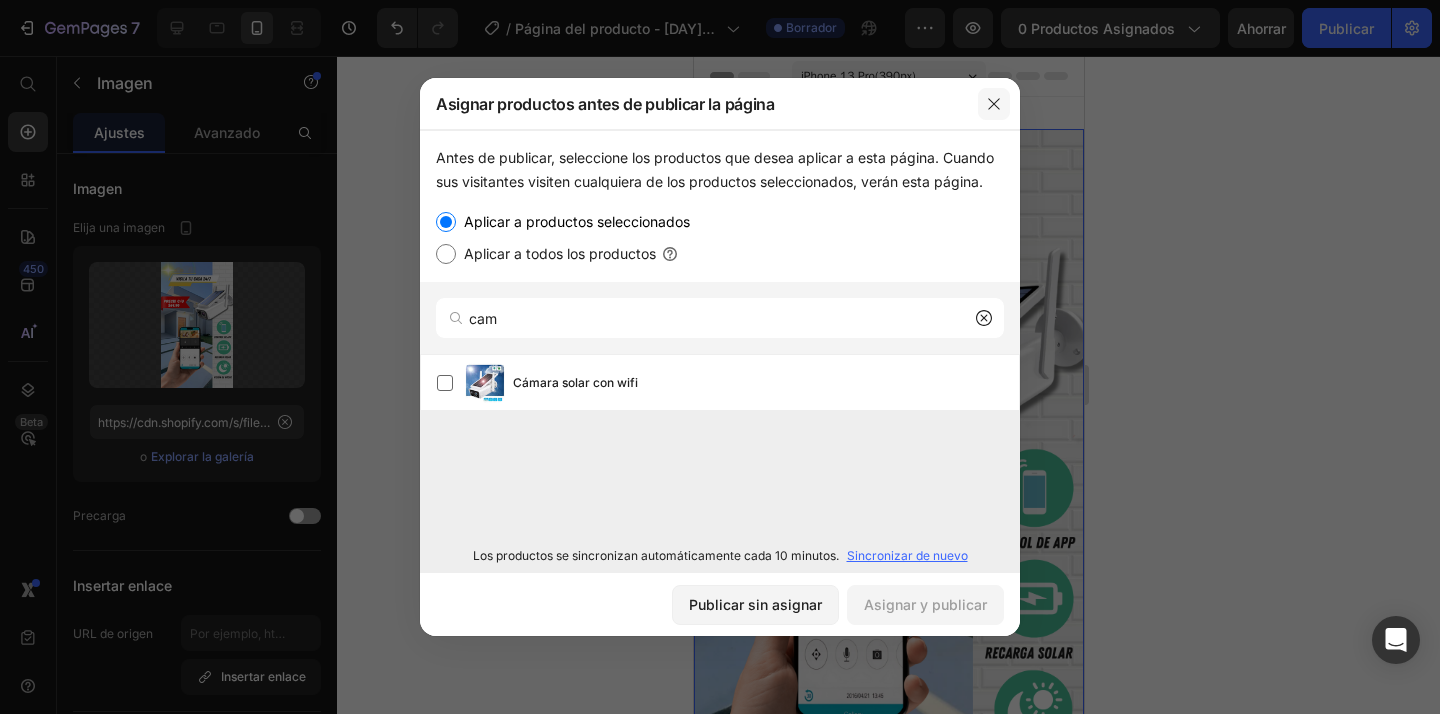 click at bounding box center [994, 104] 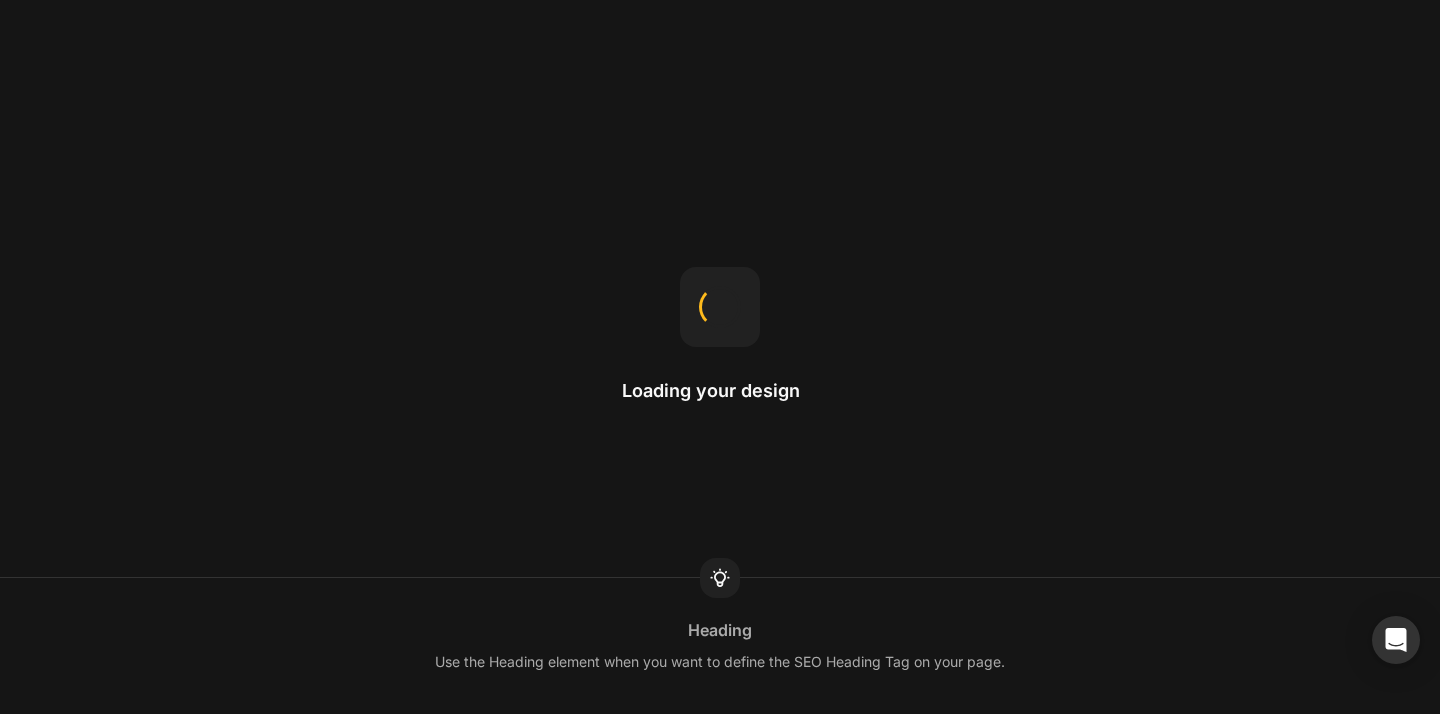 scroll, scrollTop: 0, scrollLeft: 0, axis: both 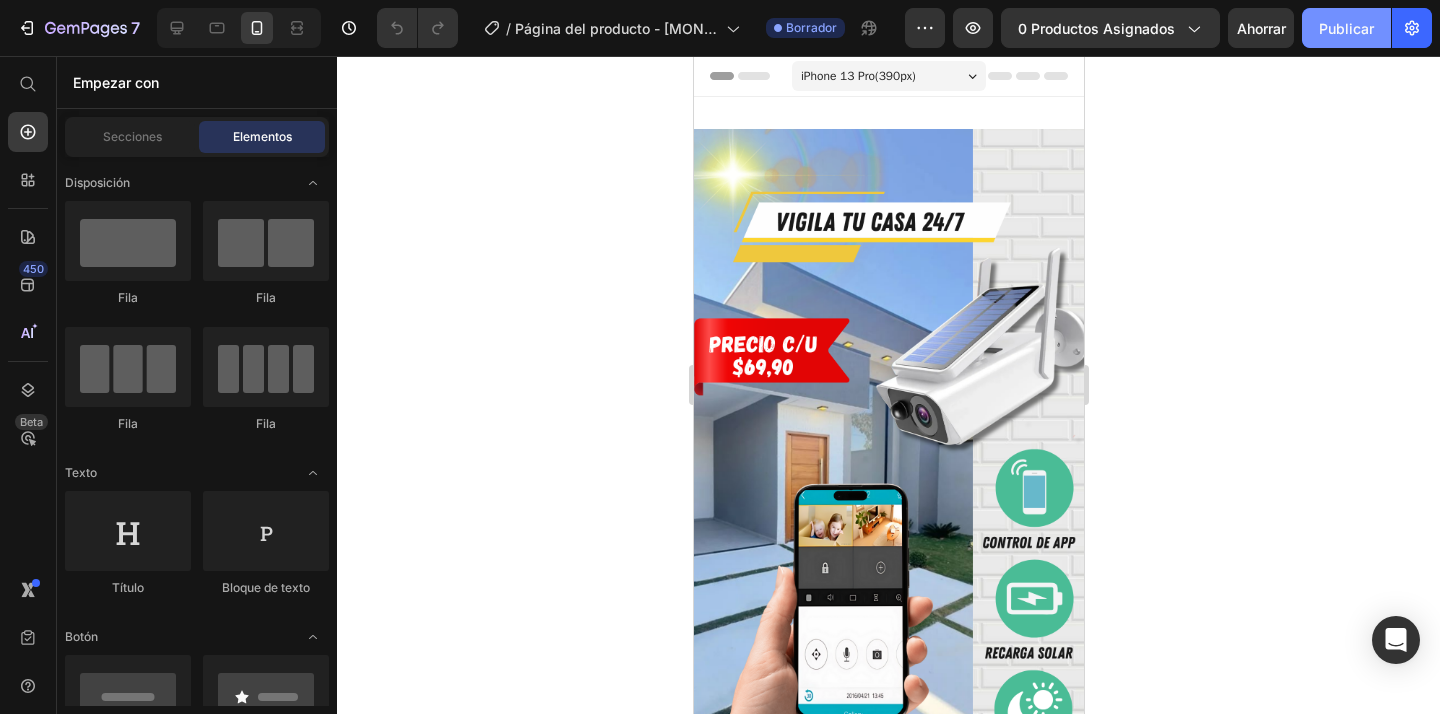 click on "Publicar" at bounding box center [1346, 28] 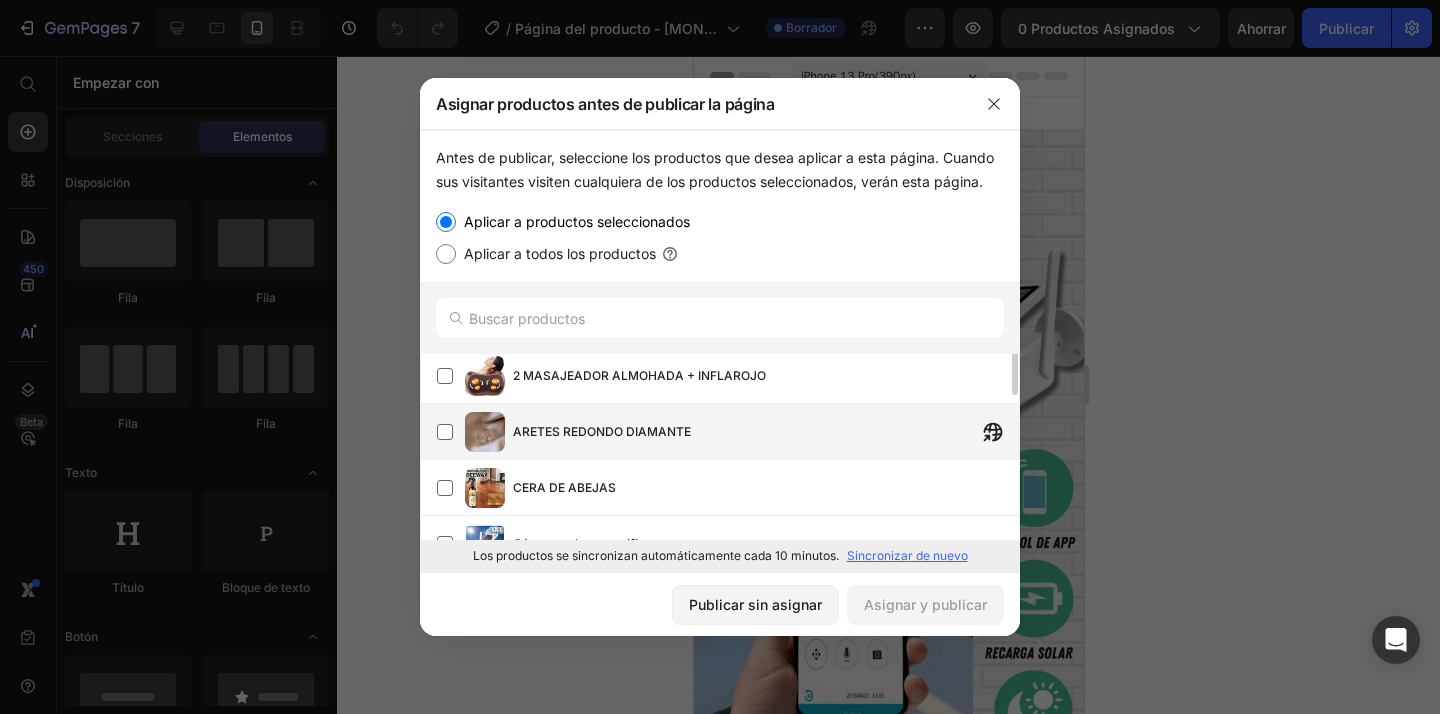 scroll, scrollTop: 0, scrollLeft: 0, axis: both 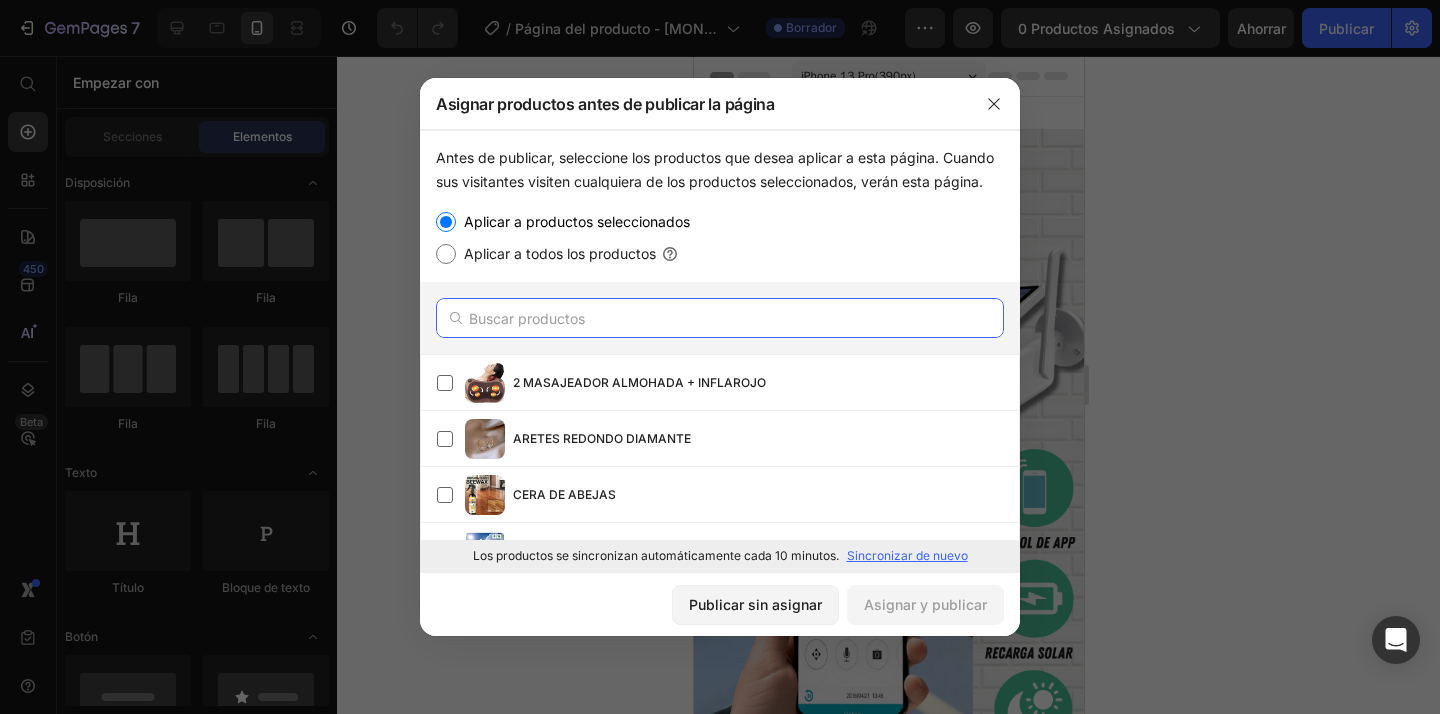 click at bounding box center (720, 318) 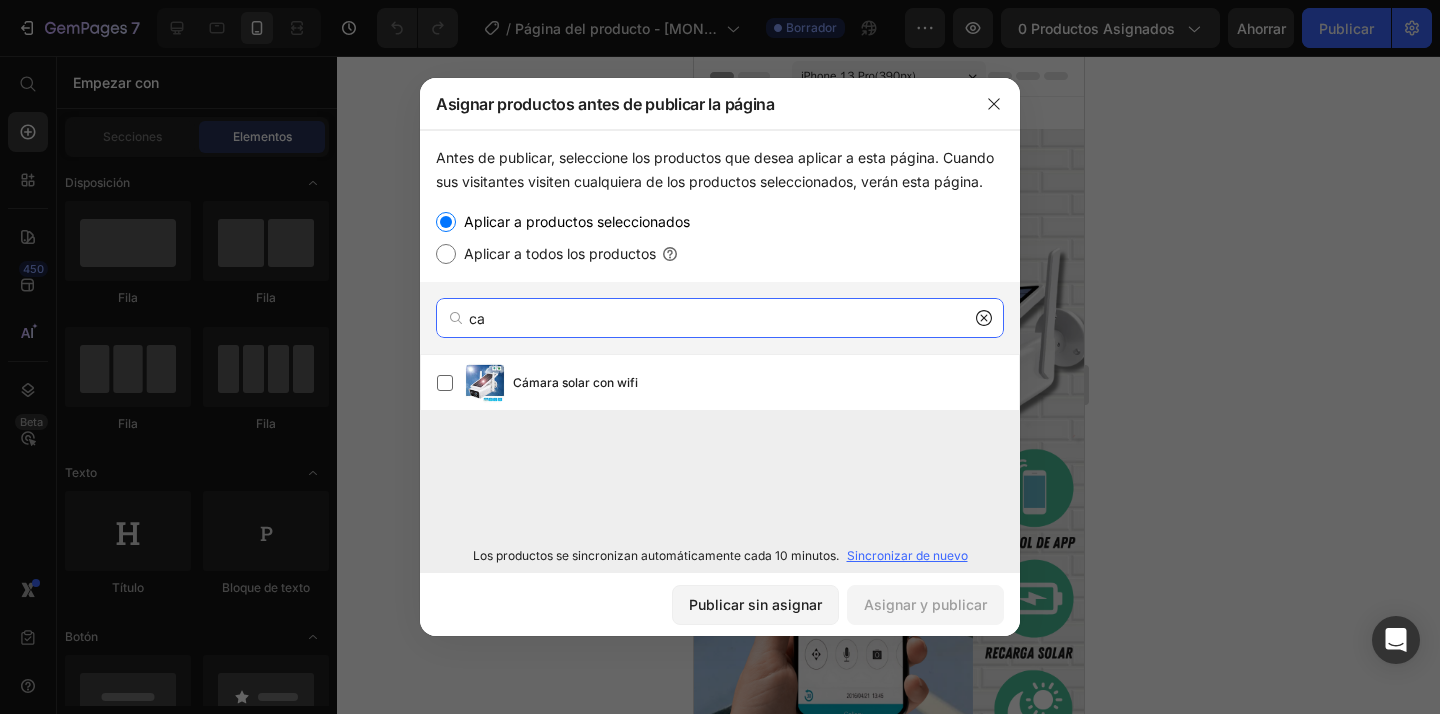 type on "c" 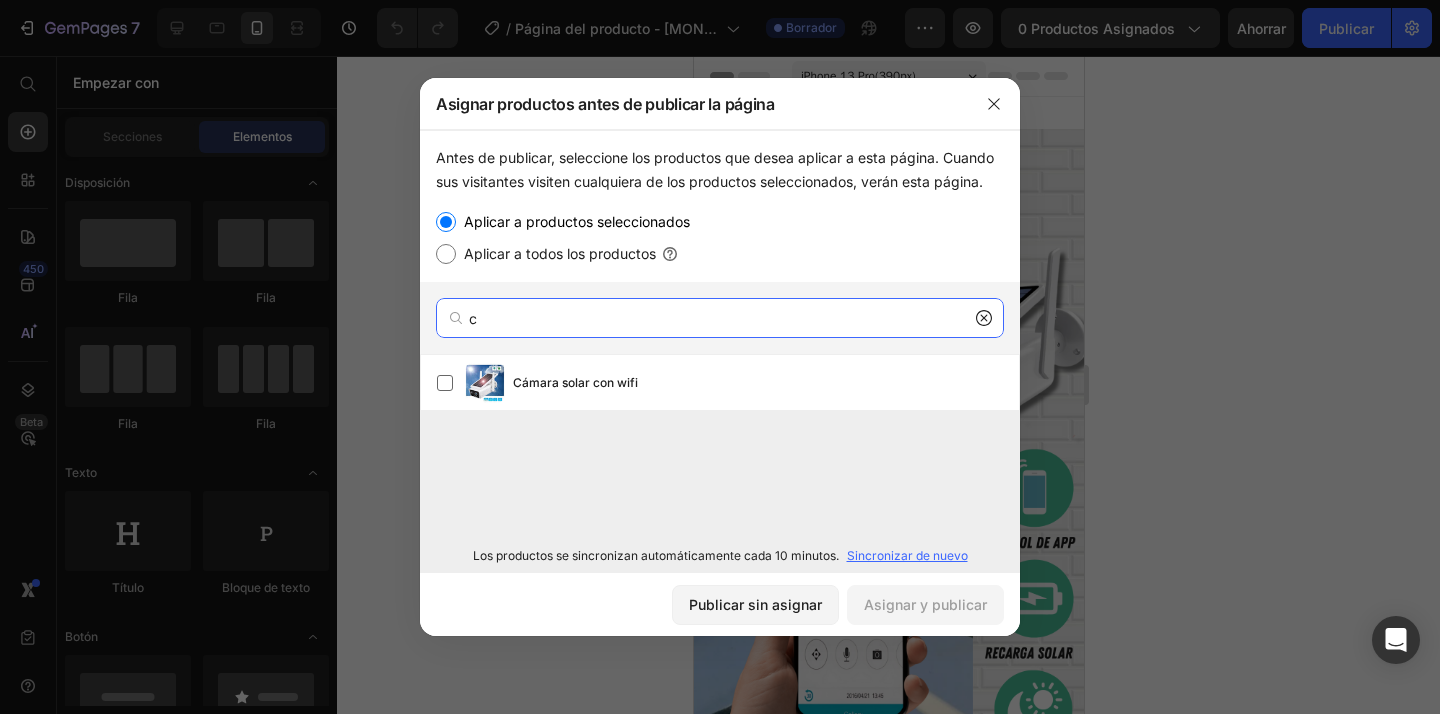 type 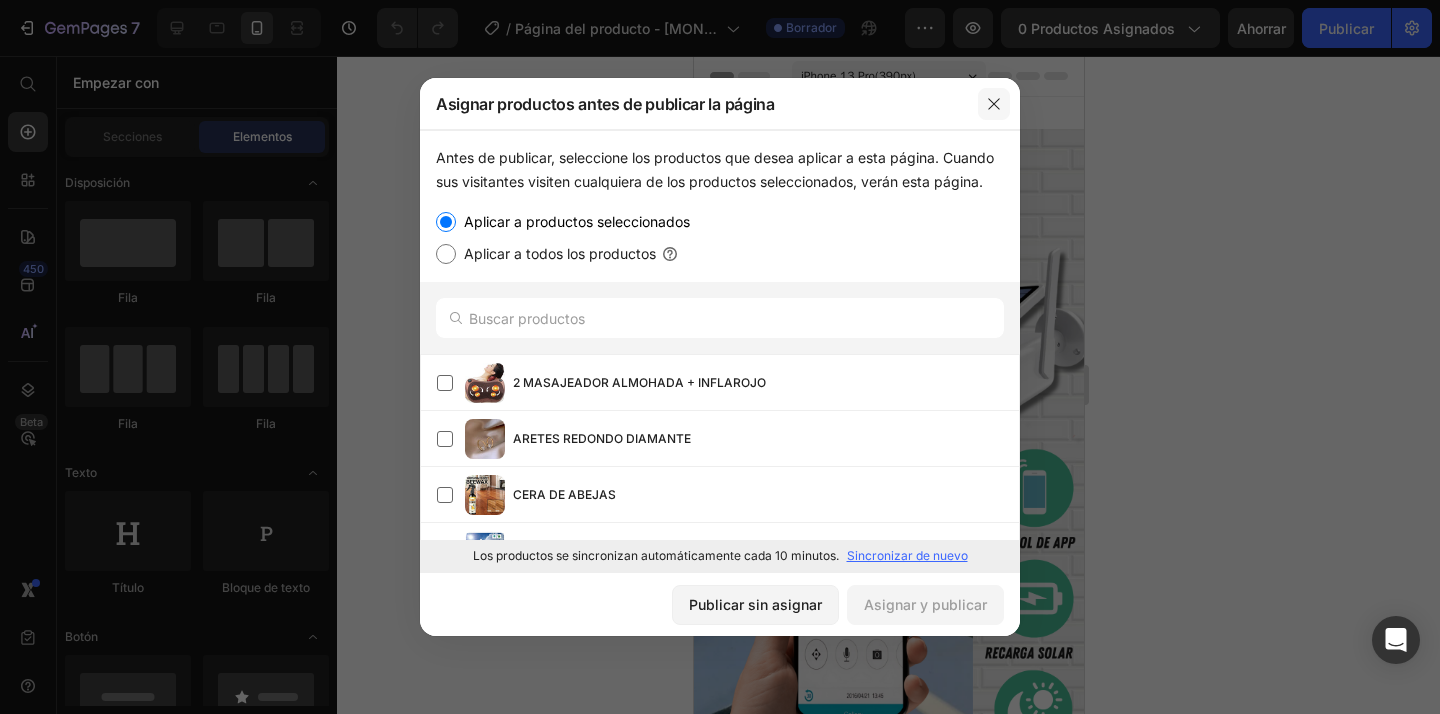 click 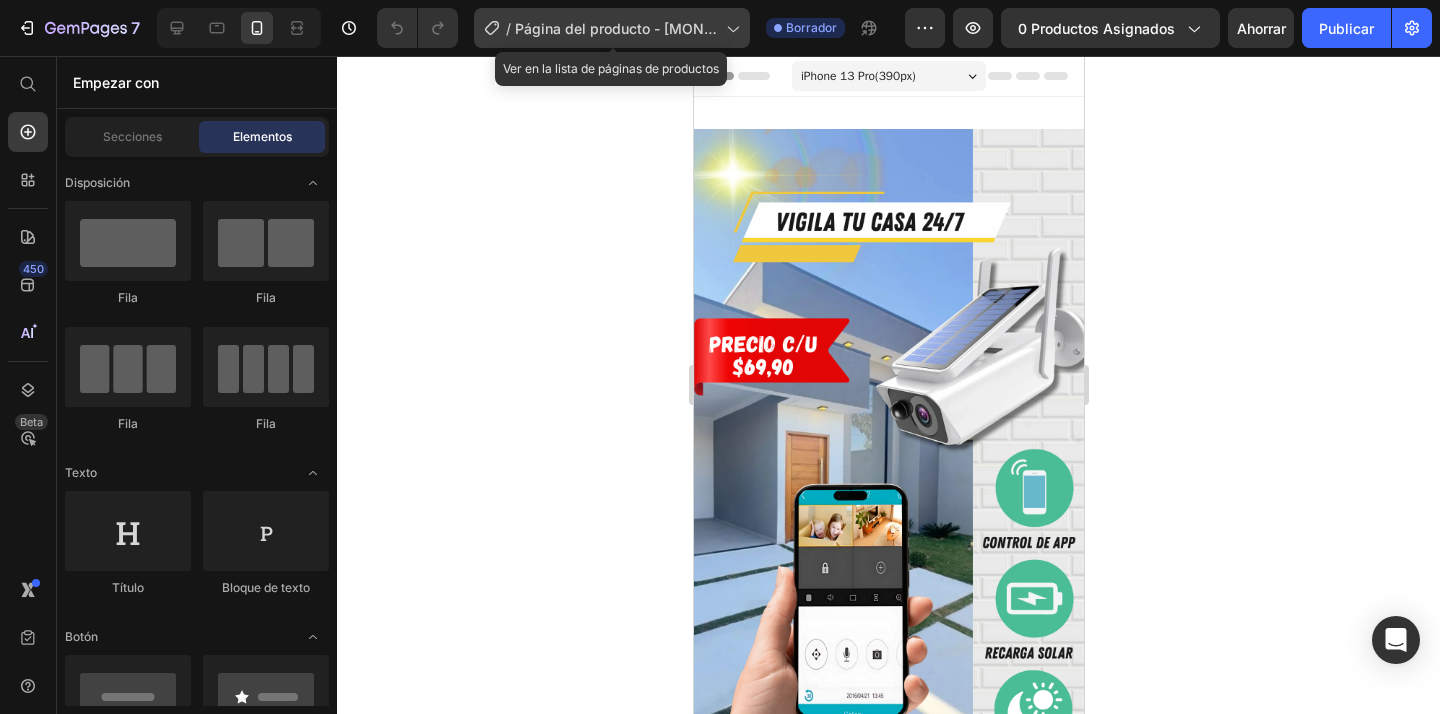 click on "Página del producto - [MONTH] [DAY], [TIME]" at bounding box center [616, 39] 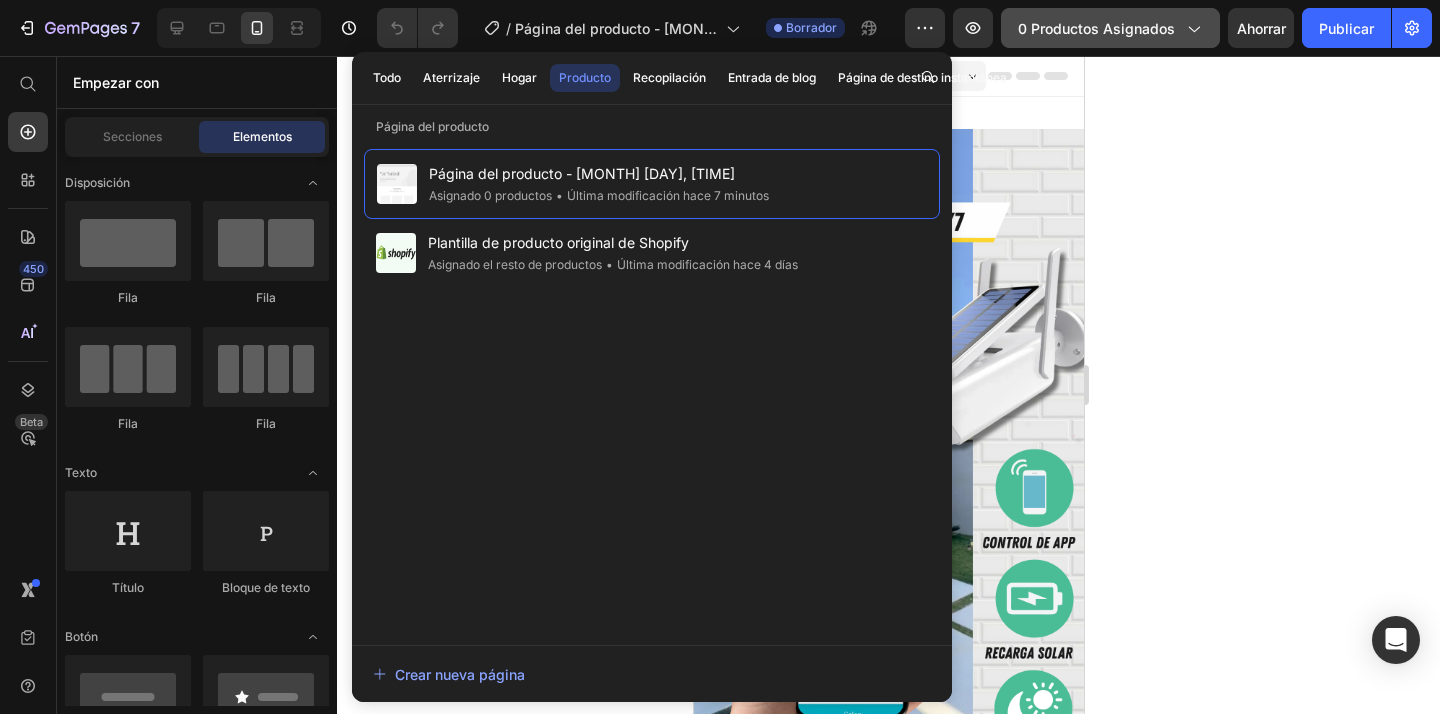 click on "0 productos asignados" at bounding box center (1096, 28) 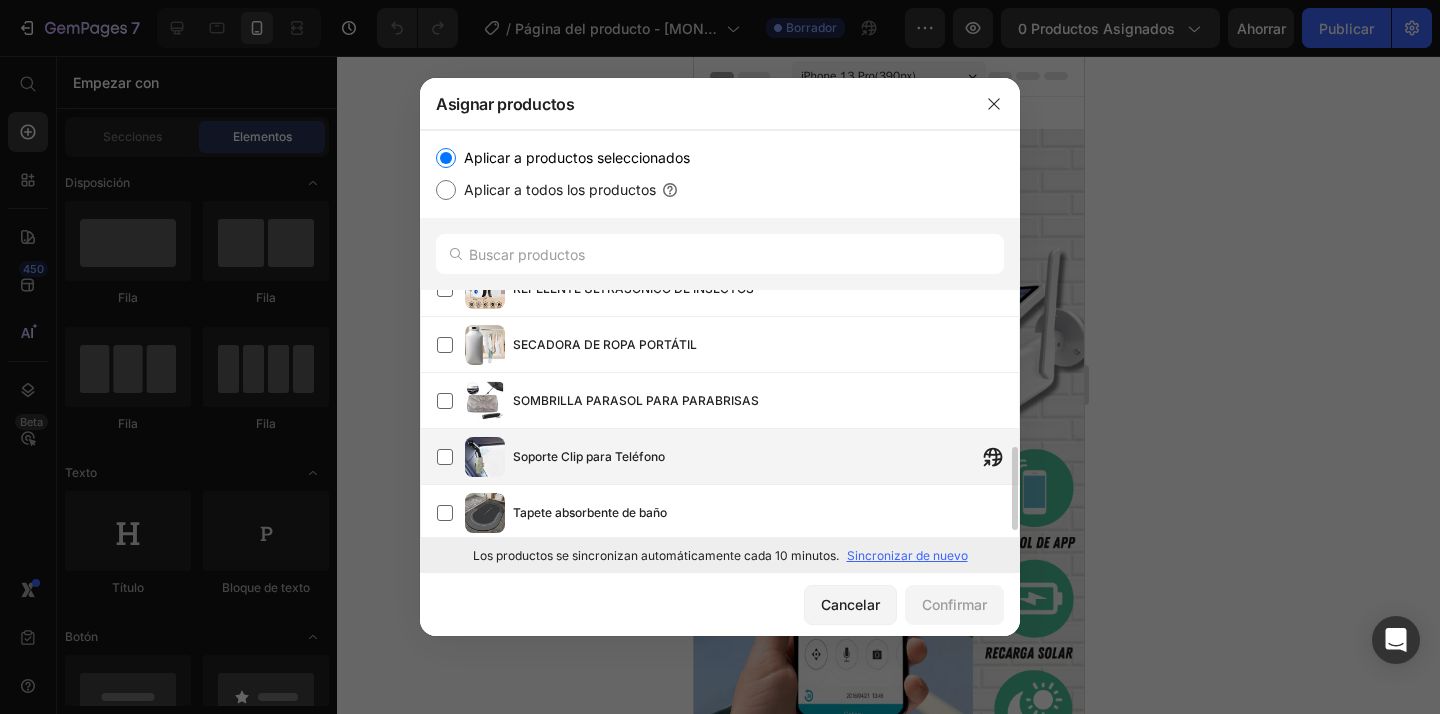 scroll, scrollTop: 481, scrollLeft: 0, axis: vertical 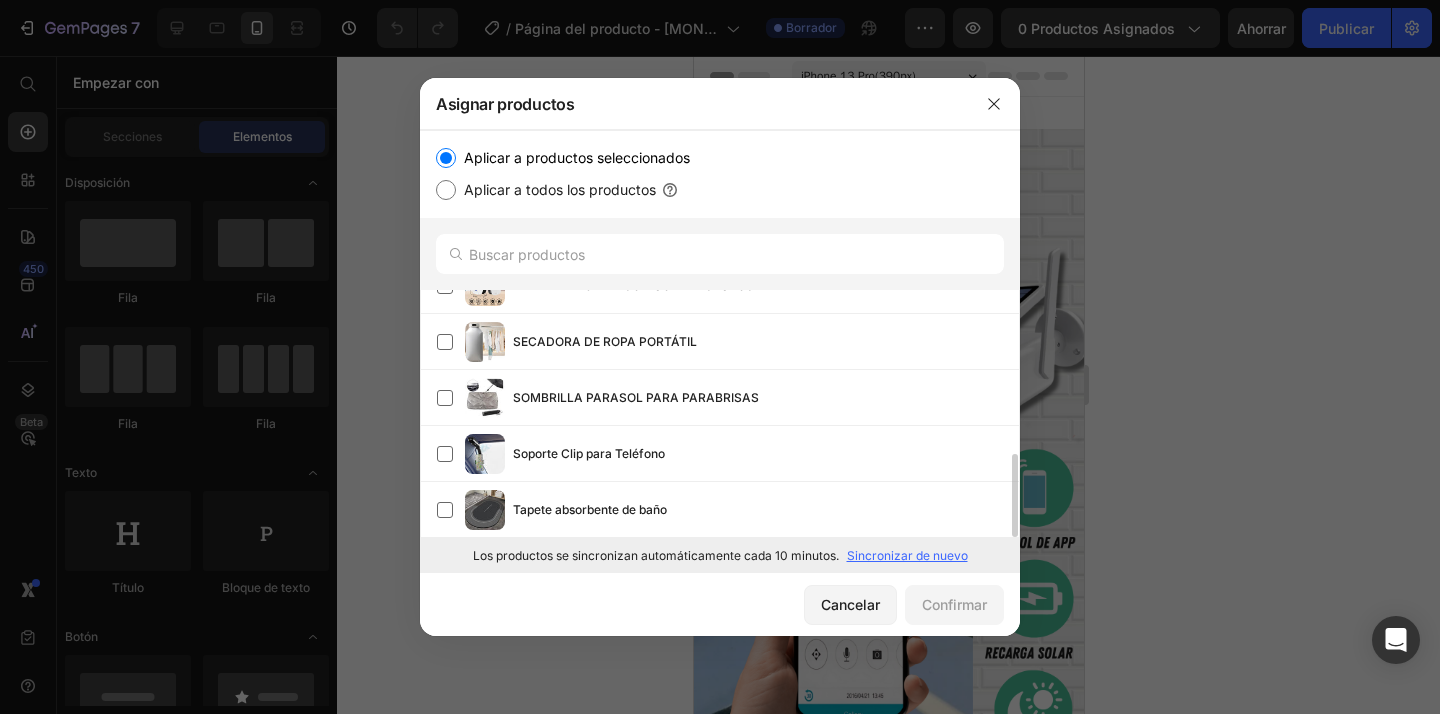 click on "Sincronizar de nuevo" at bounding box center (907, 555) 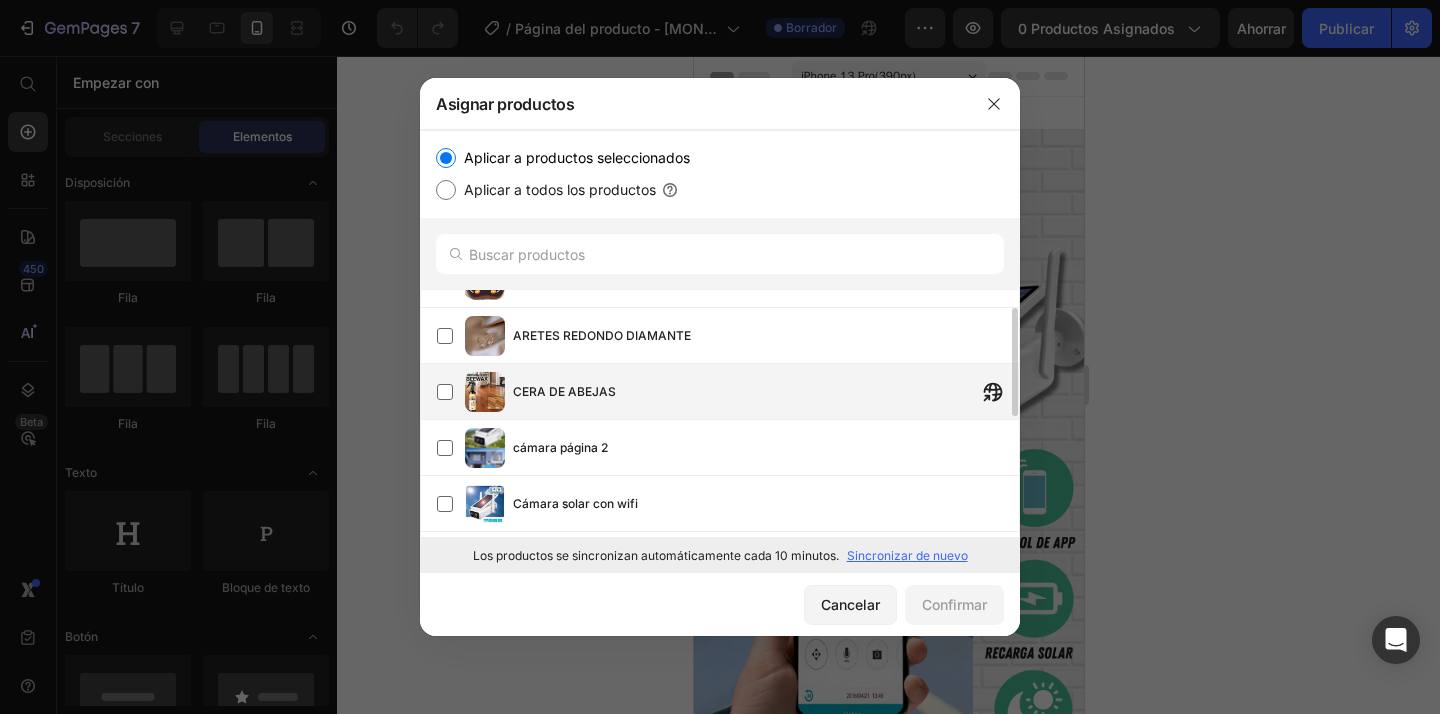 scroll, scrollTop: 40, scrollLeft: 0, axis: vertical 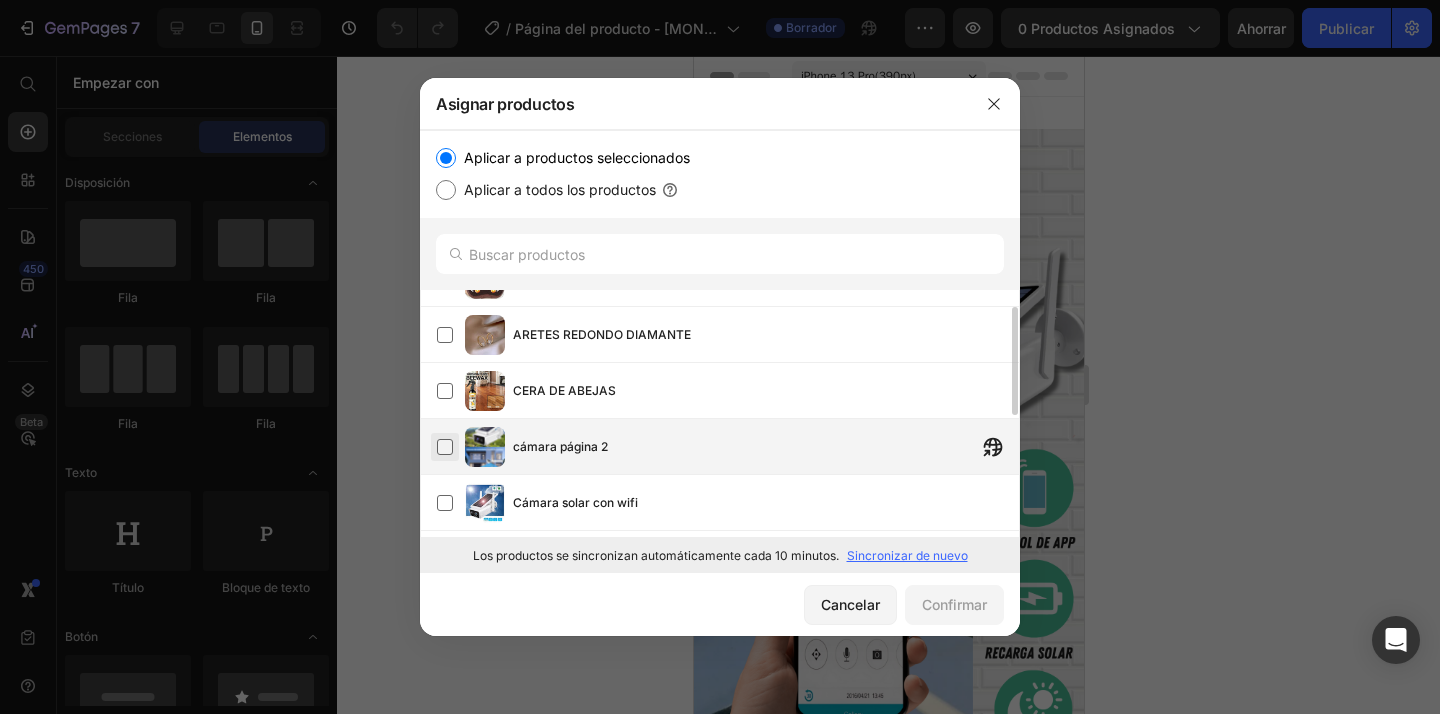 click at bounding box center (445, 447) 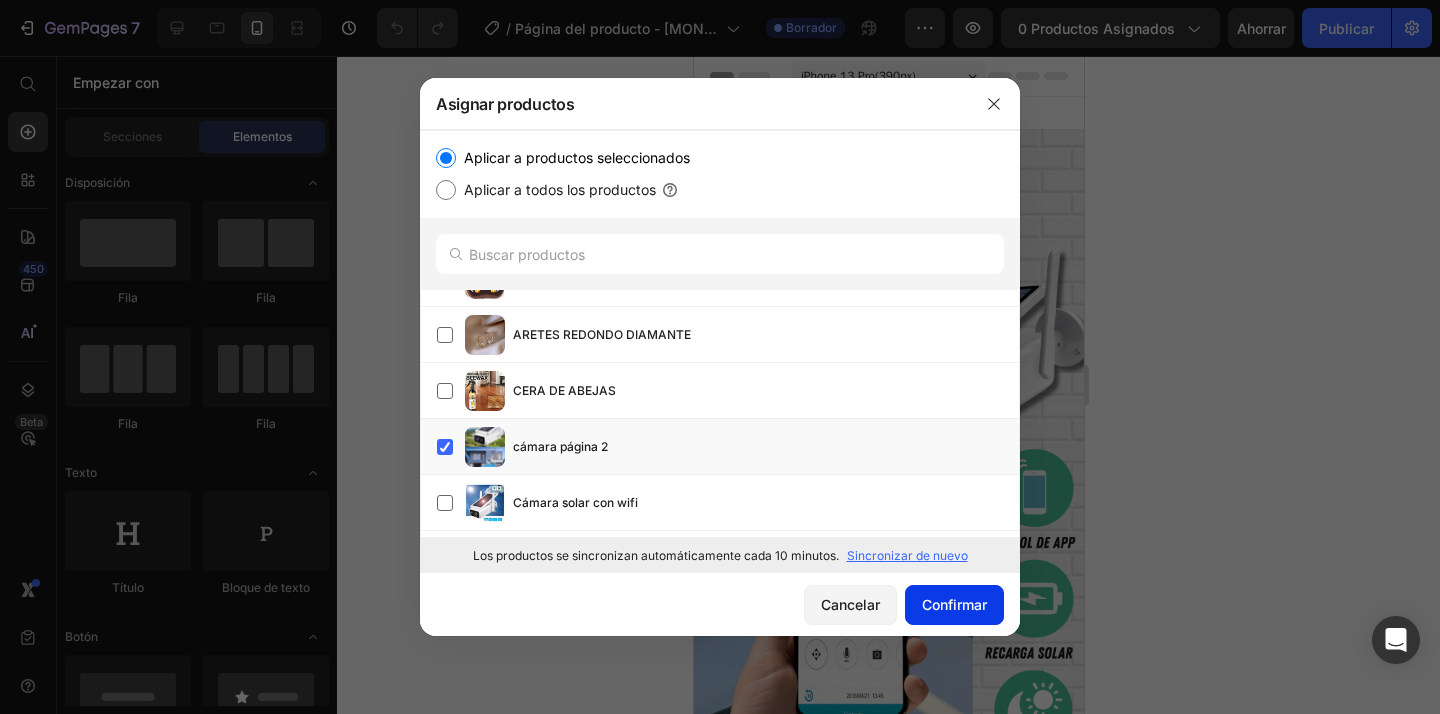 click on "Confirmar" at bounding box center [954, 604] 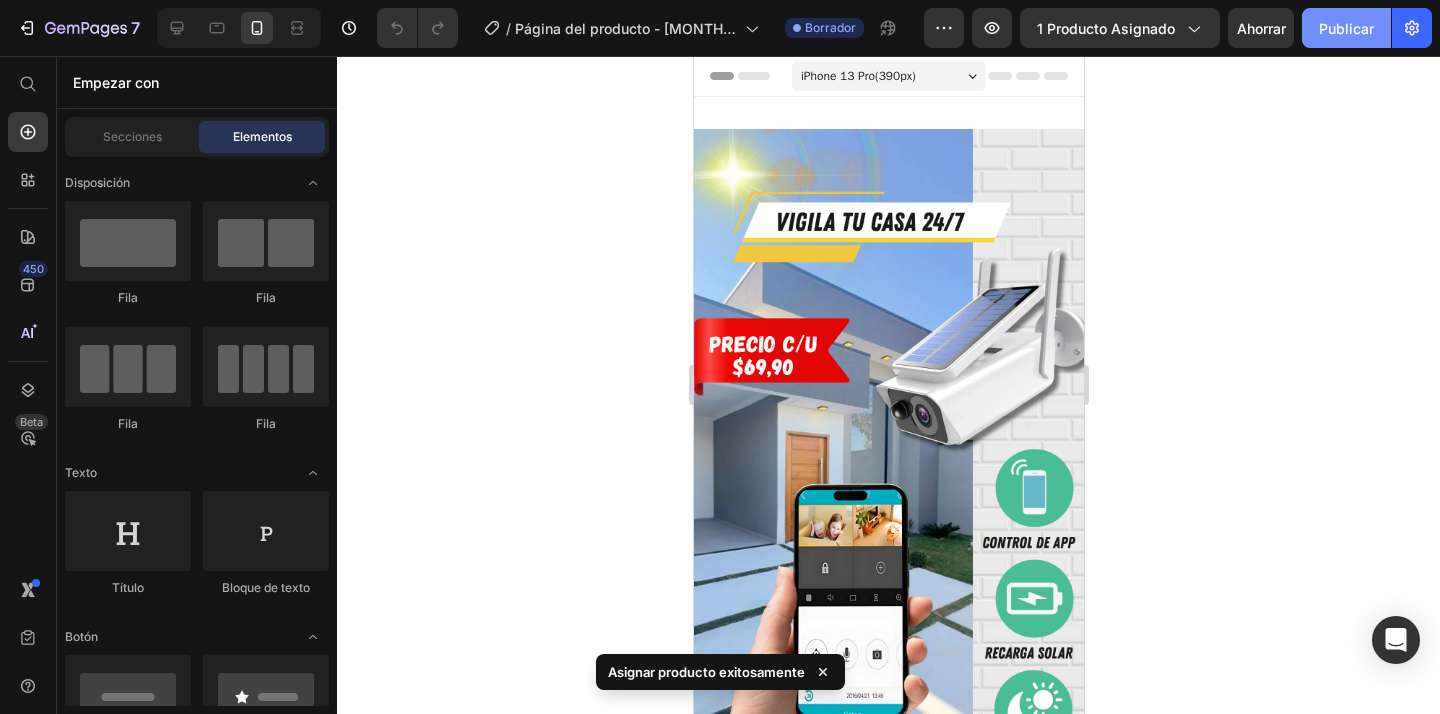 click on "Publicar" at bounding box center [1346, 28] 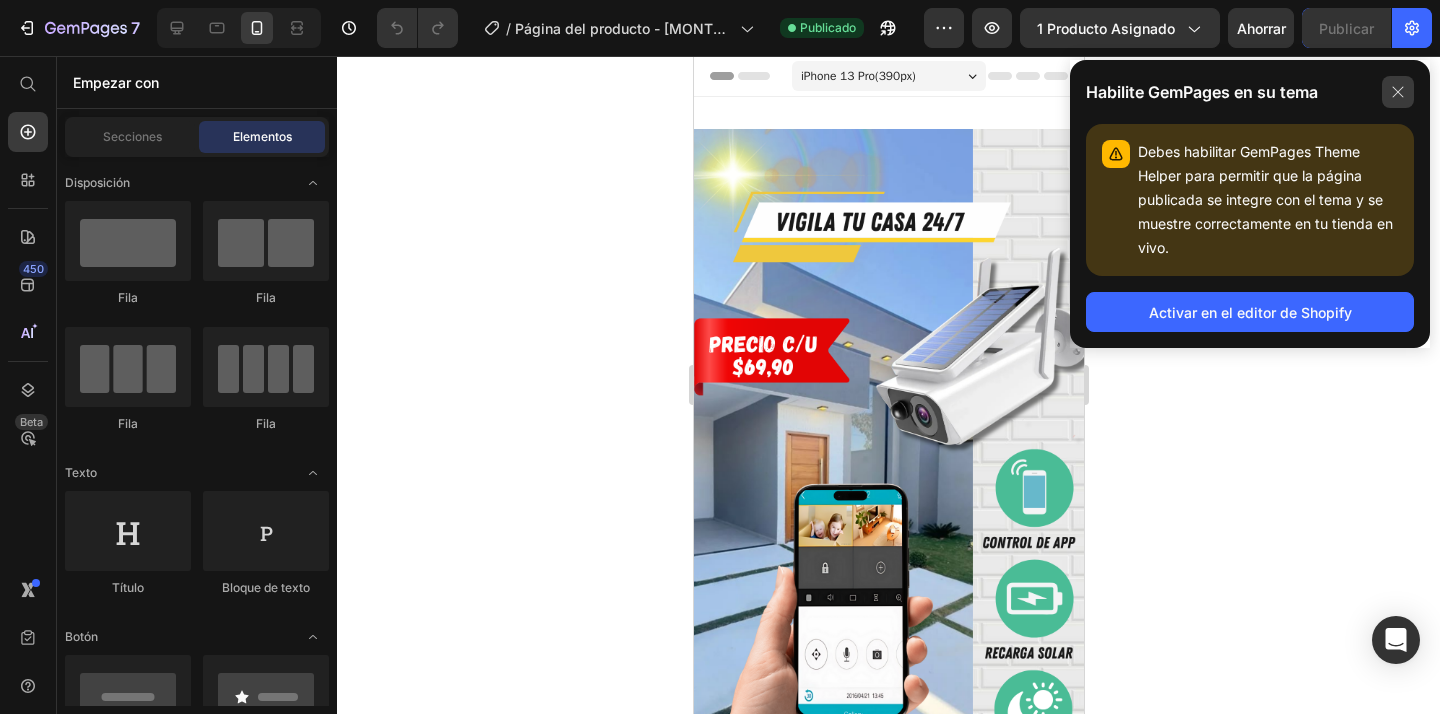click 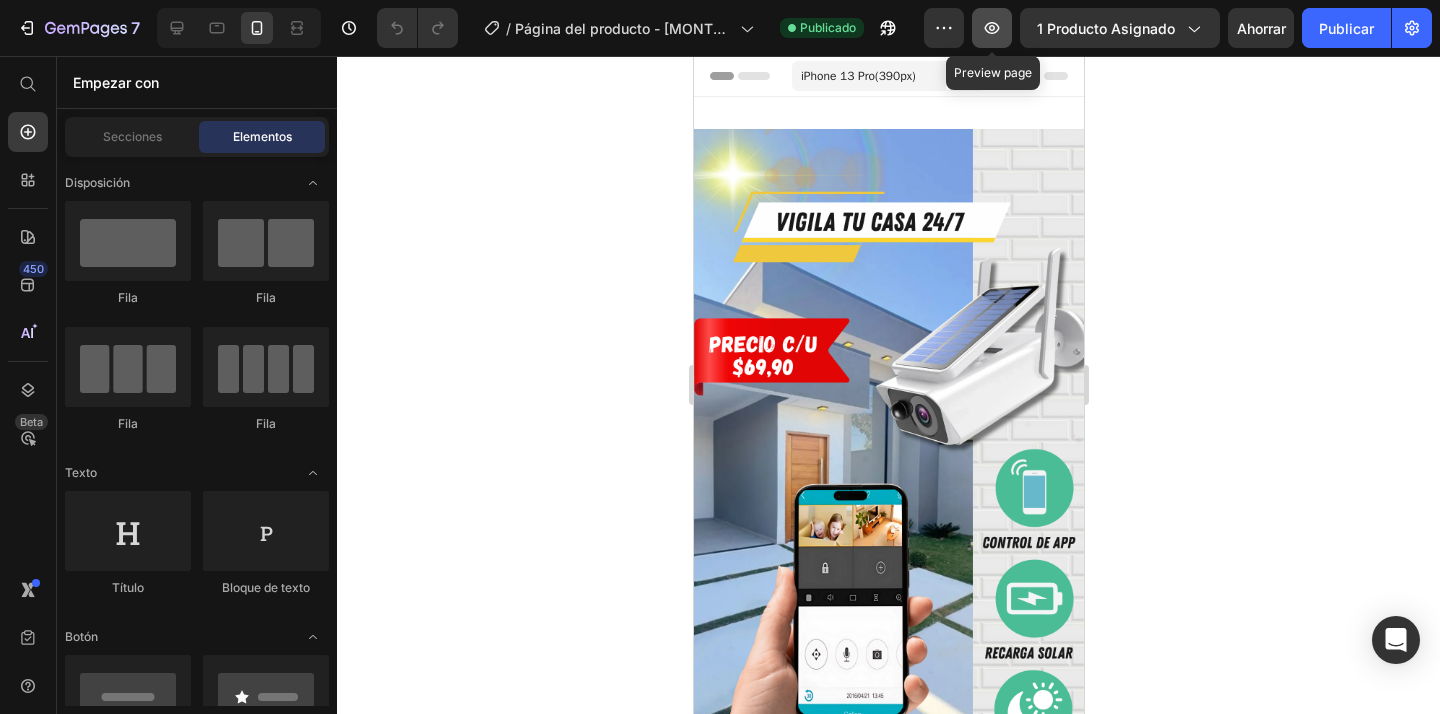 click 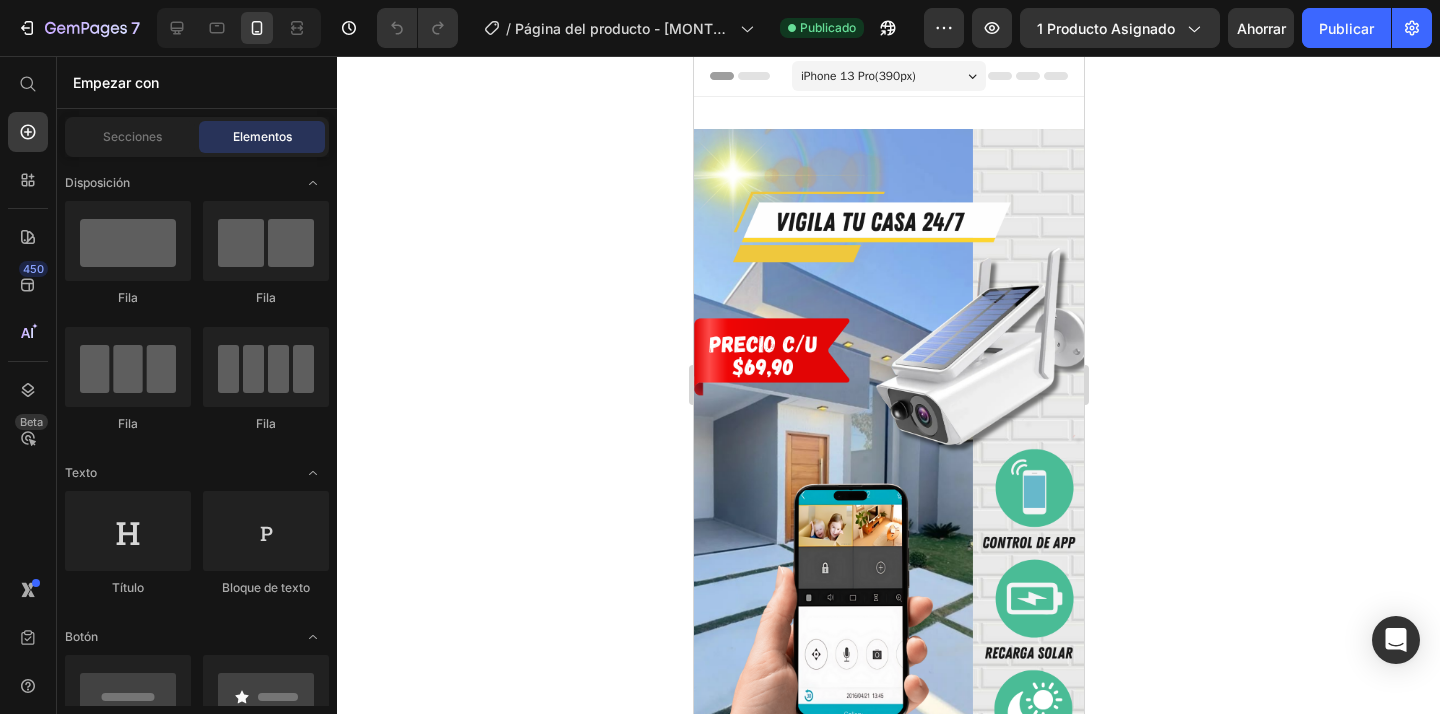 click on "Encabezamiento" at bounding box center [774, 76] 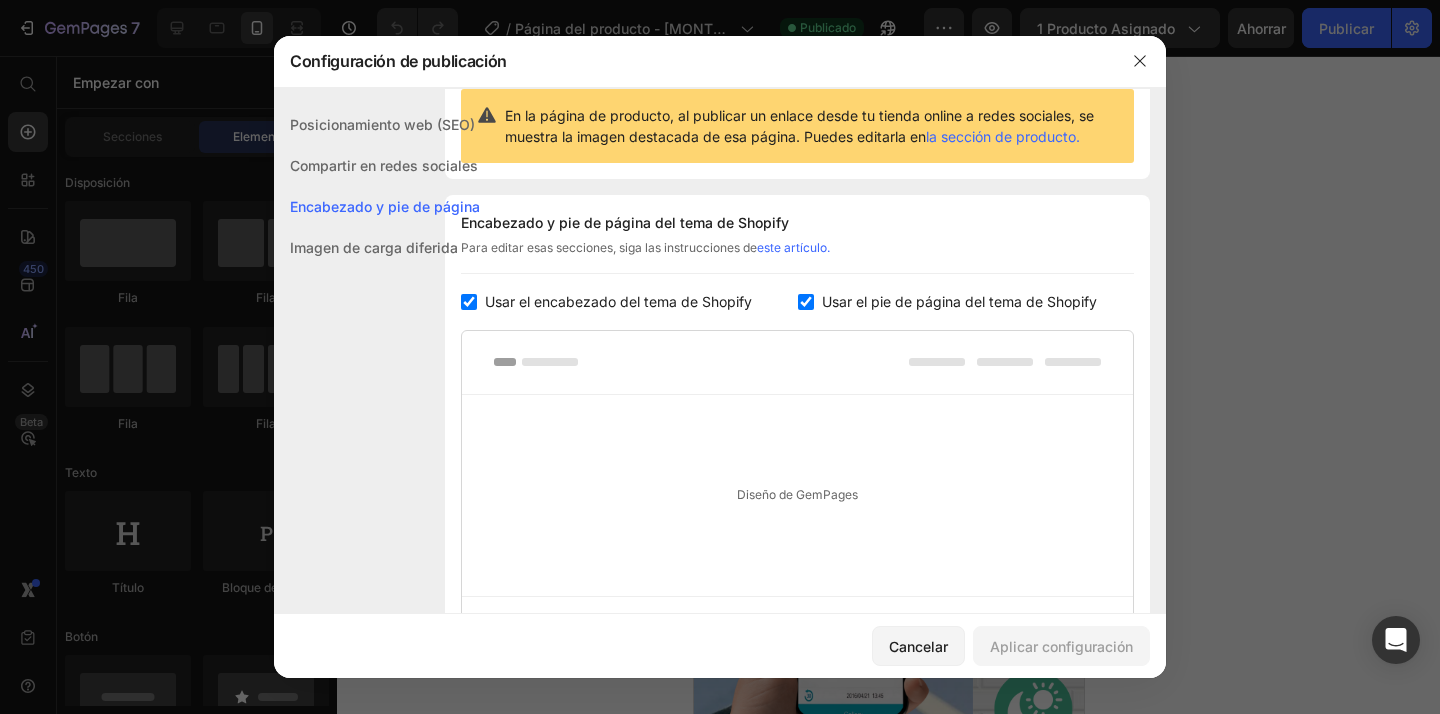 scroll, scrollTop: 291, scrollLeft: 0, axis: vertical 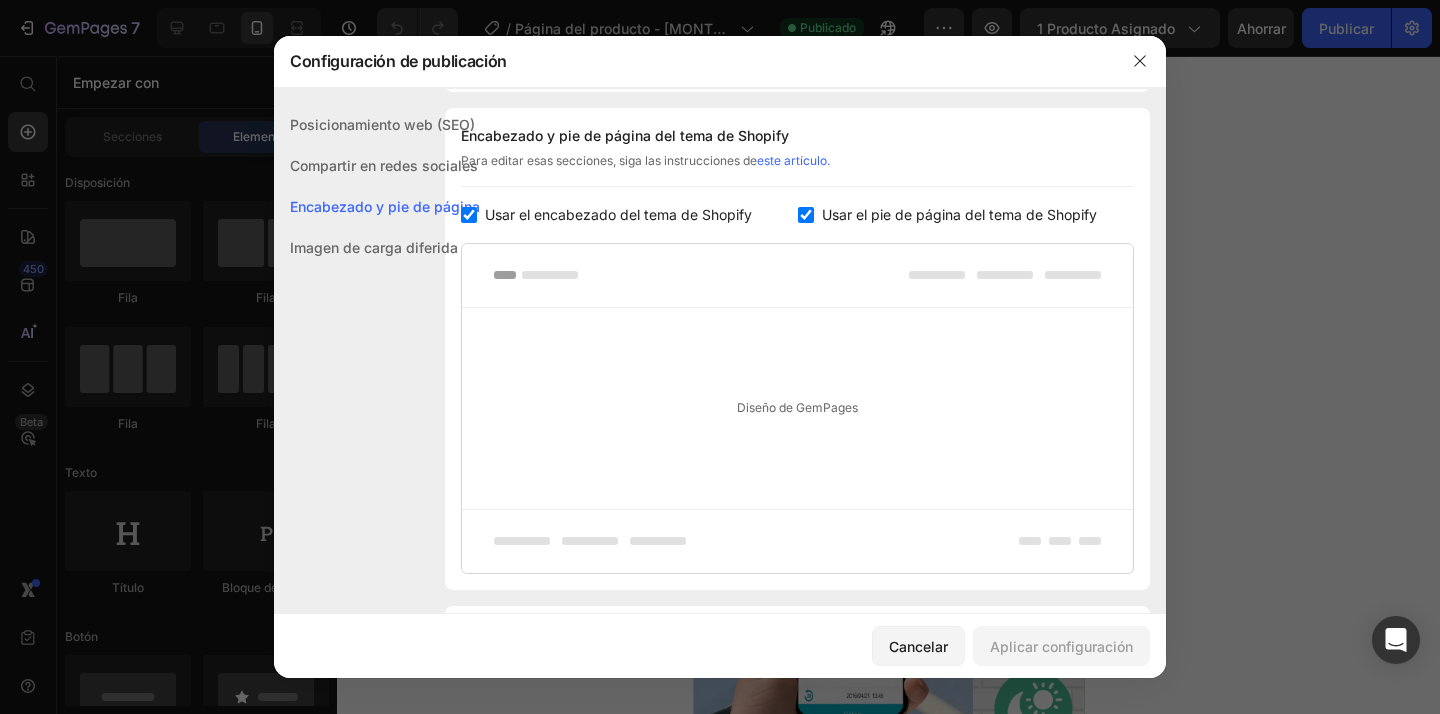 click at bounding box center (469, 215) 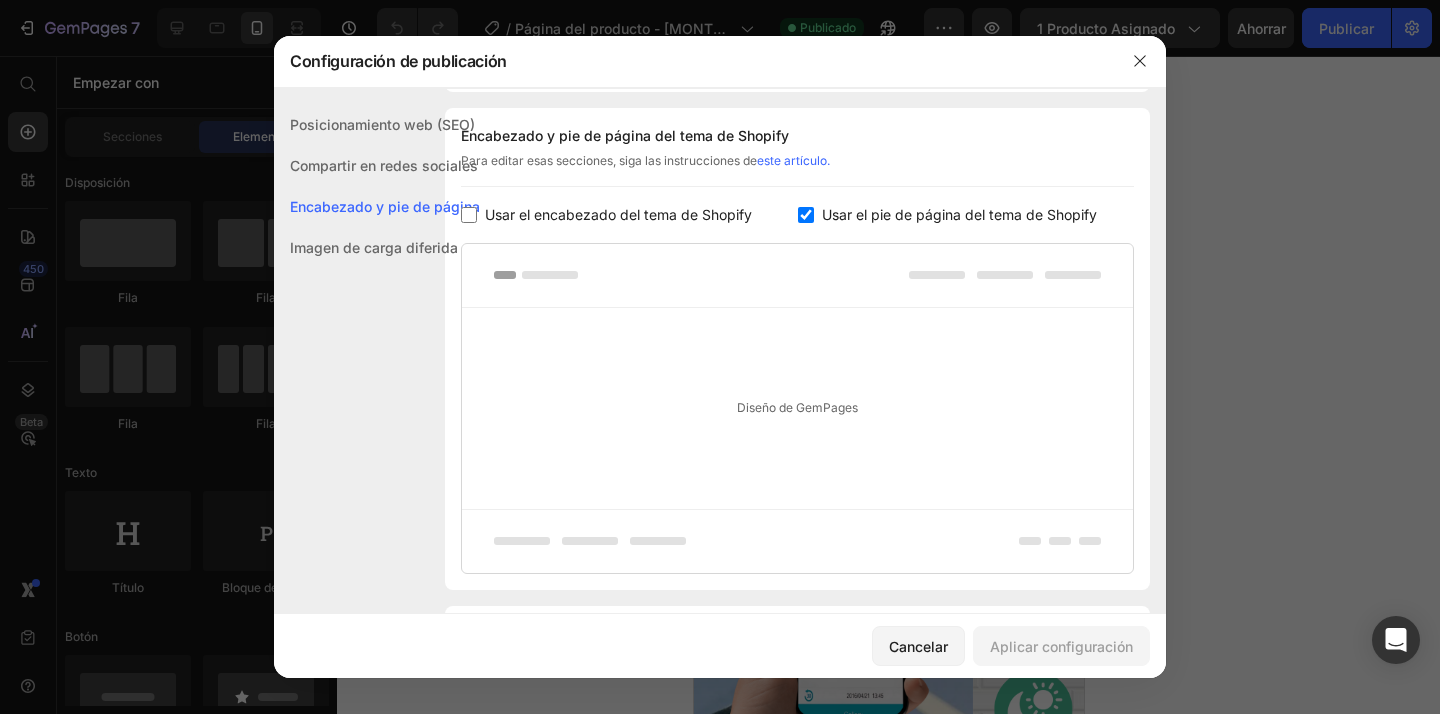 checkbox on "false" 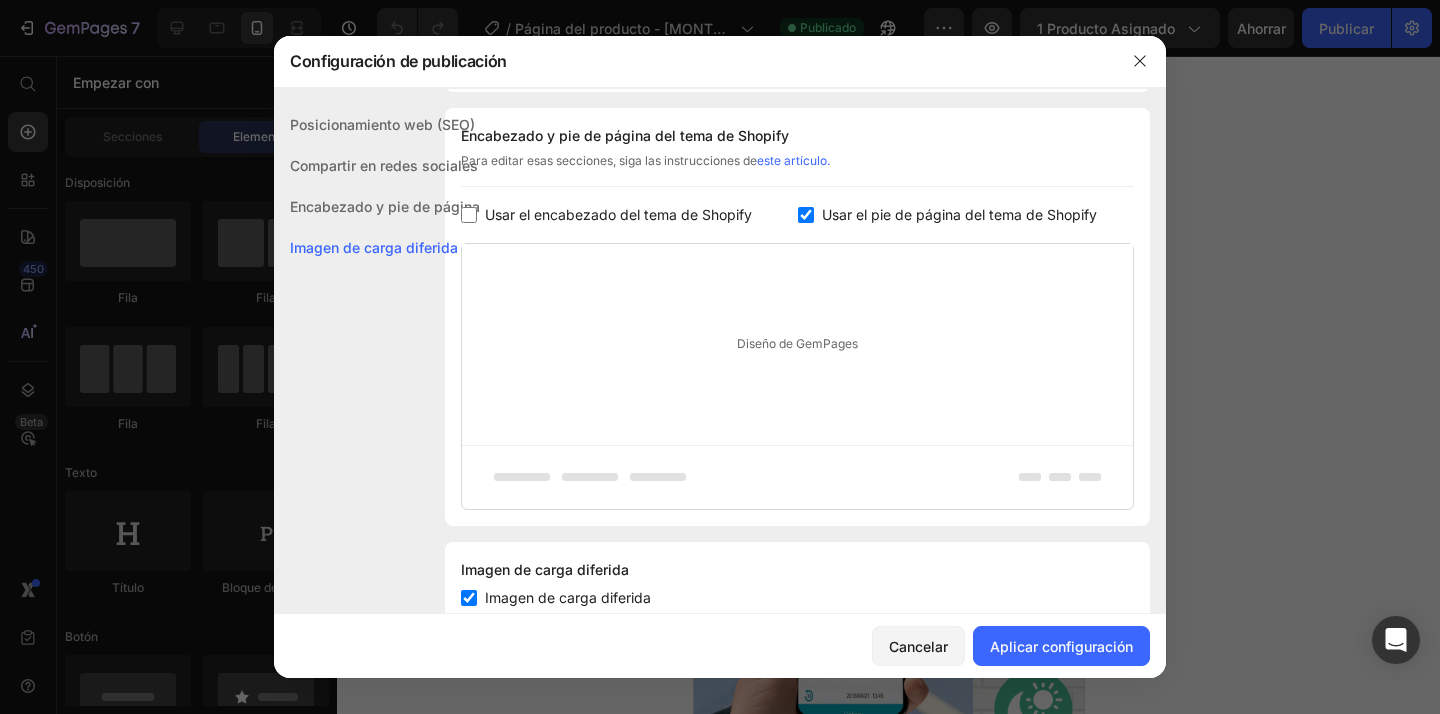 click at bounding box center (806, 215) 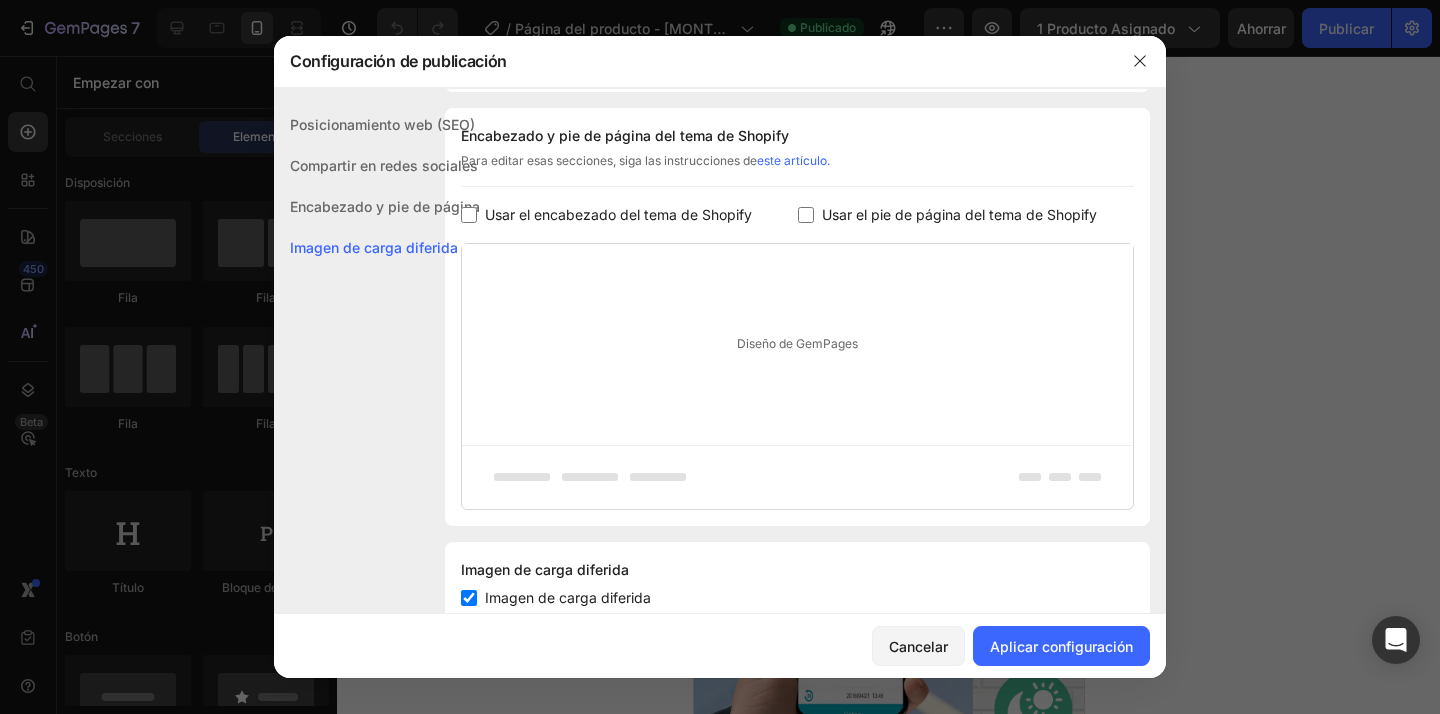 checkbox on "false" 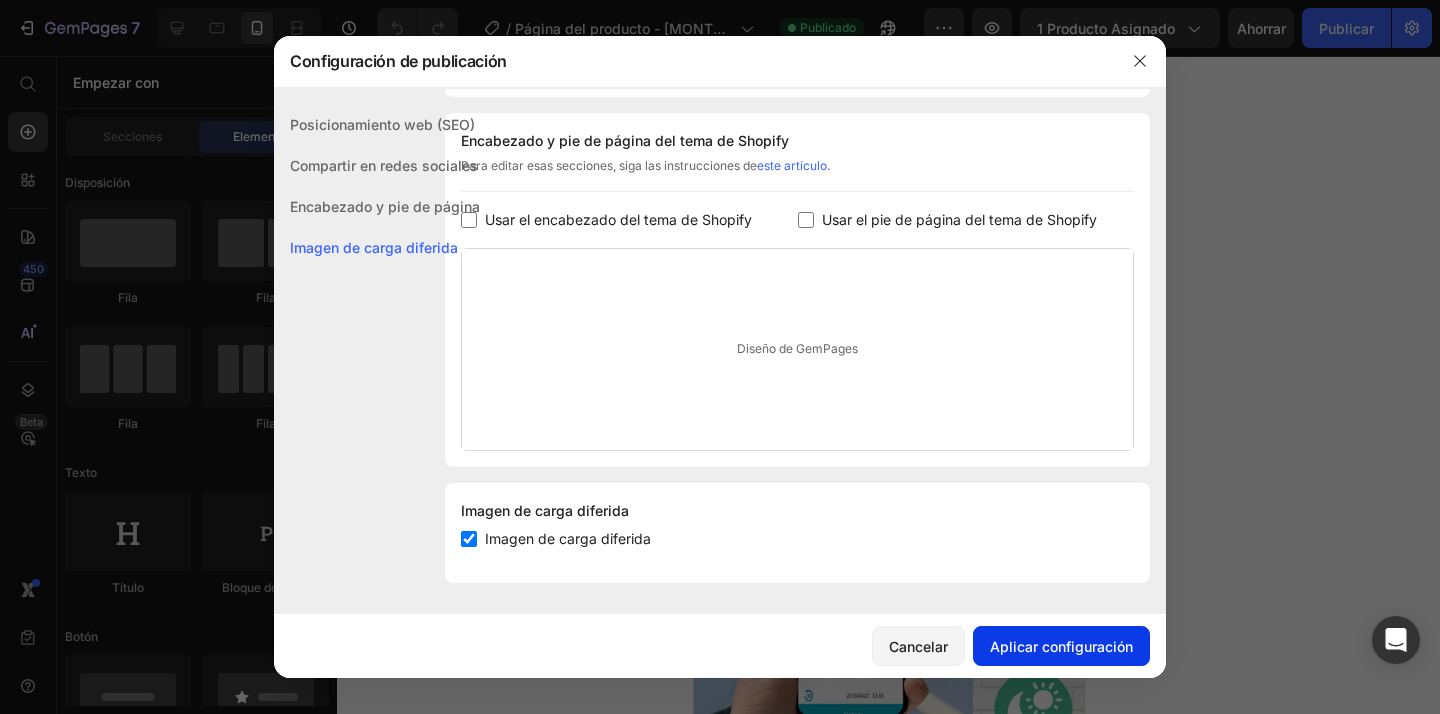 click on "Aplicar configuración" at bounding box center (1061, 646) 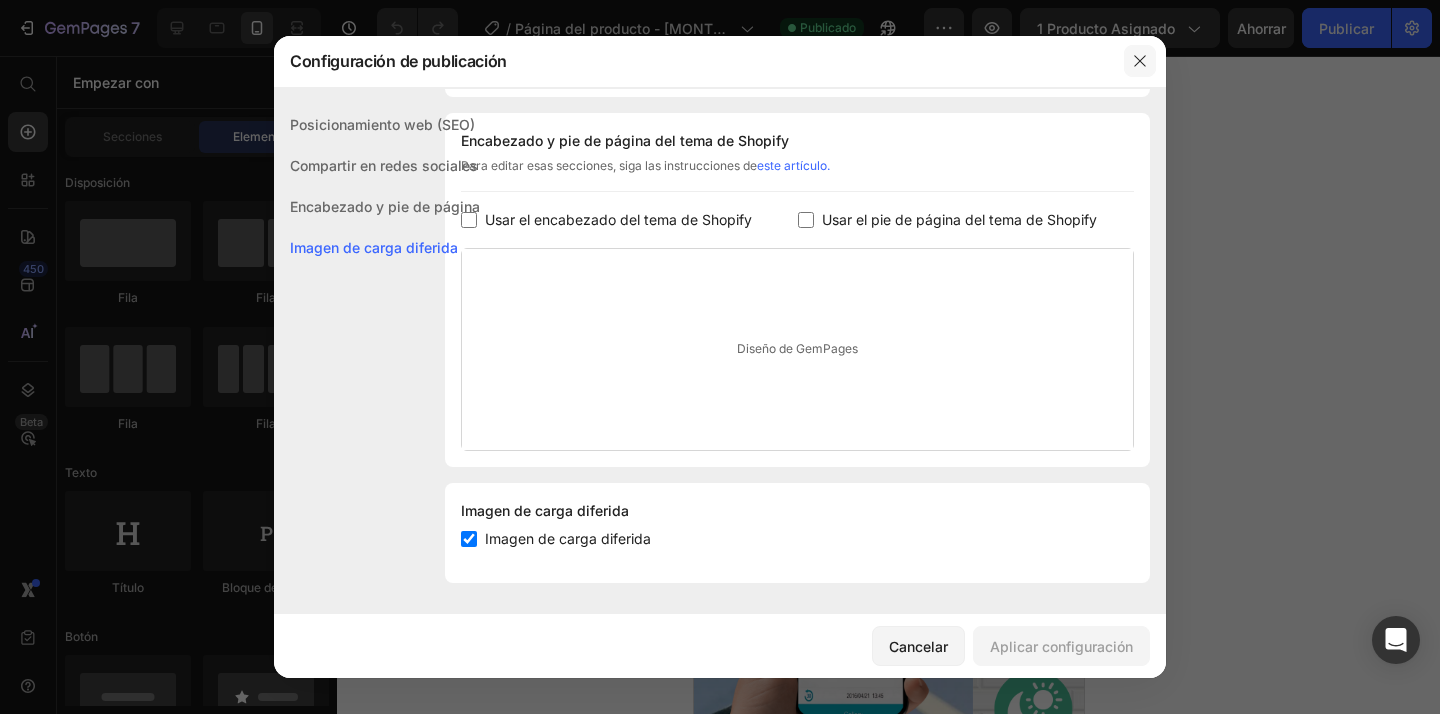 click 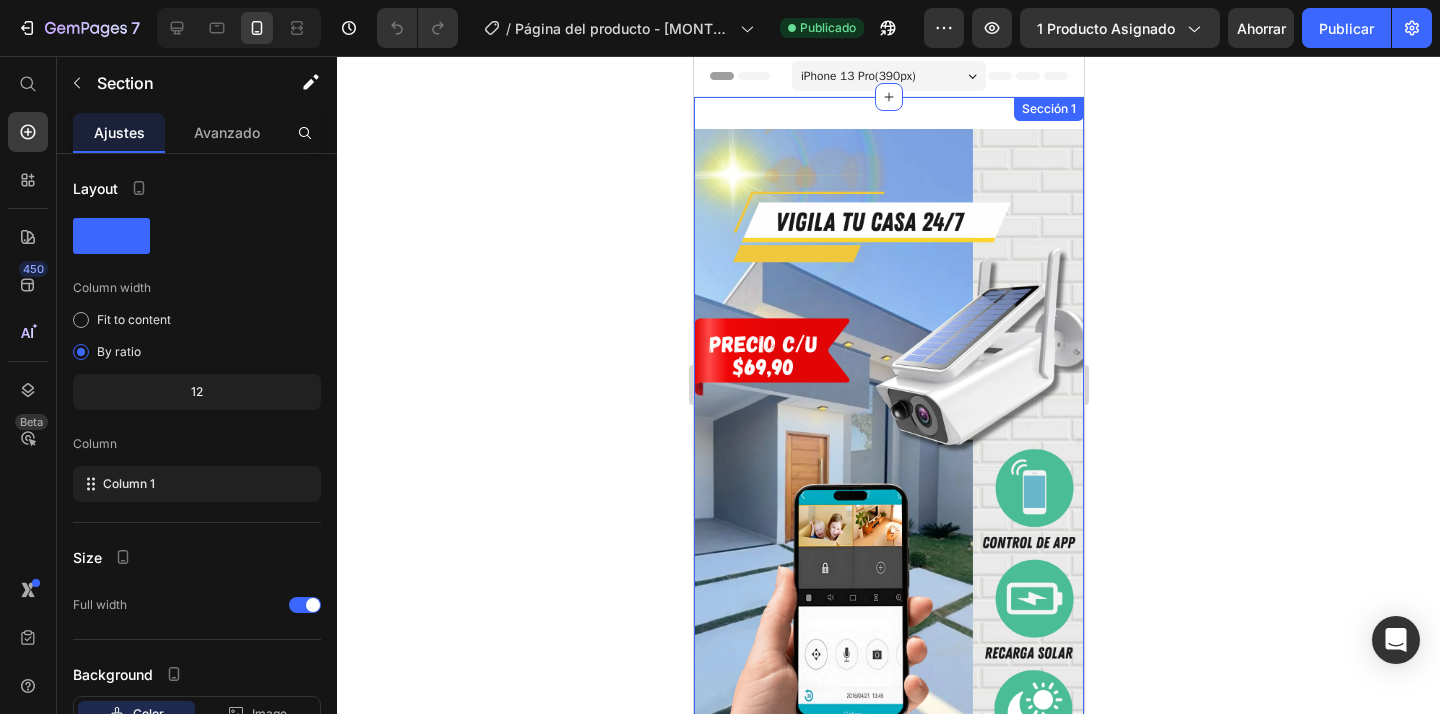 click on "Imagen Sección 1" at bounding box center [888, 475] 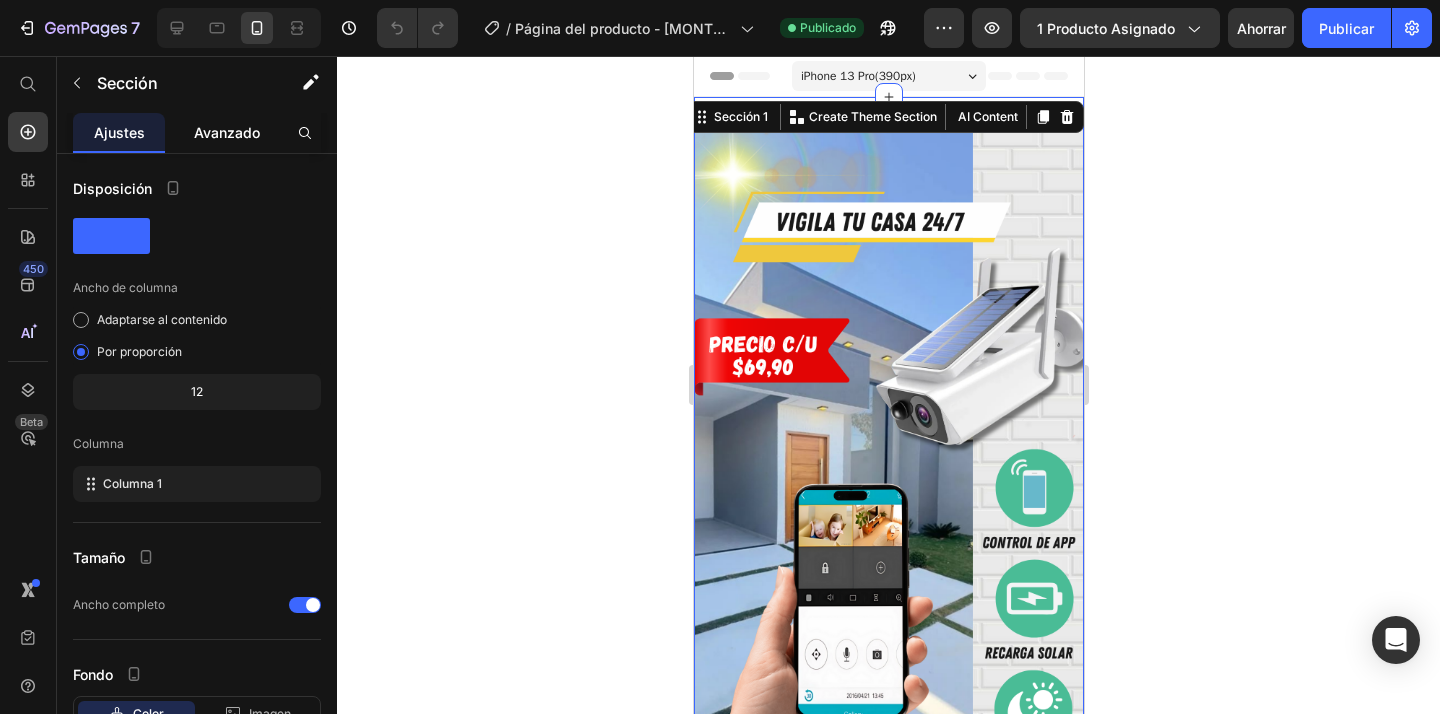 click on "Avanzado" at bounding box center [227, 132] 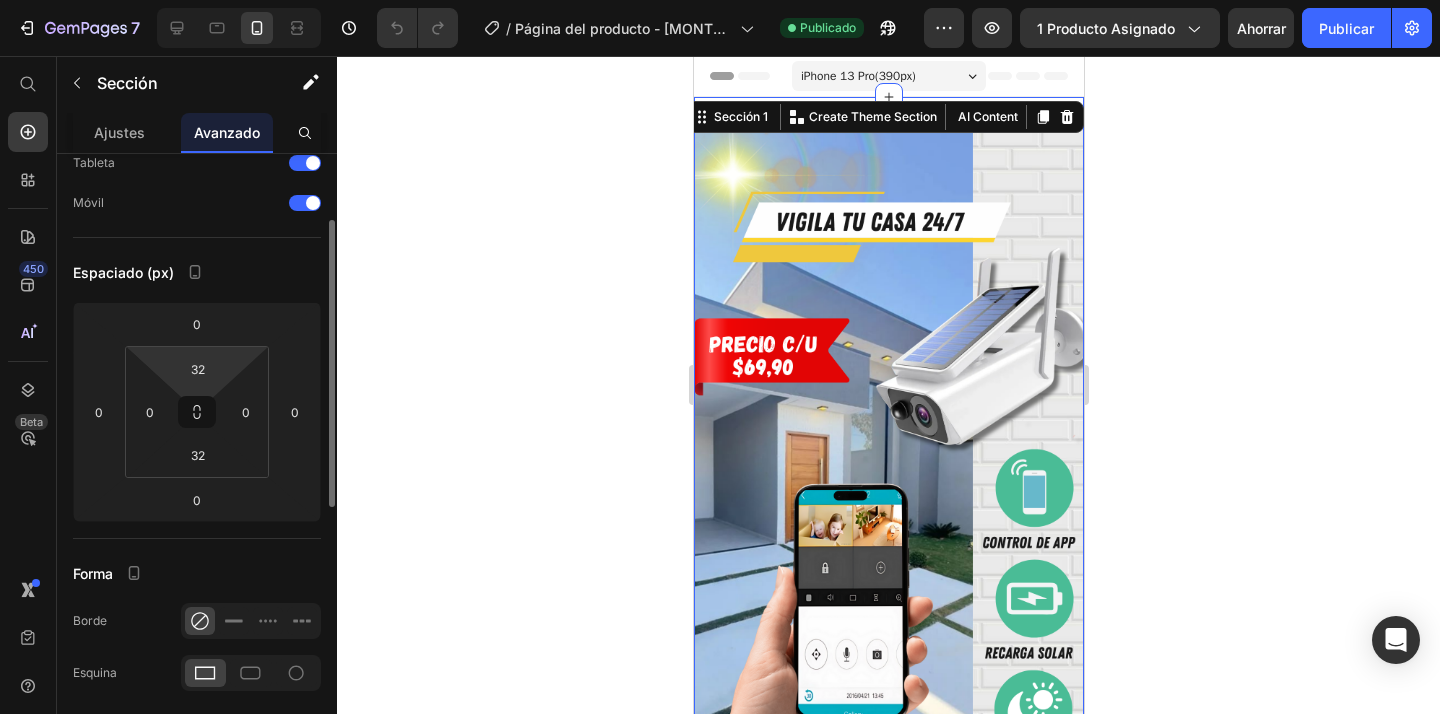 scroll, scrollTop: 140, scrollLeft: 0, axis: vertical 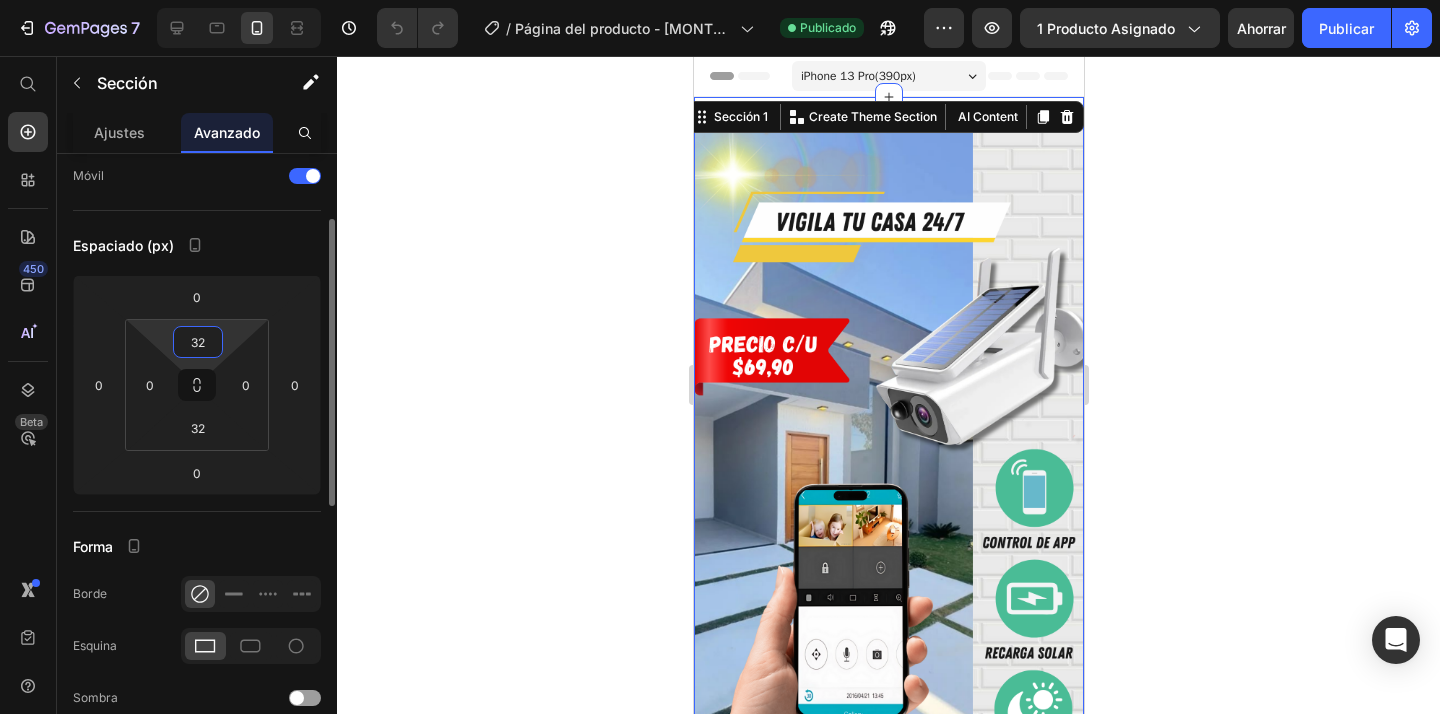 click on "32" at bounding box center [198, 342] 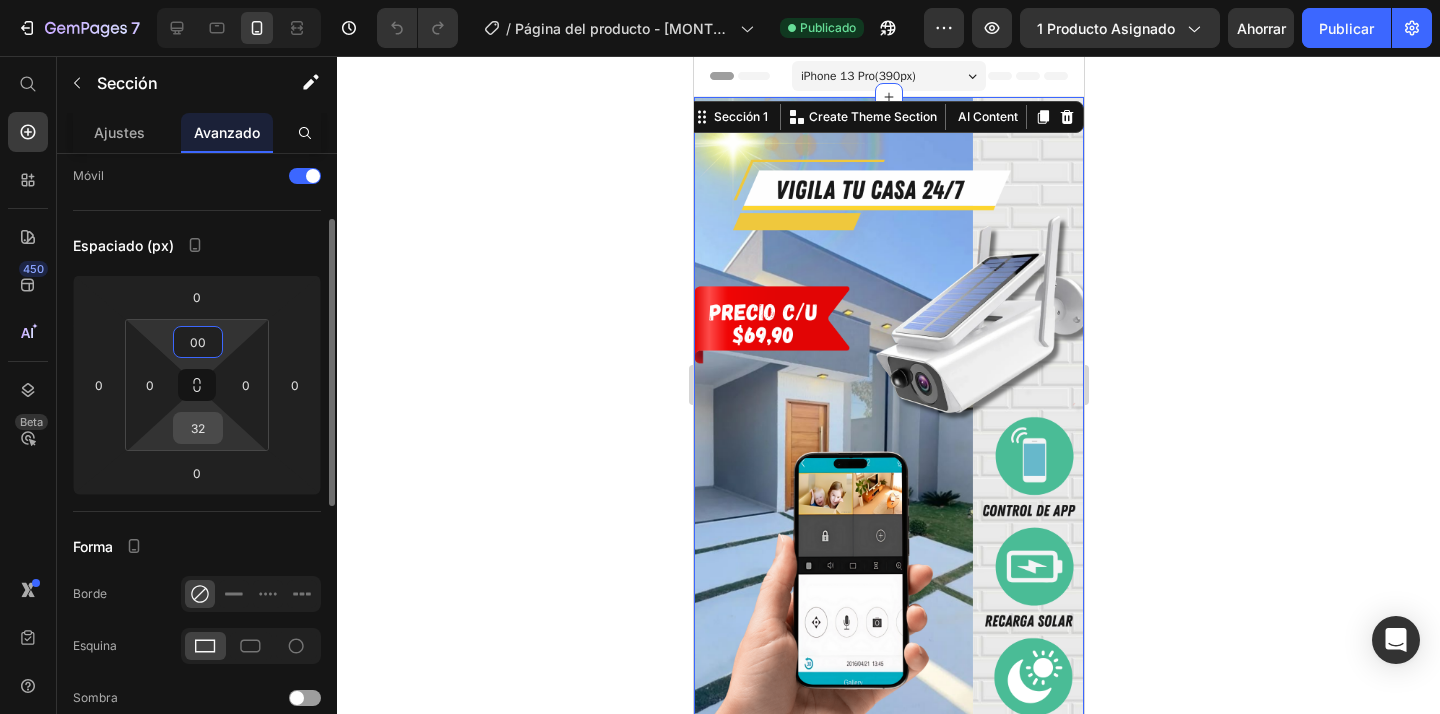 type on "0" 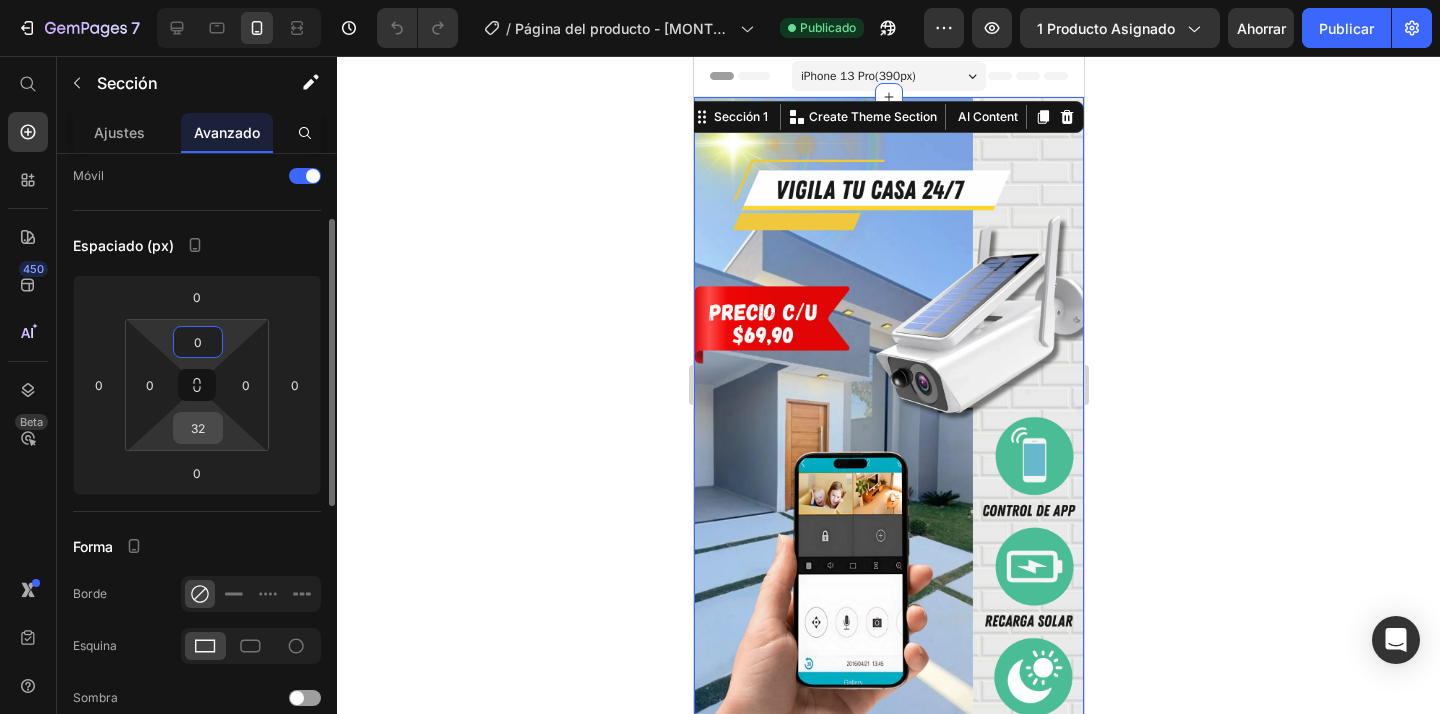 click on "32" at bounding box center (198, 428) 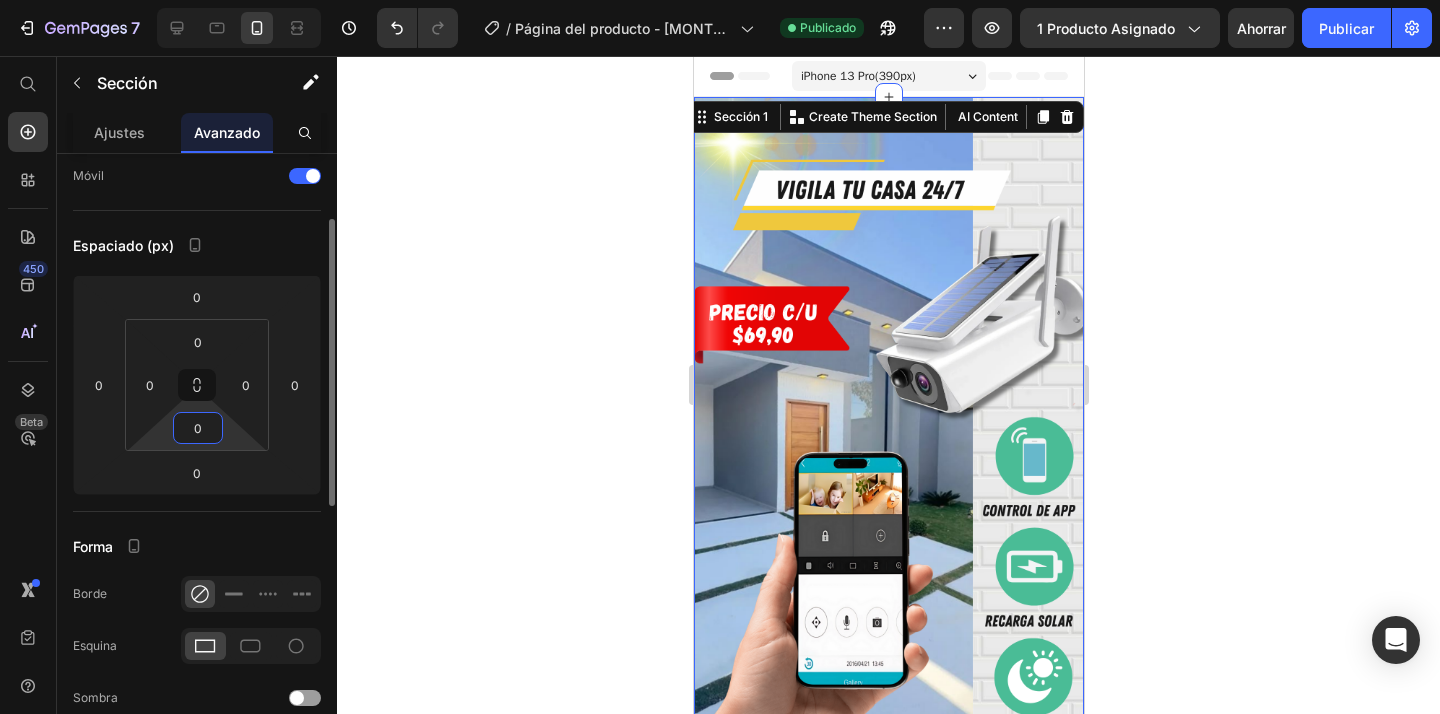type on "0" 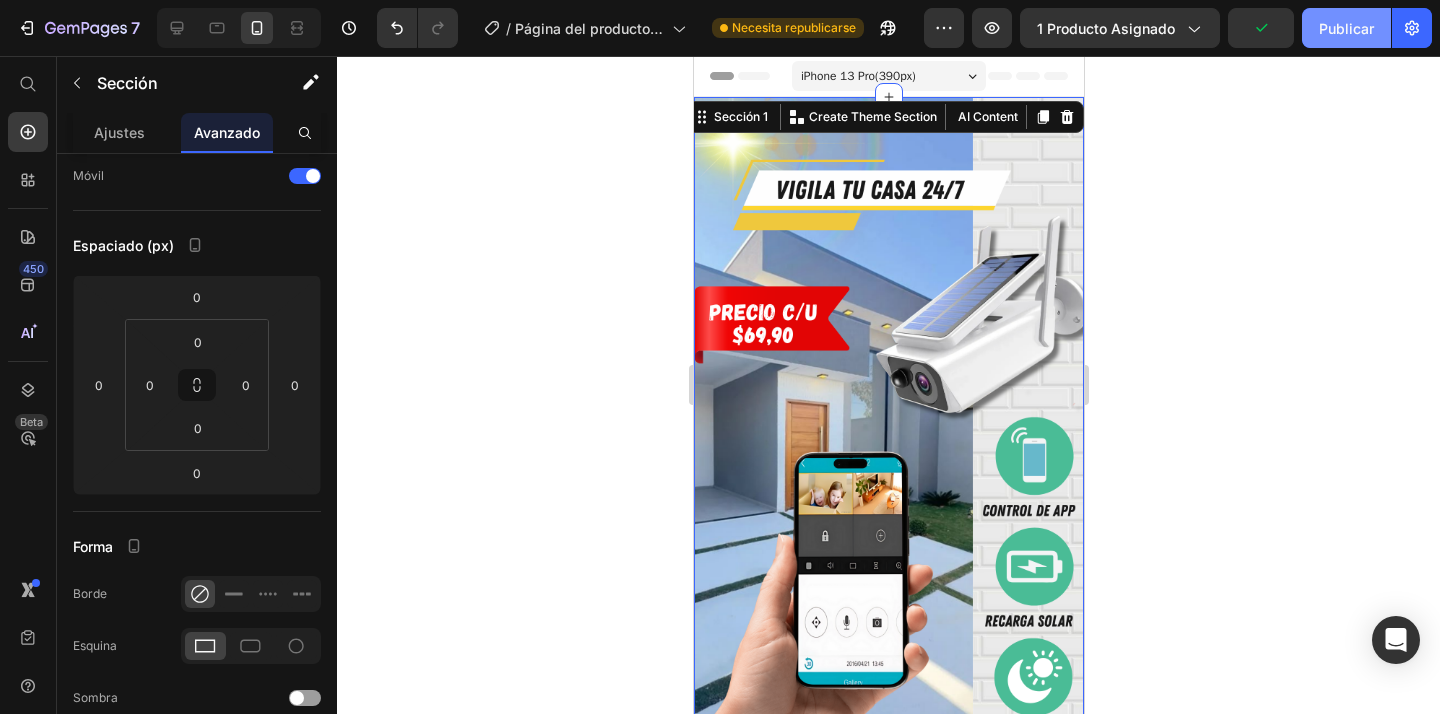 click on "Publicar" at bounding box center (1346, 28) 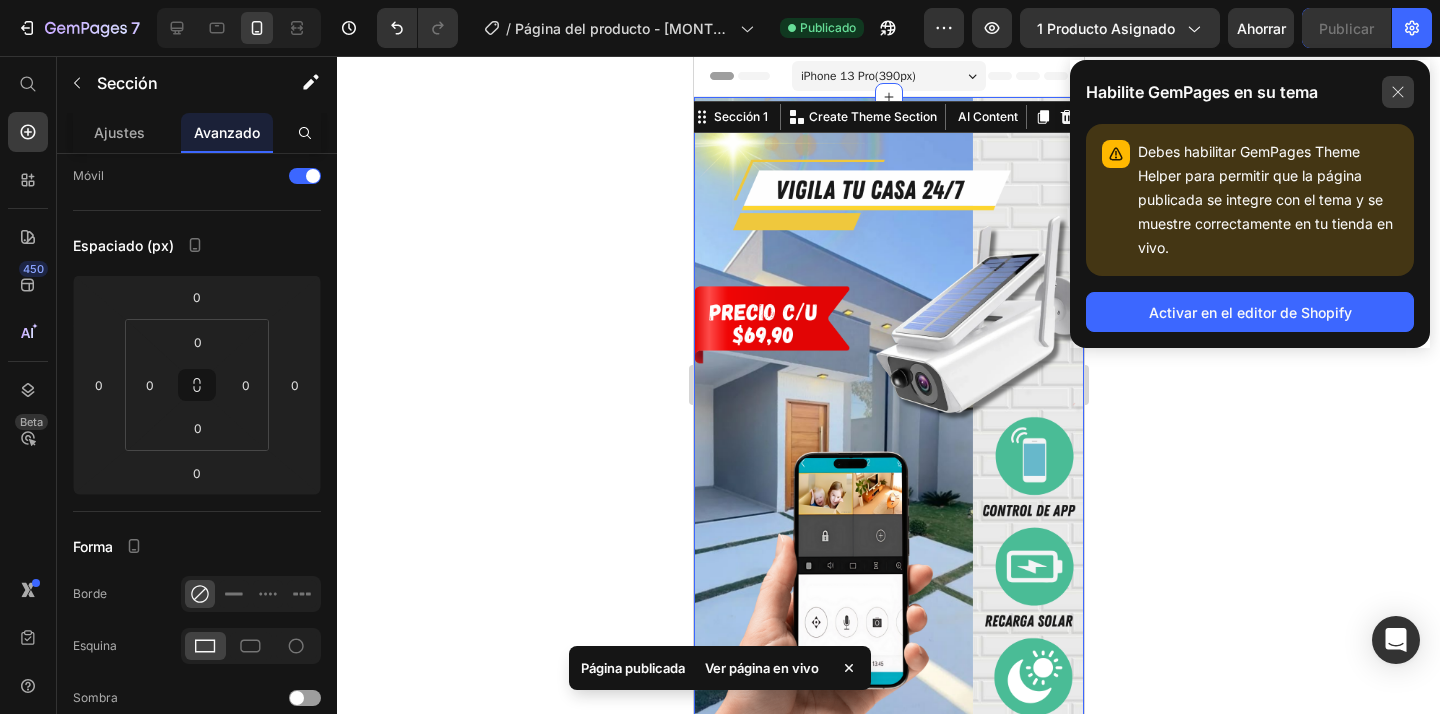 click 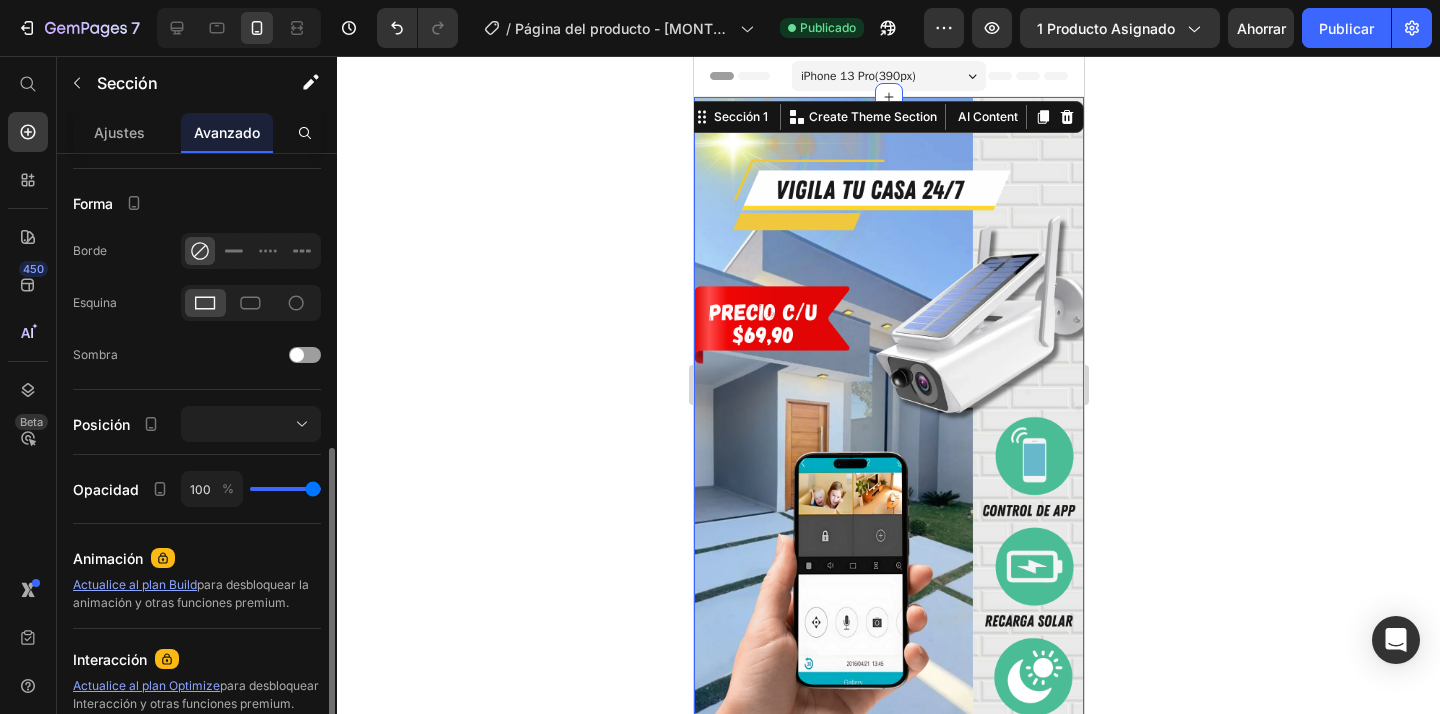 scroll, scrollTop: 530, scrollLeft: 0, axis: vertical 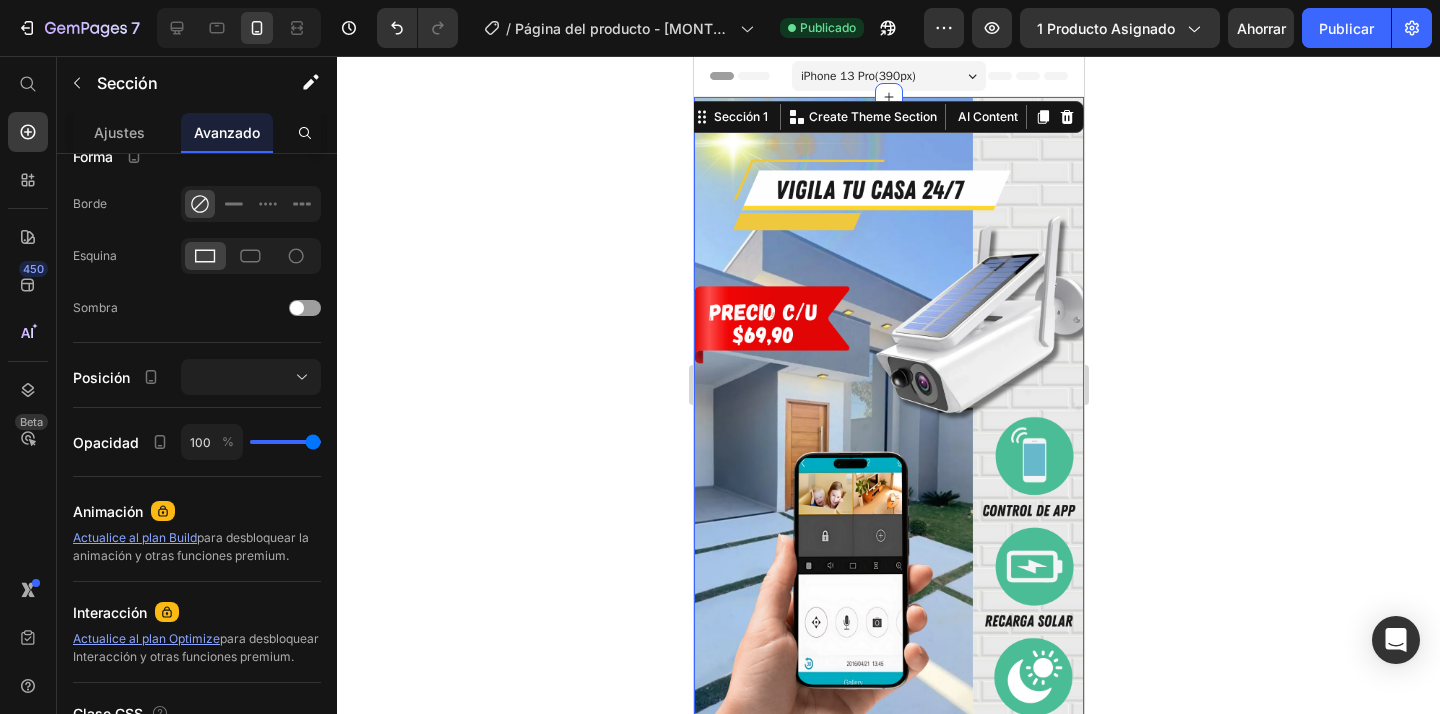 click 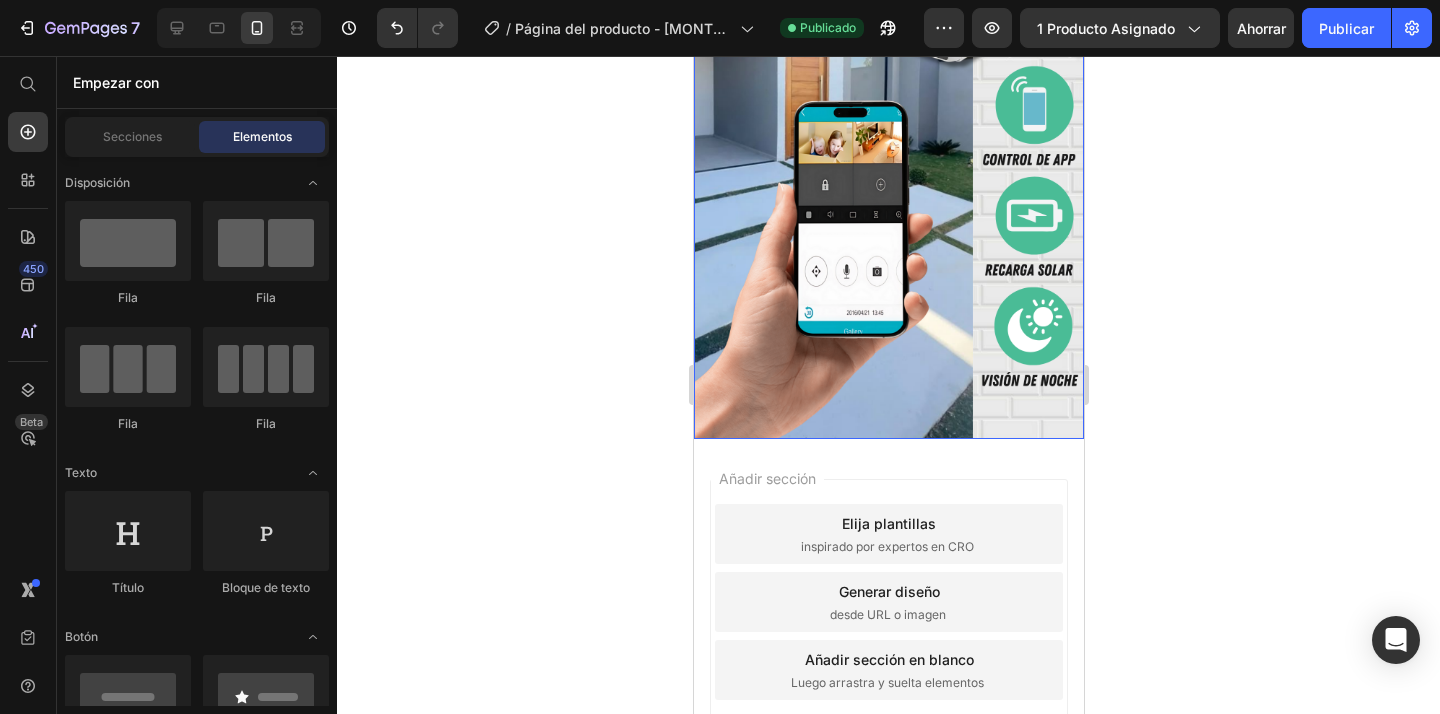 scroll, scrollTop: 356, scrollLeft: 0, axis: vertical 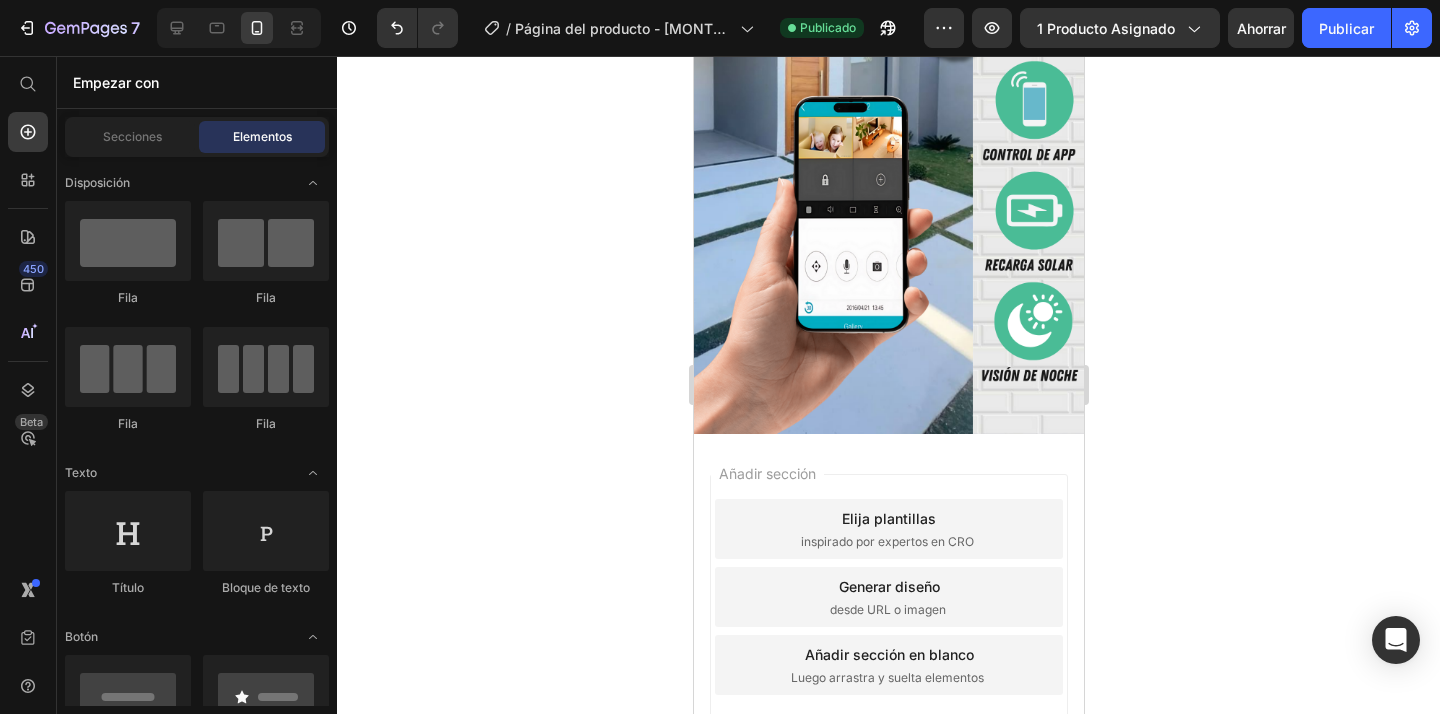 click on "Añadir sección Elija plantillas inspirado por expertos en CRO Generar diseño desde URL o imagen Añadir sección en blanco Luego arrastra y suelta elementos" at bounding box center (888, 601) 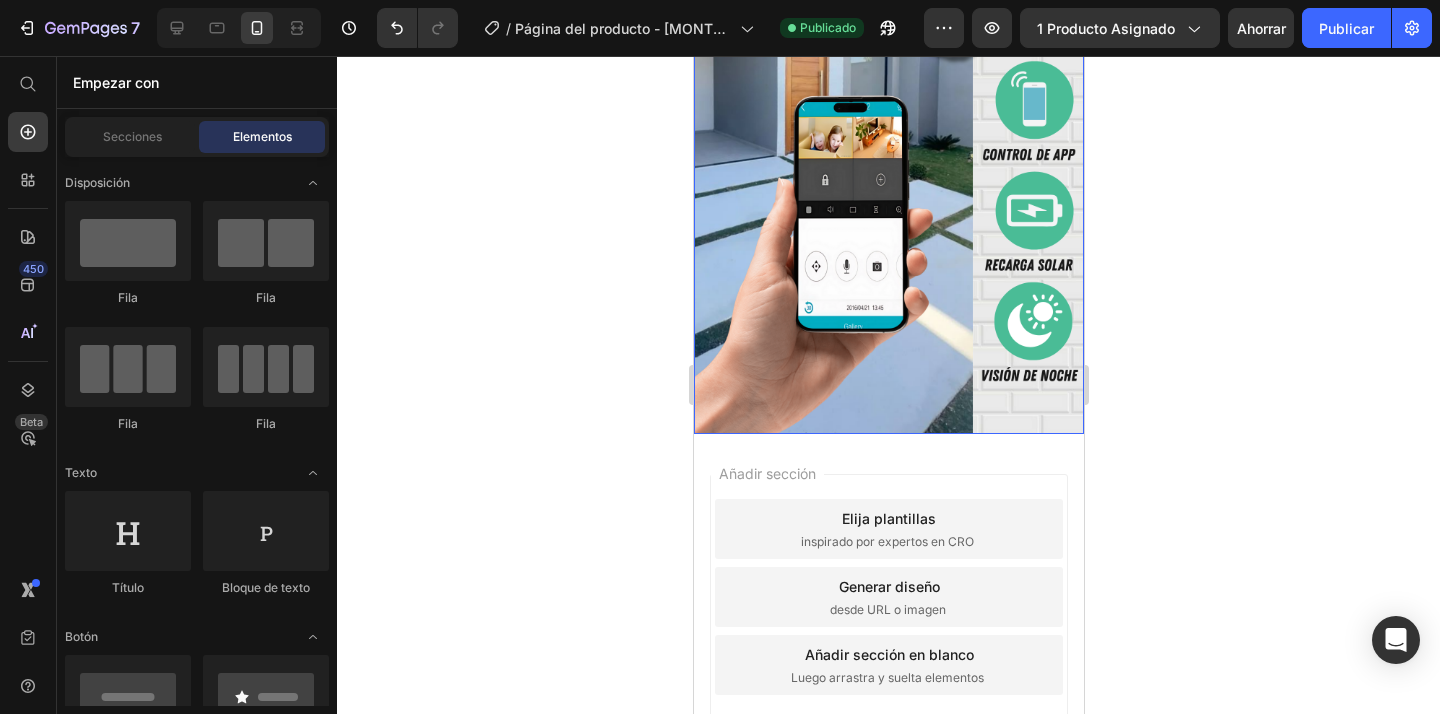 click at bounding box center (888, 87) 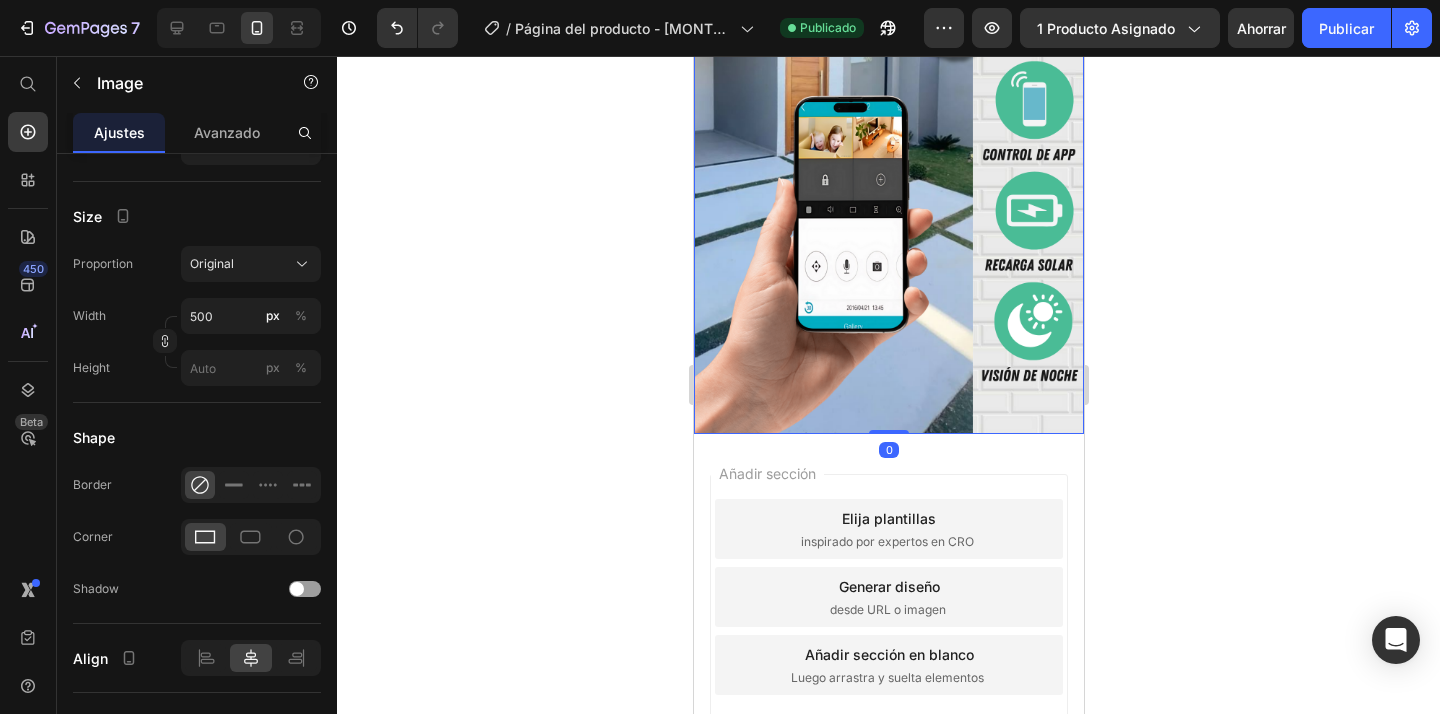 scroll, scrollTop: 0, scrollLeft: 0, axis: both 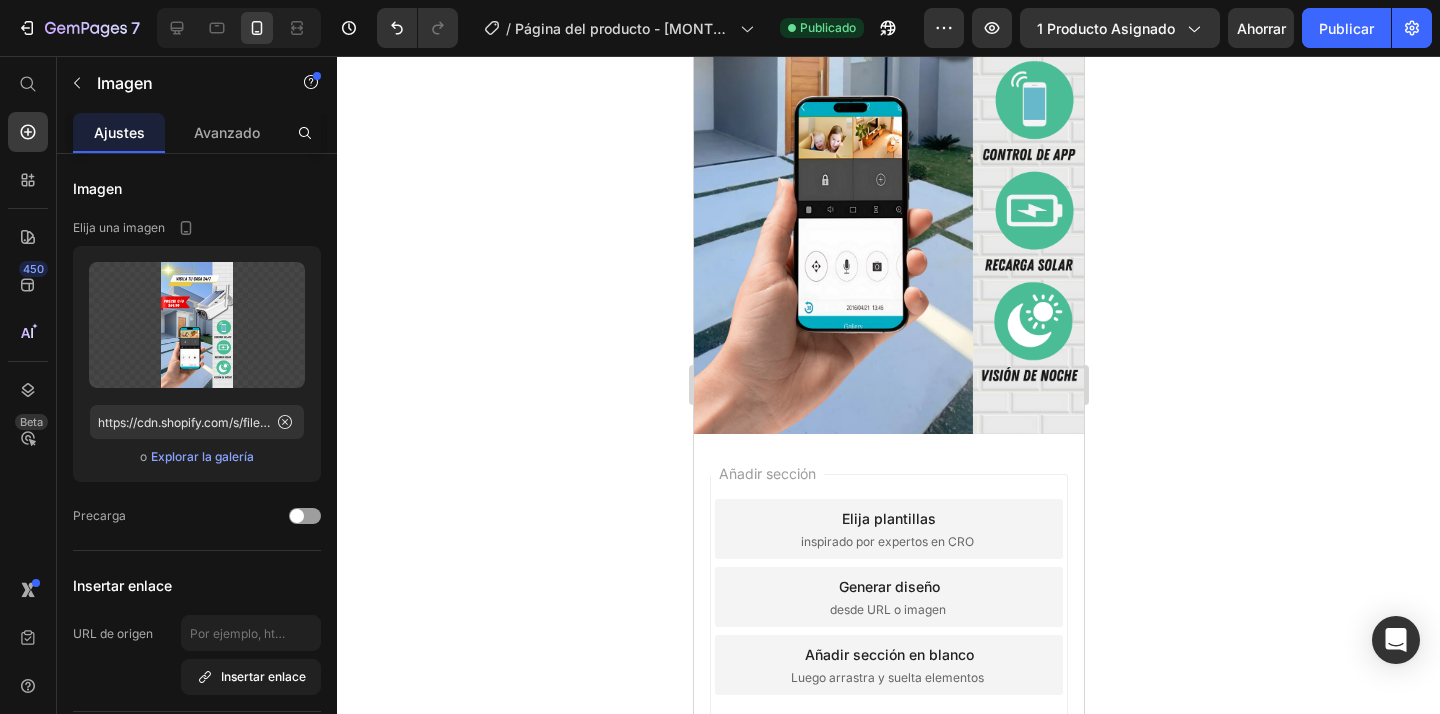 click on "Añadir sección Elija plantillas inspirado por expertos en CRO Generar diseño desde URL o imagen Añadir sección en blanco Luego arrastra y suelta elementos" at bounding box center [888, 601] 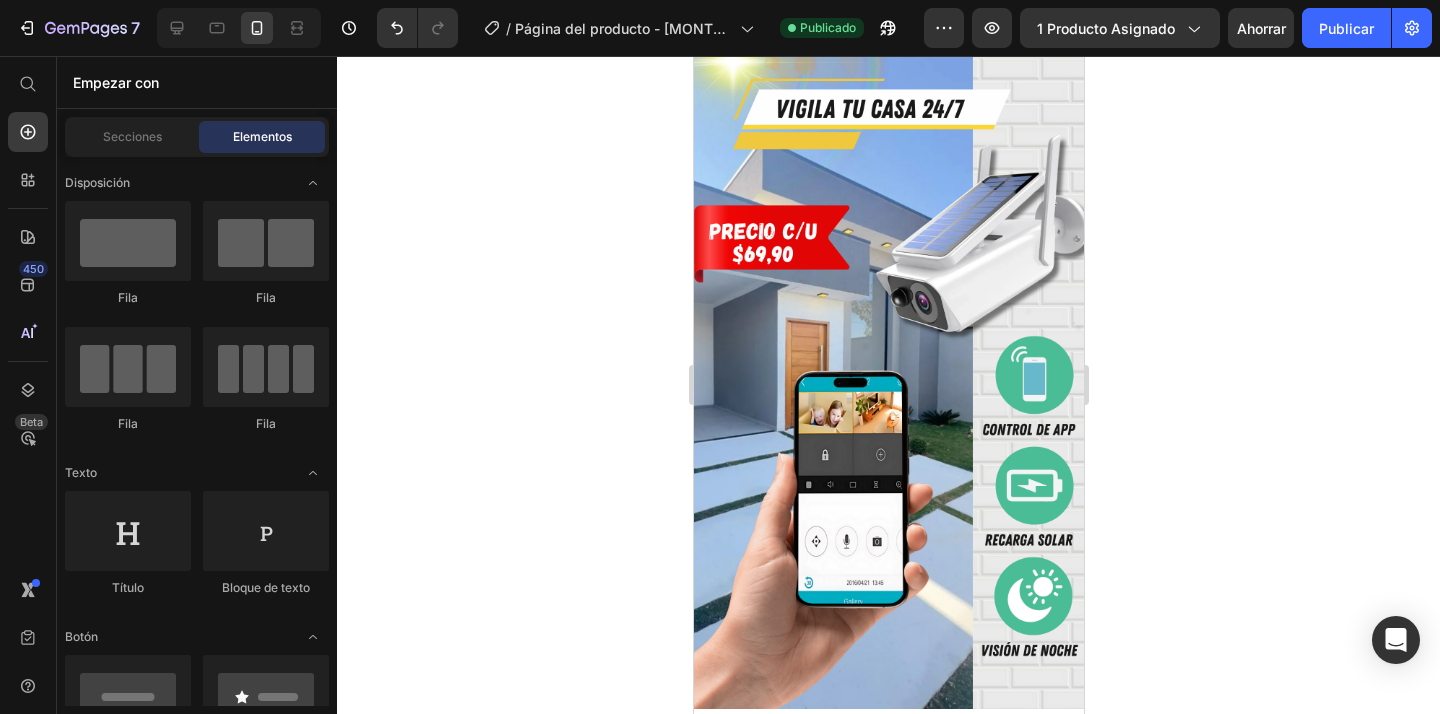 scroll, scrollTop: 0, scrollLeft: 0, axis: both 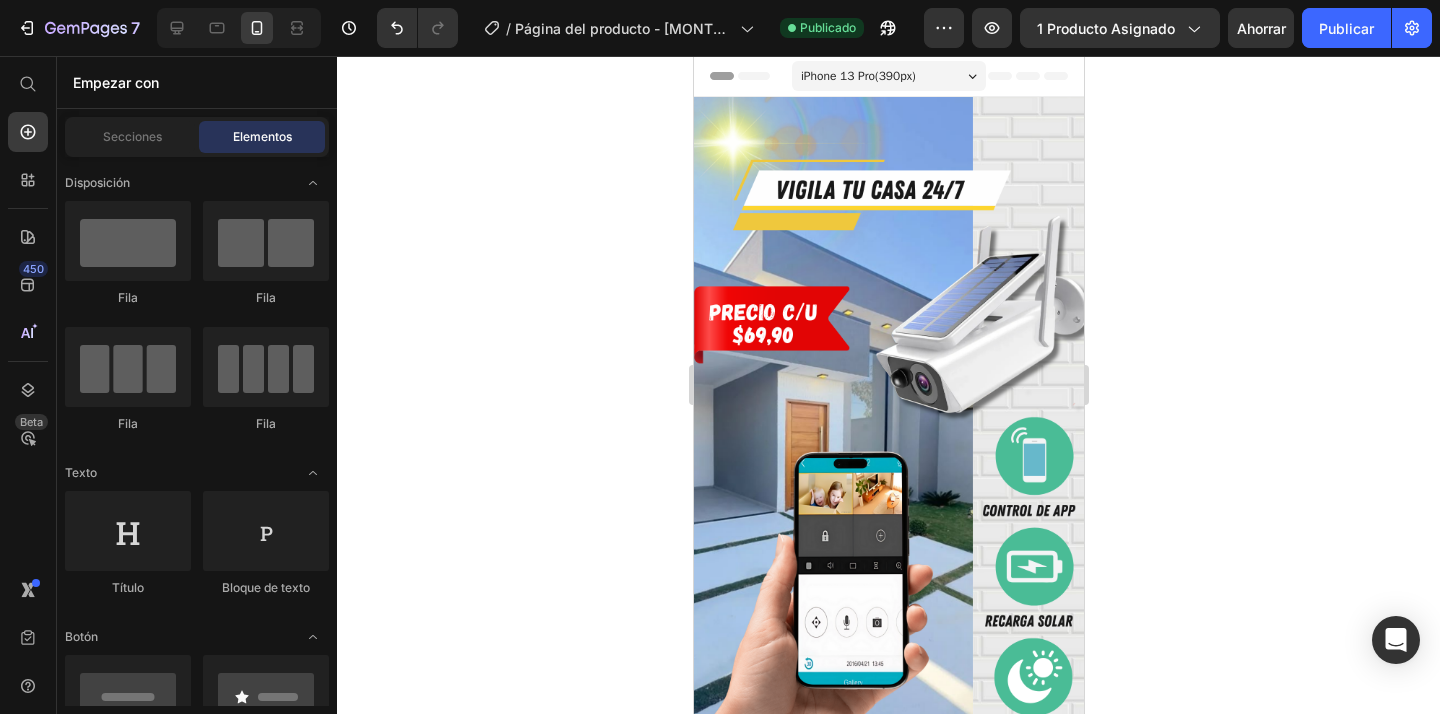 click at bounding box center (888, 443) 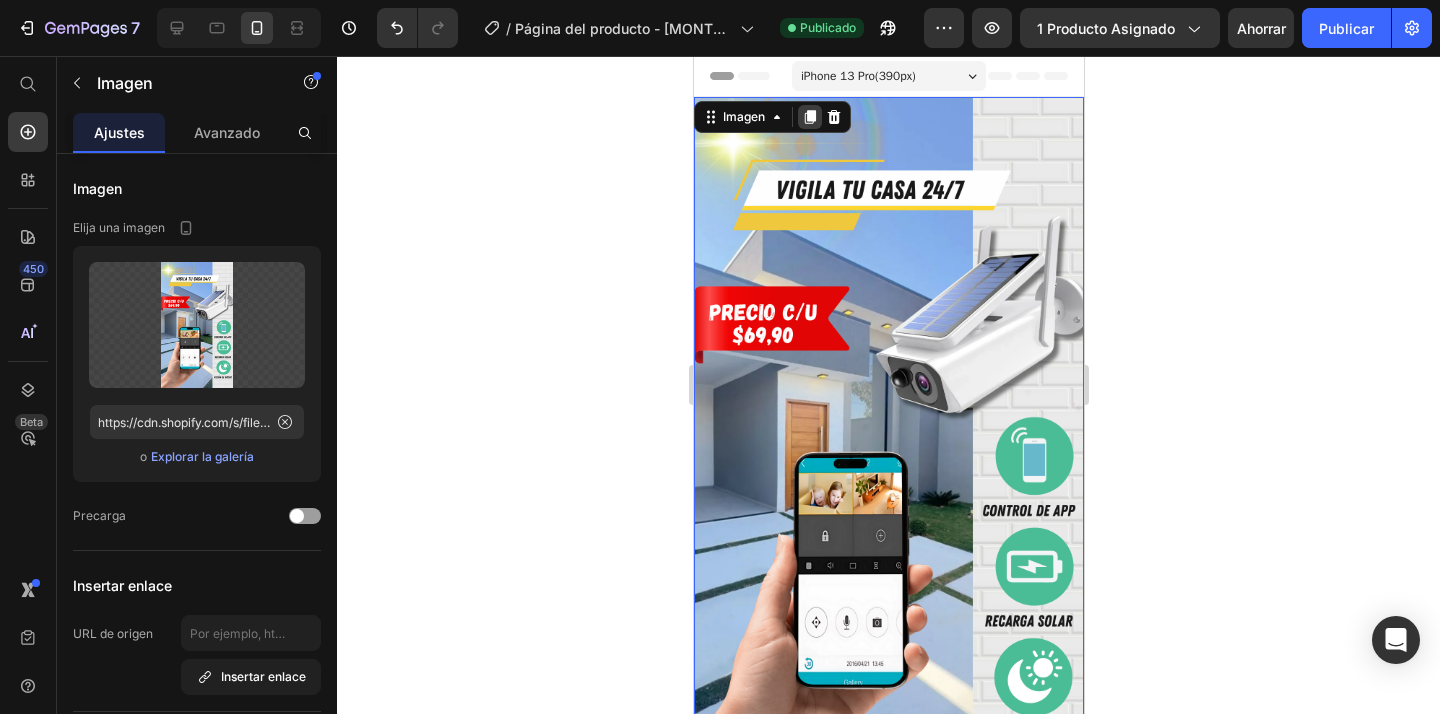 click 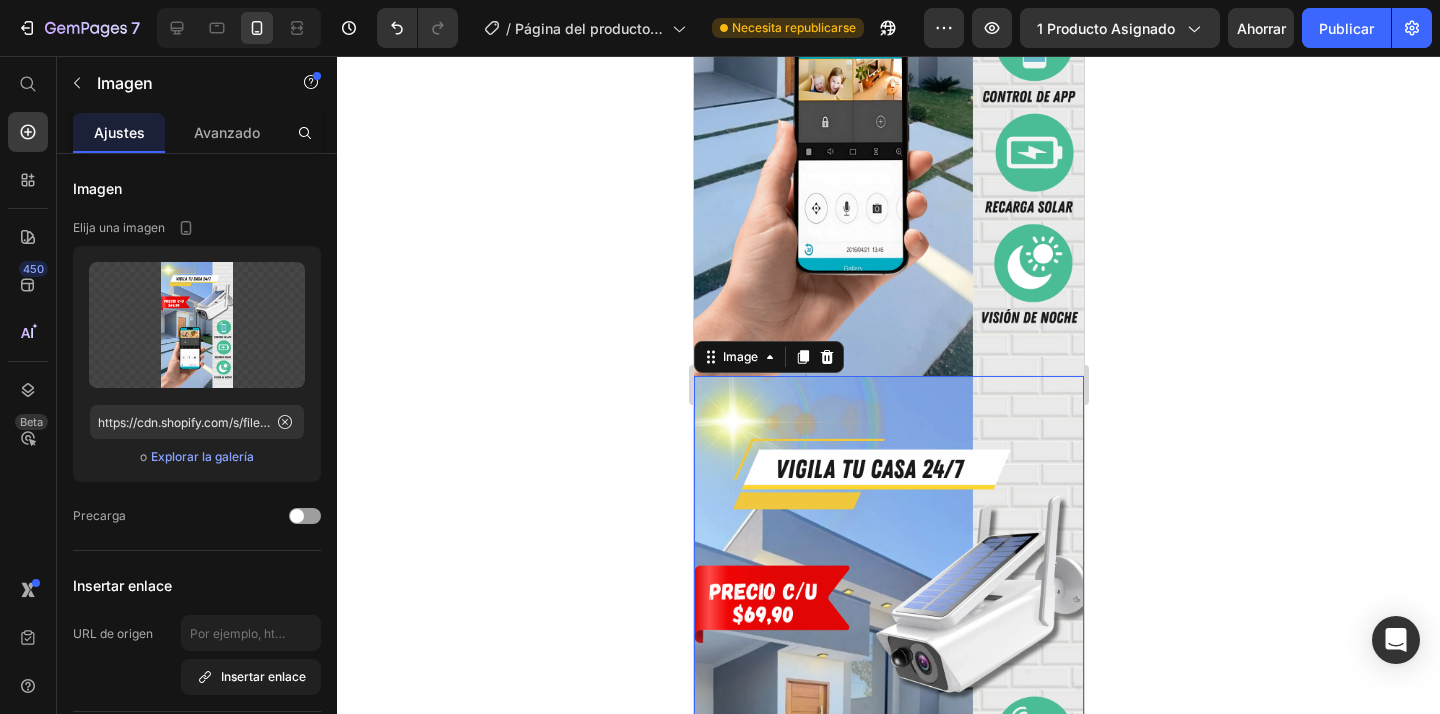 scroll, scrollTop: 531, scrollLeft: 0, axis: vertical 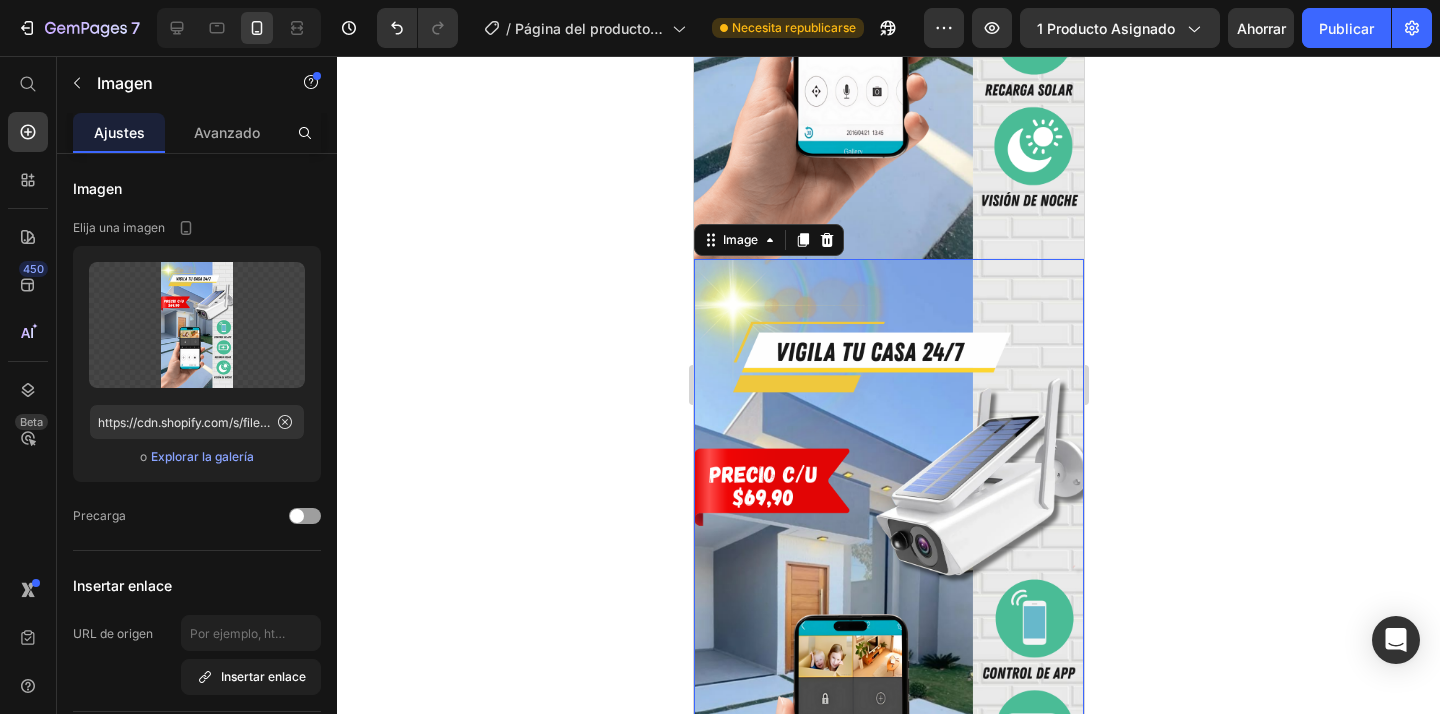 click at bounding box center (888, 605) 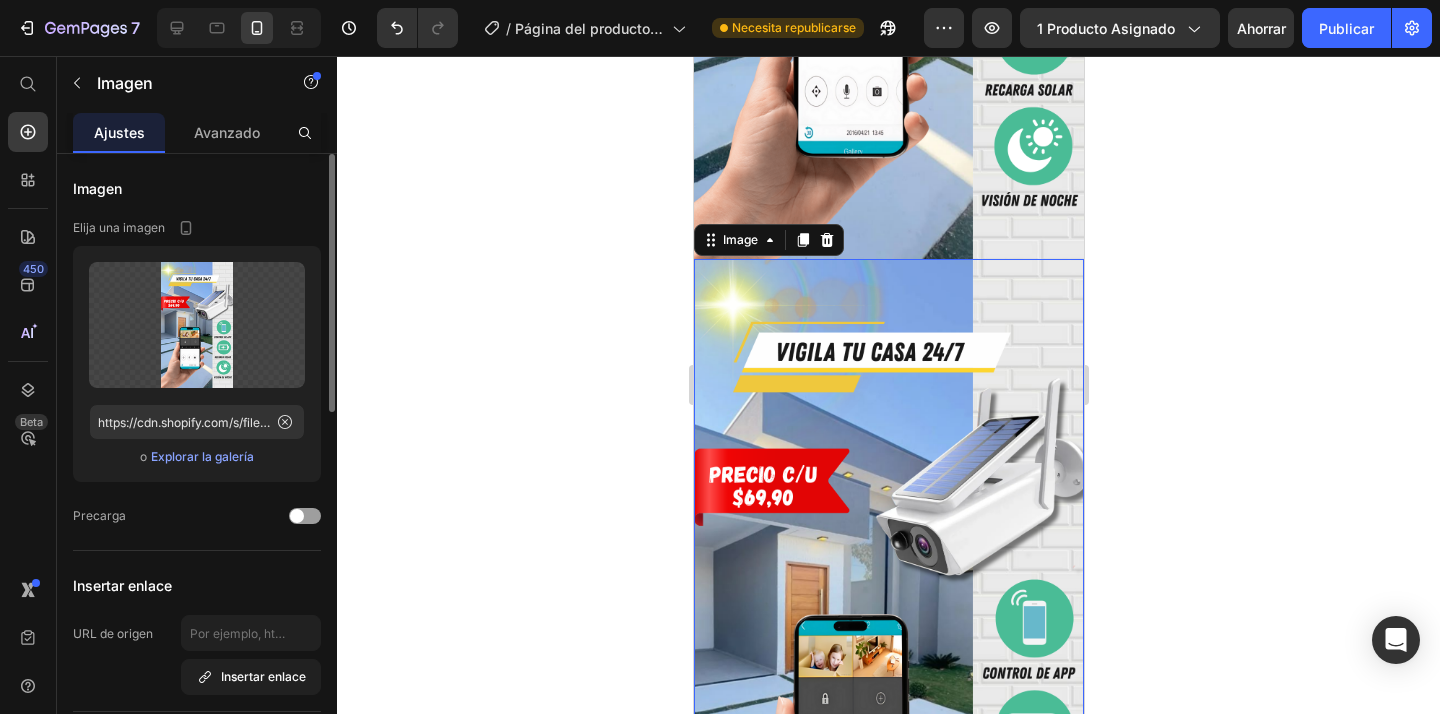 click on "Explorar la galería" at bounding box center (202, 456) 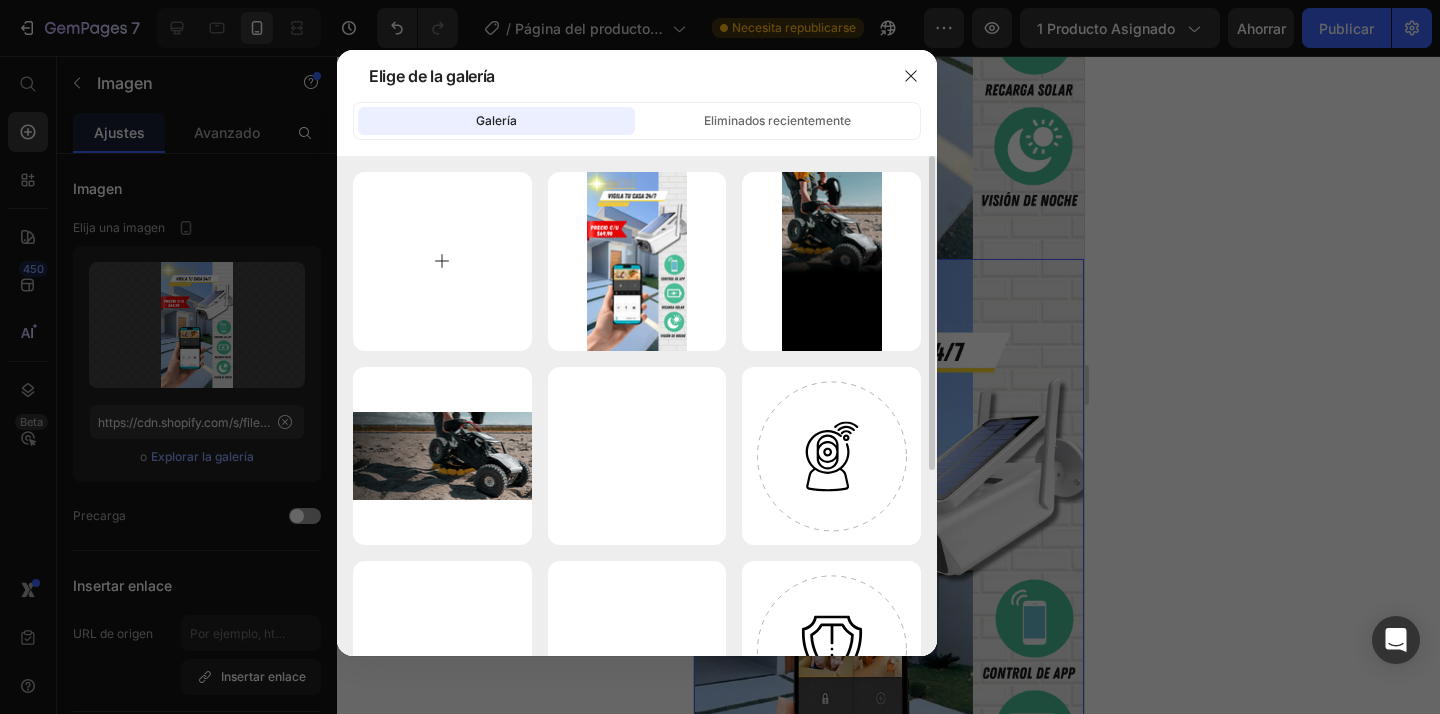 click at bounding box center [442, 261] 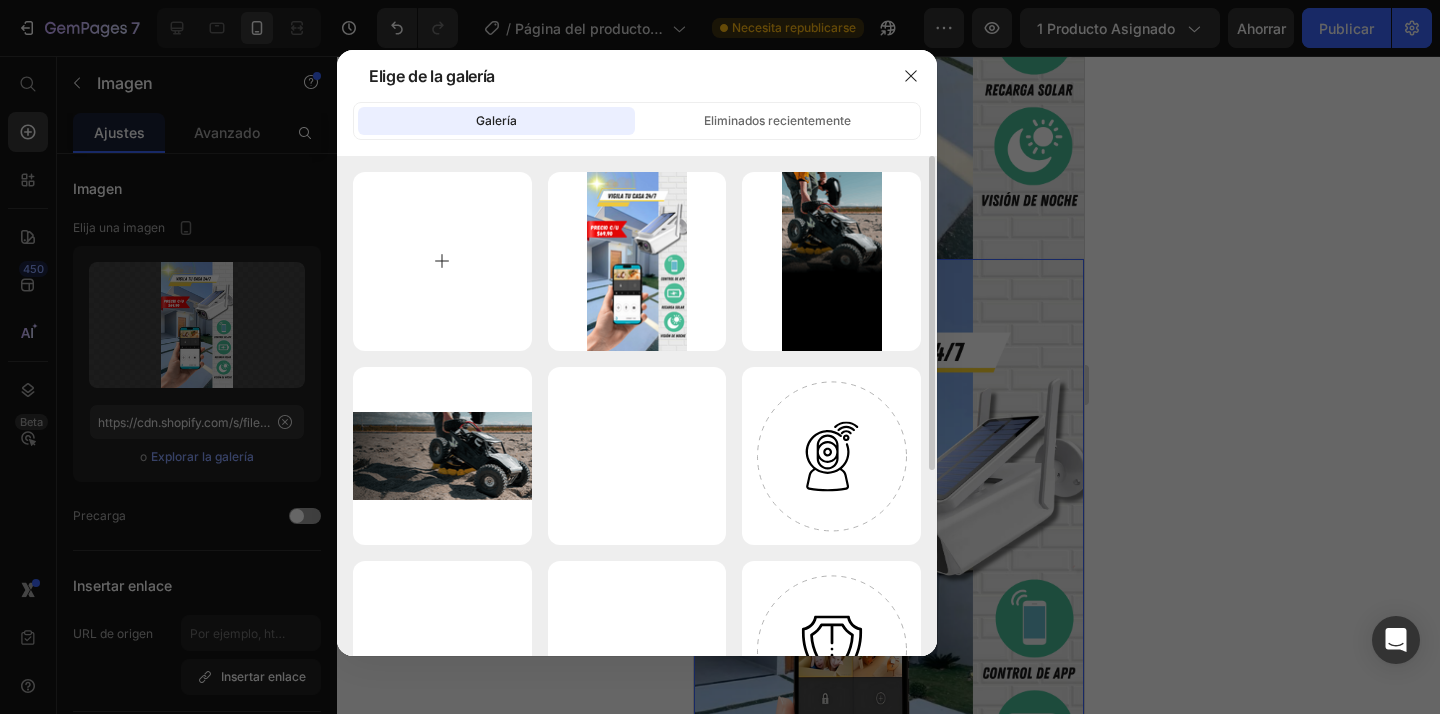 type on "C:\fakepath\Copia de Vigila tu casa 247 sin pagar electricidad (1).png" 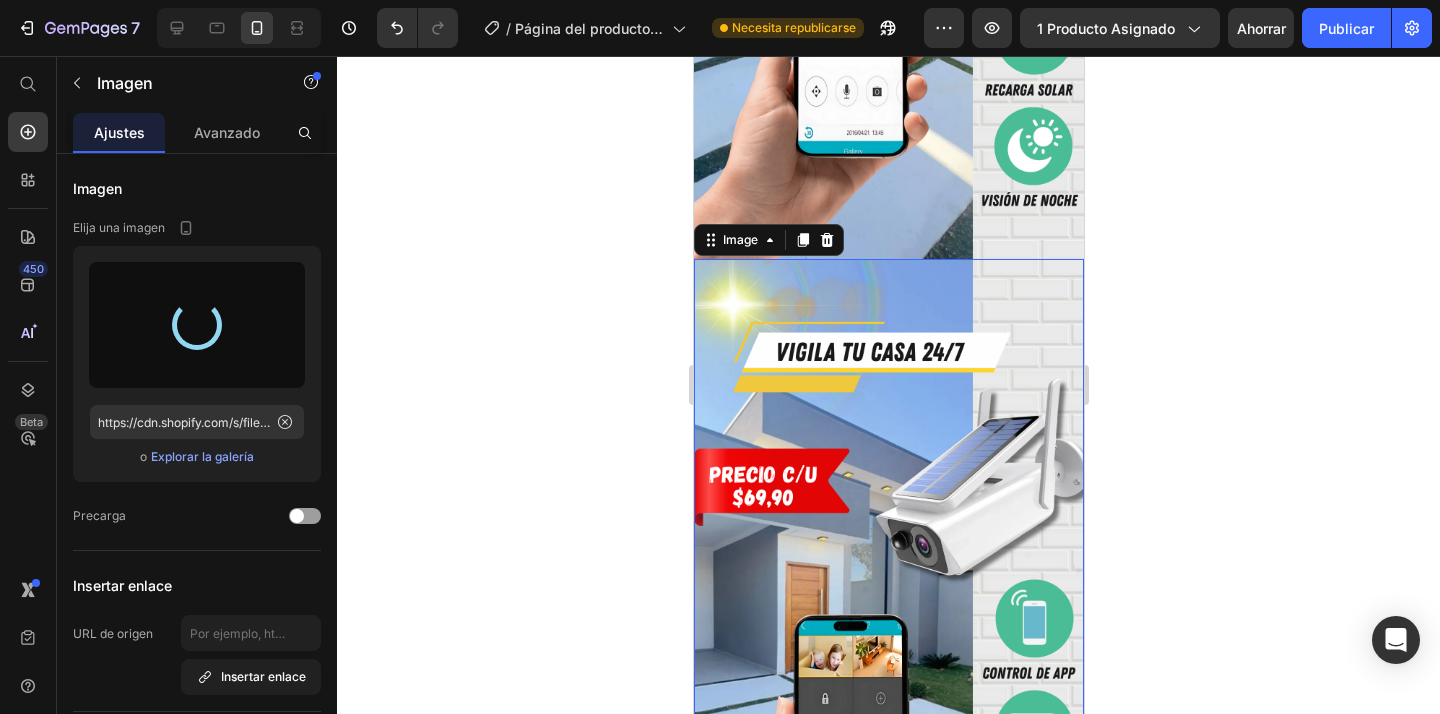 type on "https://cdn.shopify.com/s/files/1/0736/2137/3187/files/gempages_574548099414885605-67b50bc1-2be3-4a40-9dfa-f297a809d6d0.png" 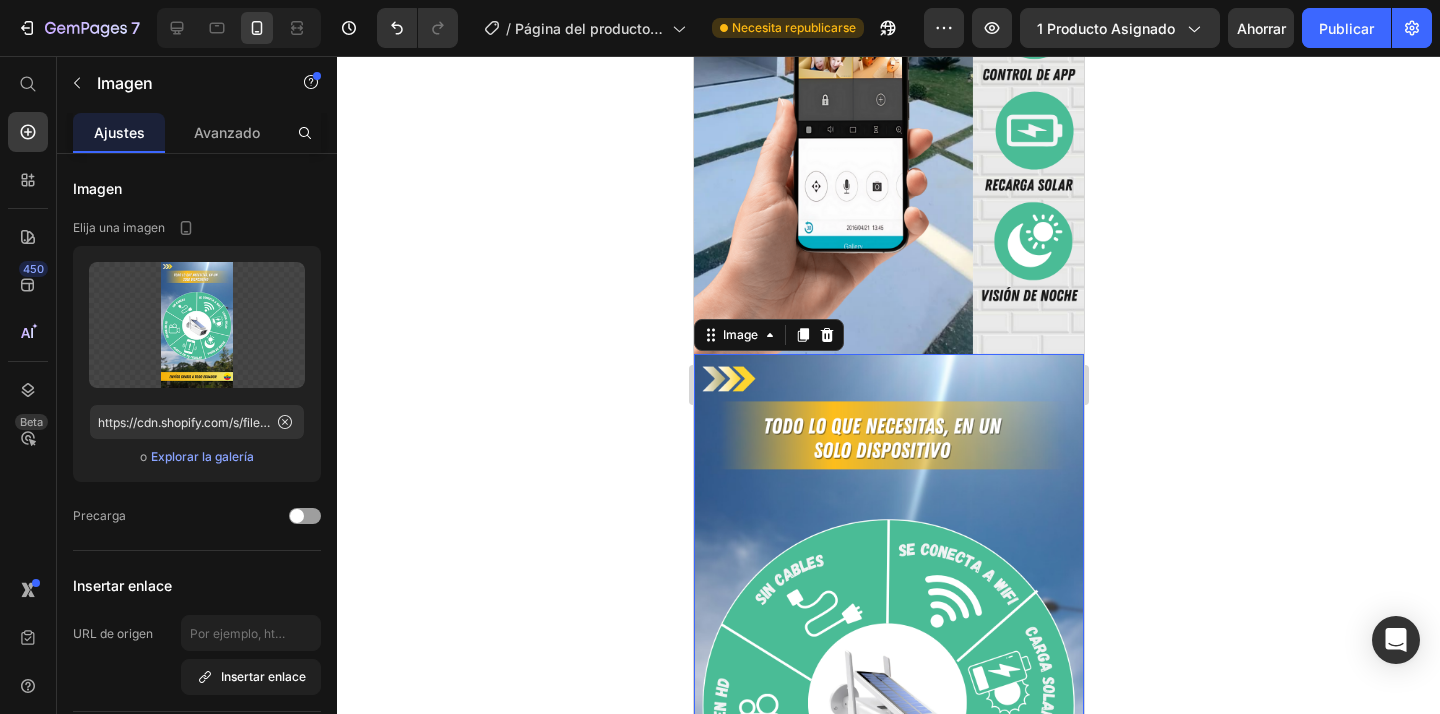 scroll, scrollTop: 430, scrollLeft: 0, axis: vertical 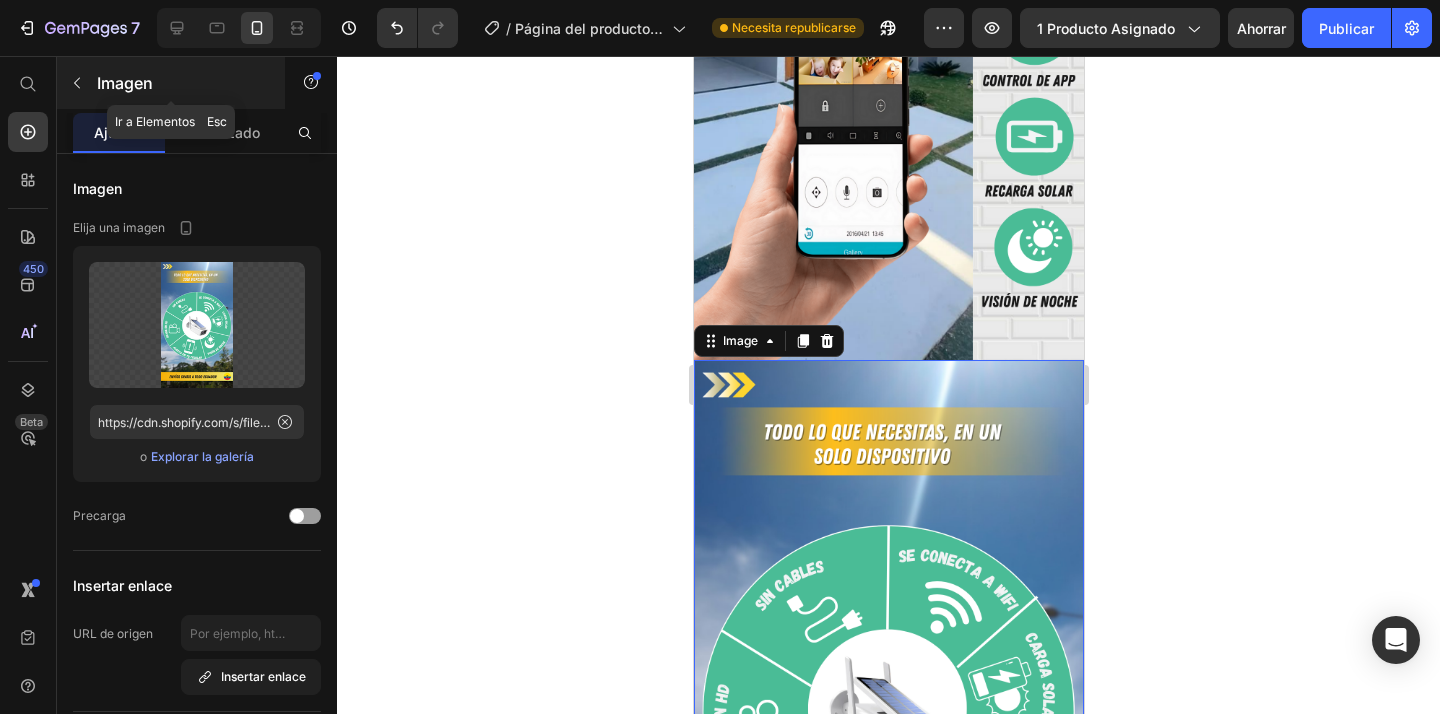 click on "Imagen" at bounding box center (125, 83) 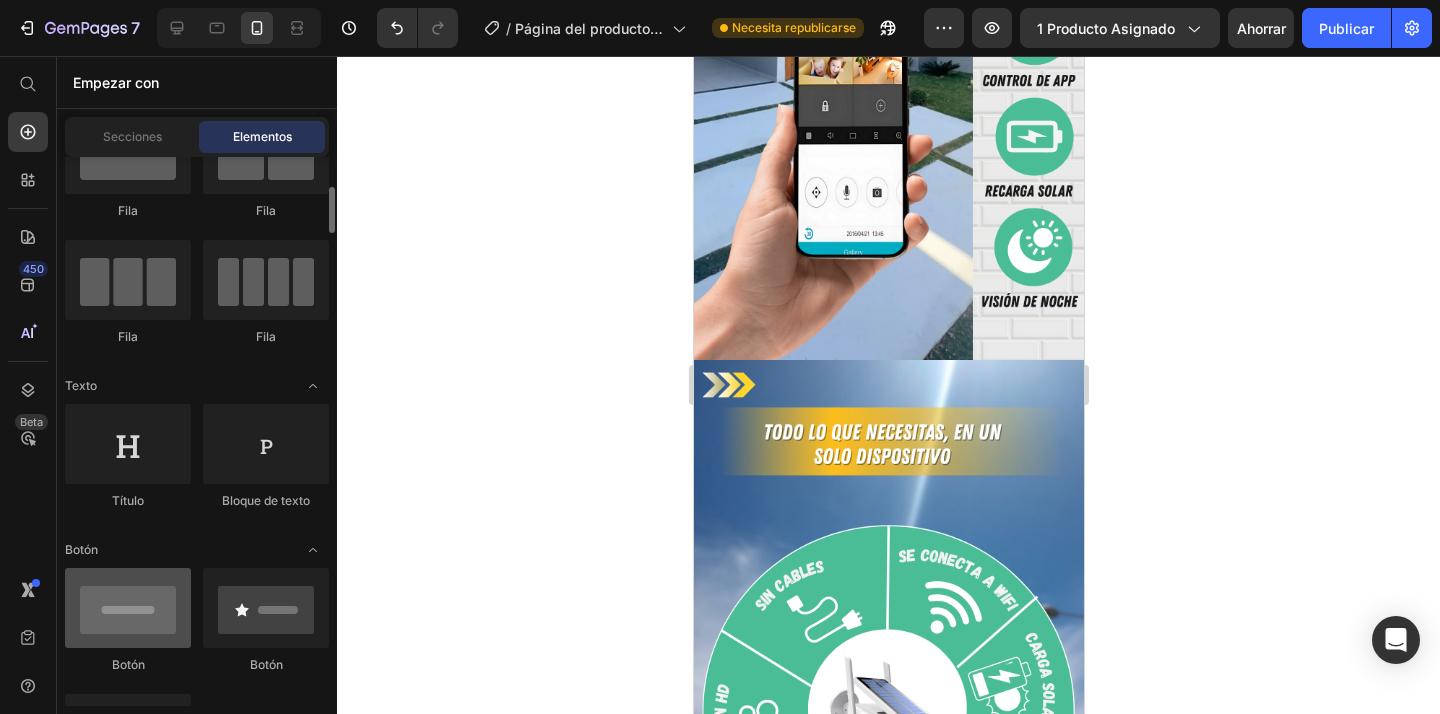 scroll, scrollTop: 0, scrollLeft: 0, axis: both 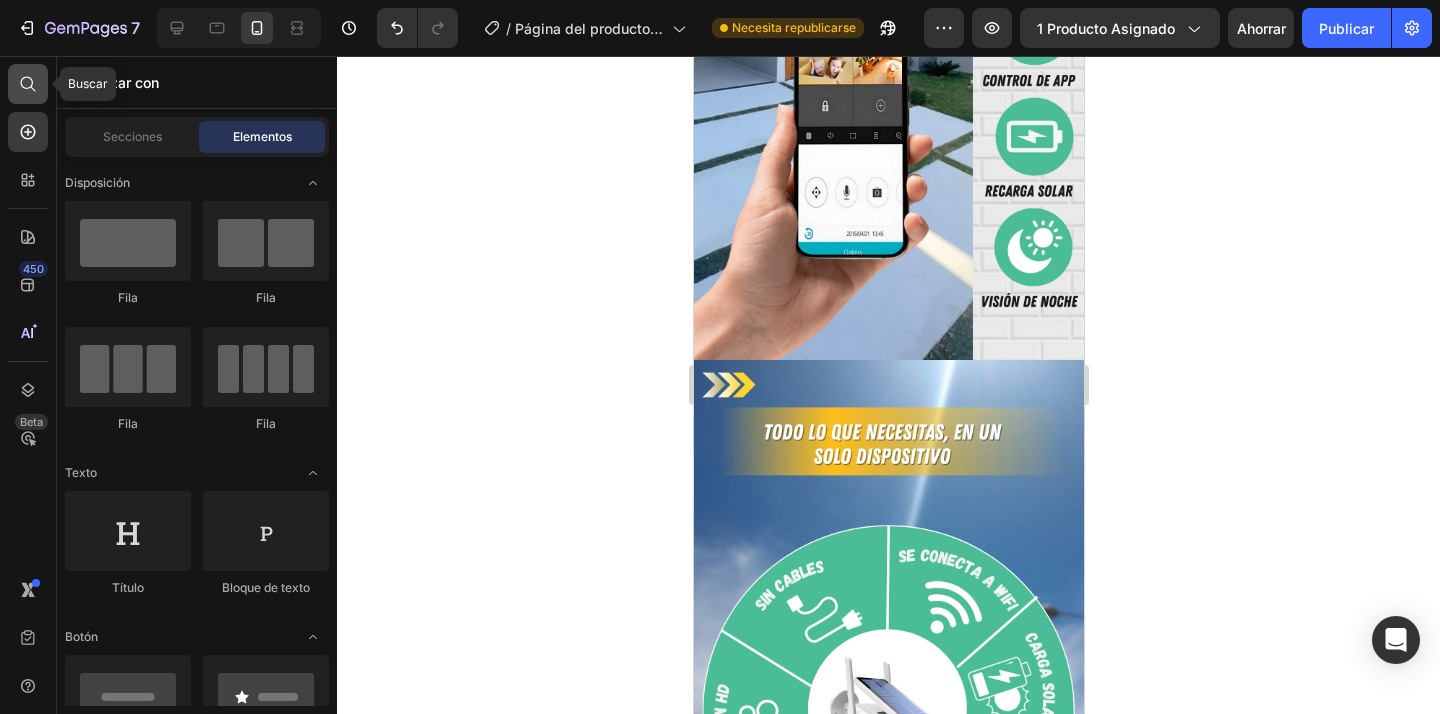 click 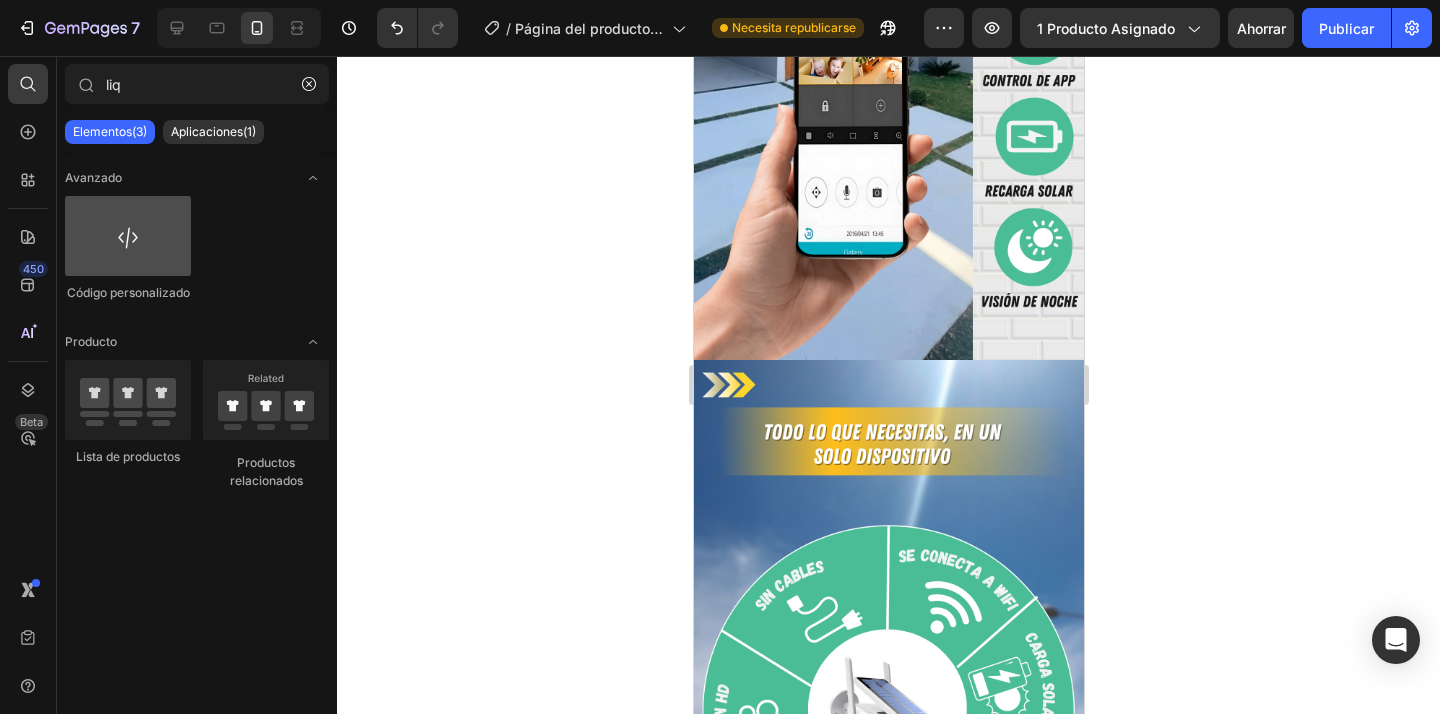 type on "liq" 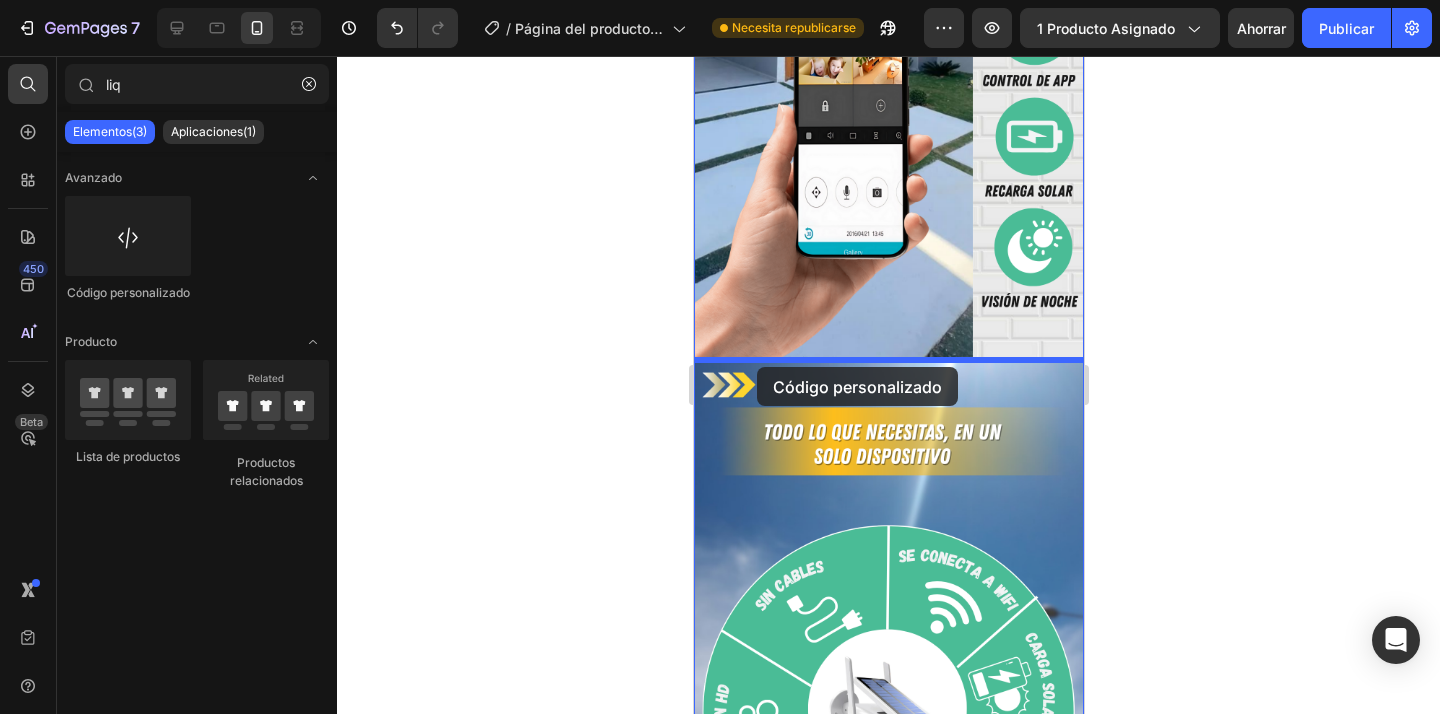 drag, startPoint x: 833, startPoint y: 299, endPoint x: 756, endPoint y: 367, distance: 102.7278 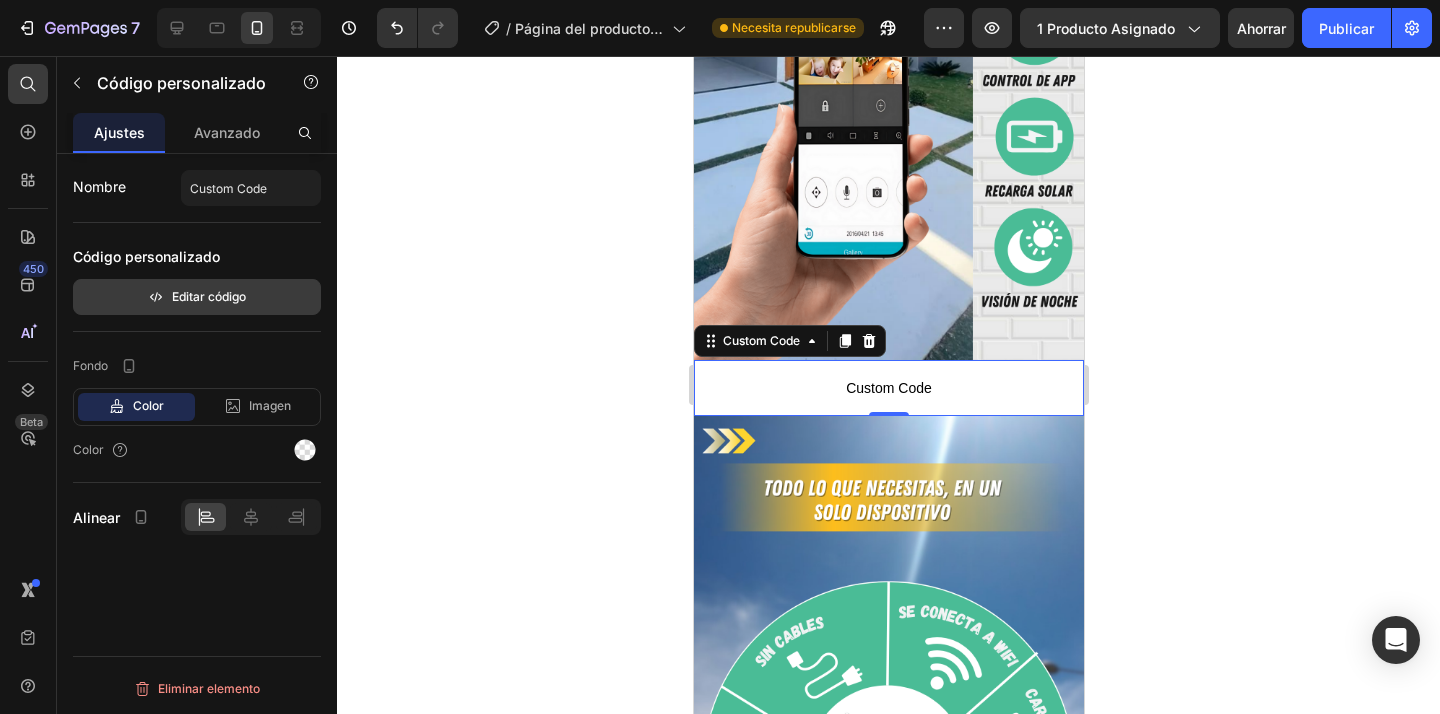click on "Editar código" at bounding box center (209, 296) 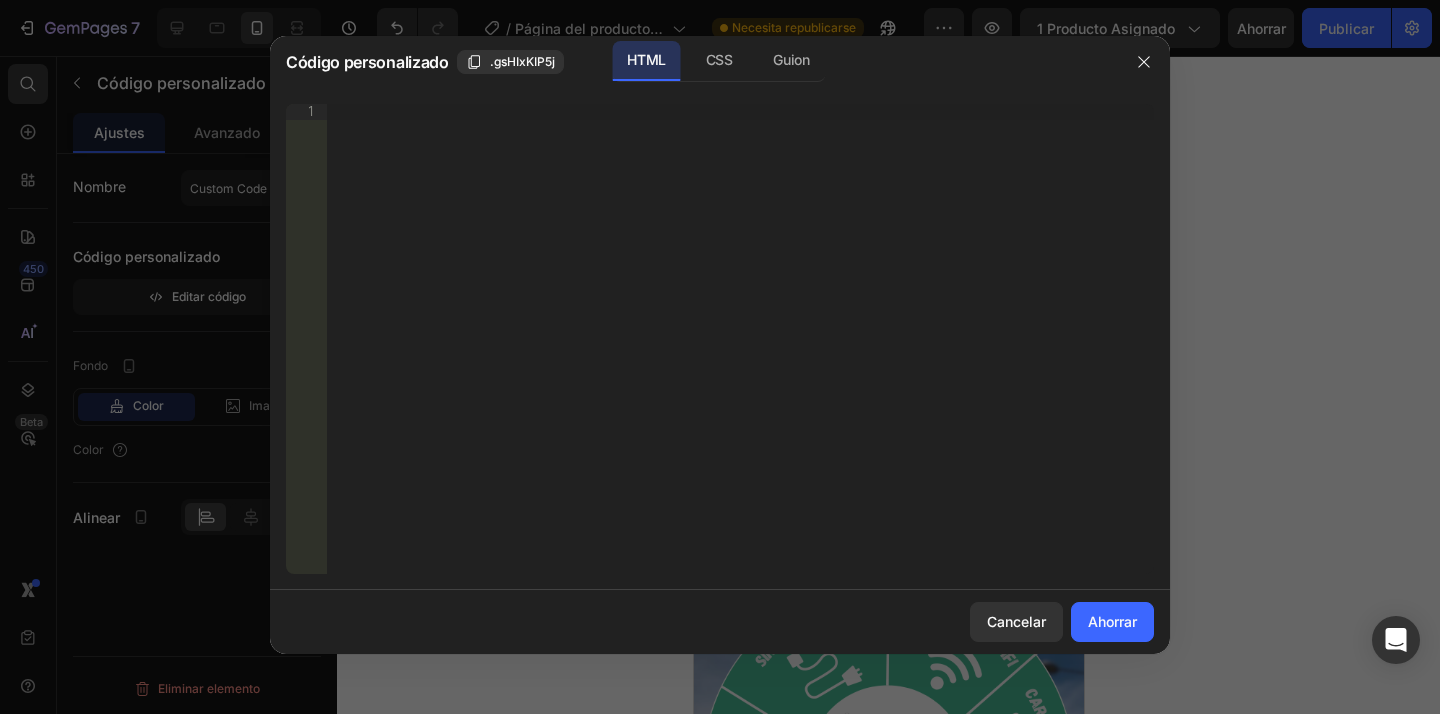 click on "Inserte el código de instalación de terceros, el código HTML o el código Liquid para mostrar contenido personalizado." at bounding box center (740, 355) 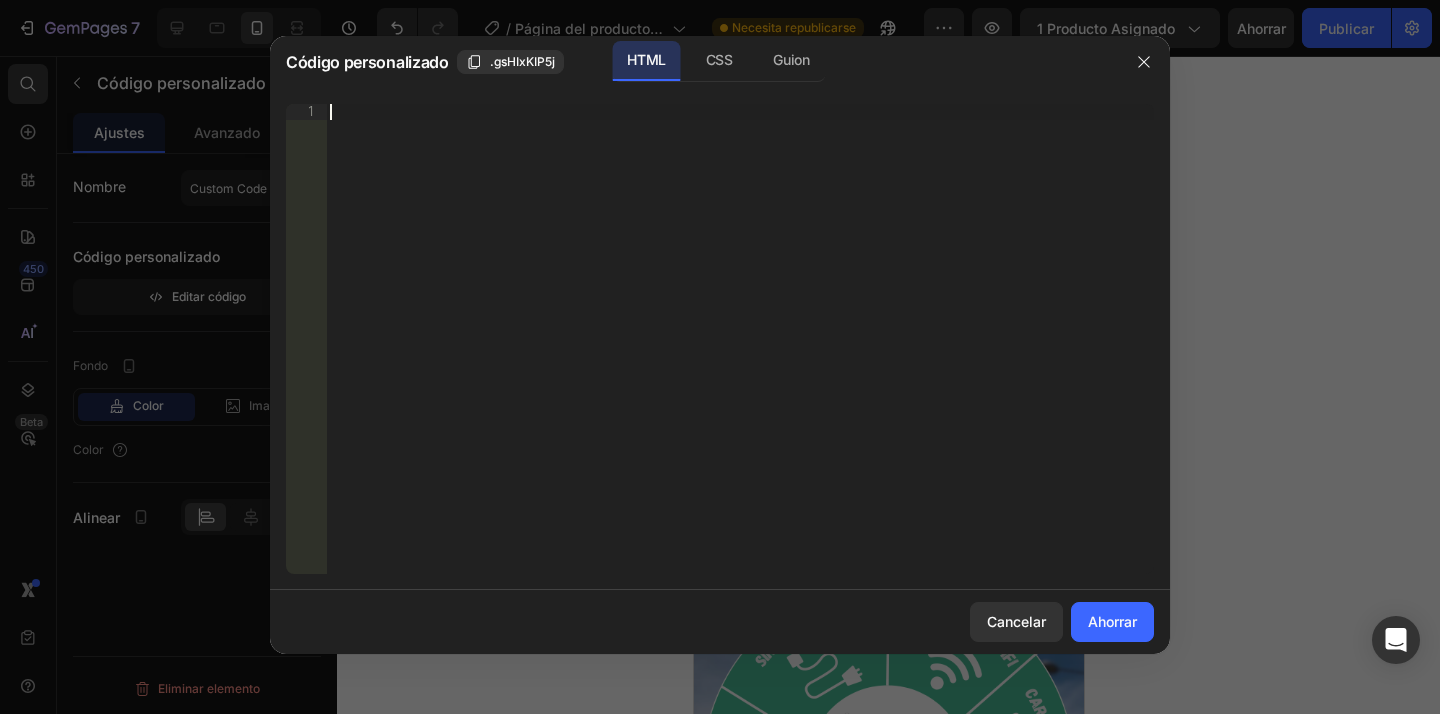 paste on "<div id="_rsi-cod-form-embed-custom-hook"></div>" 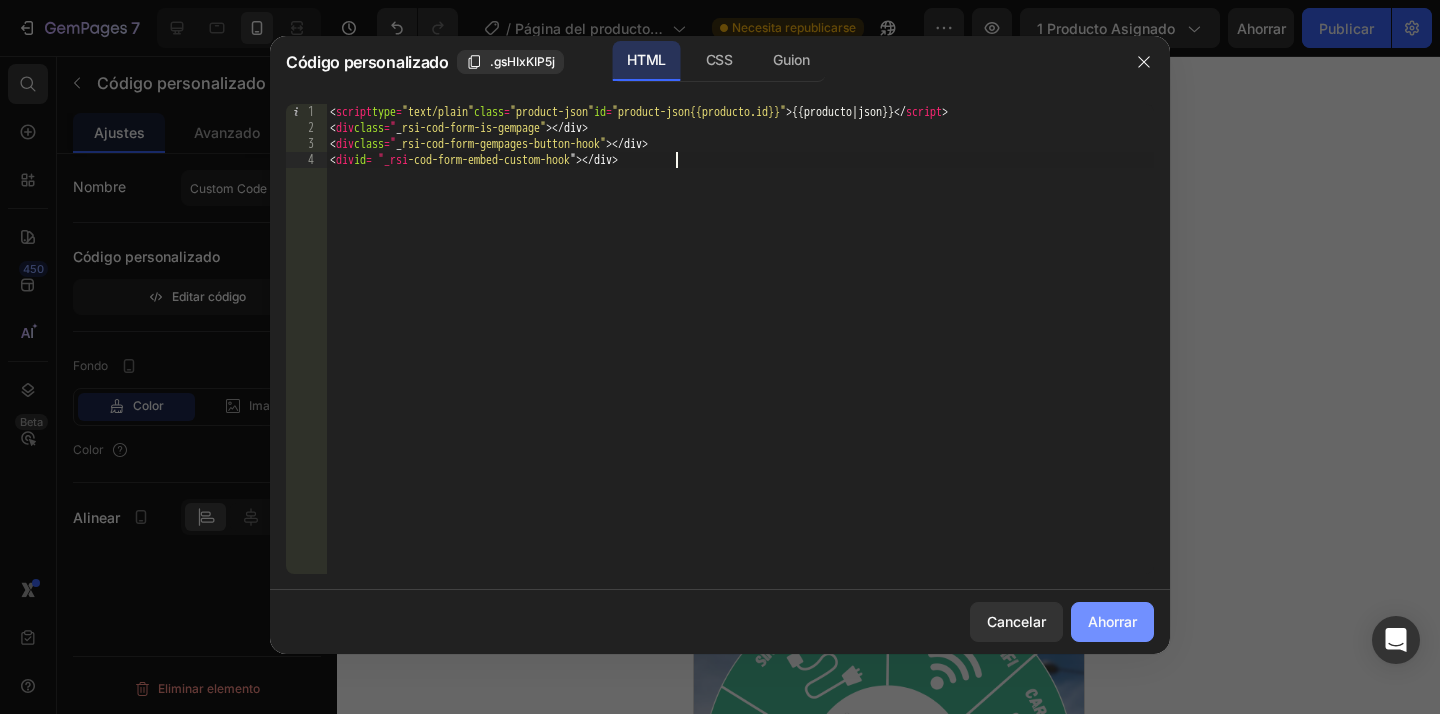 click on "Ahorrar" at bounding box center (1112, 621) 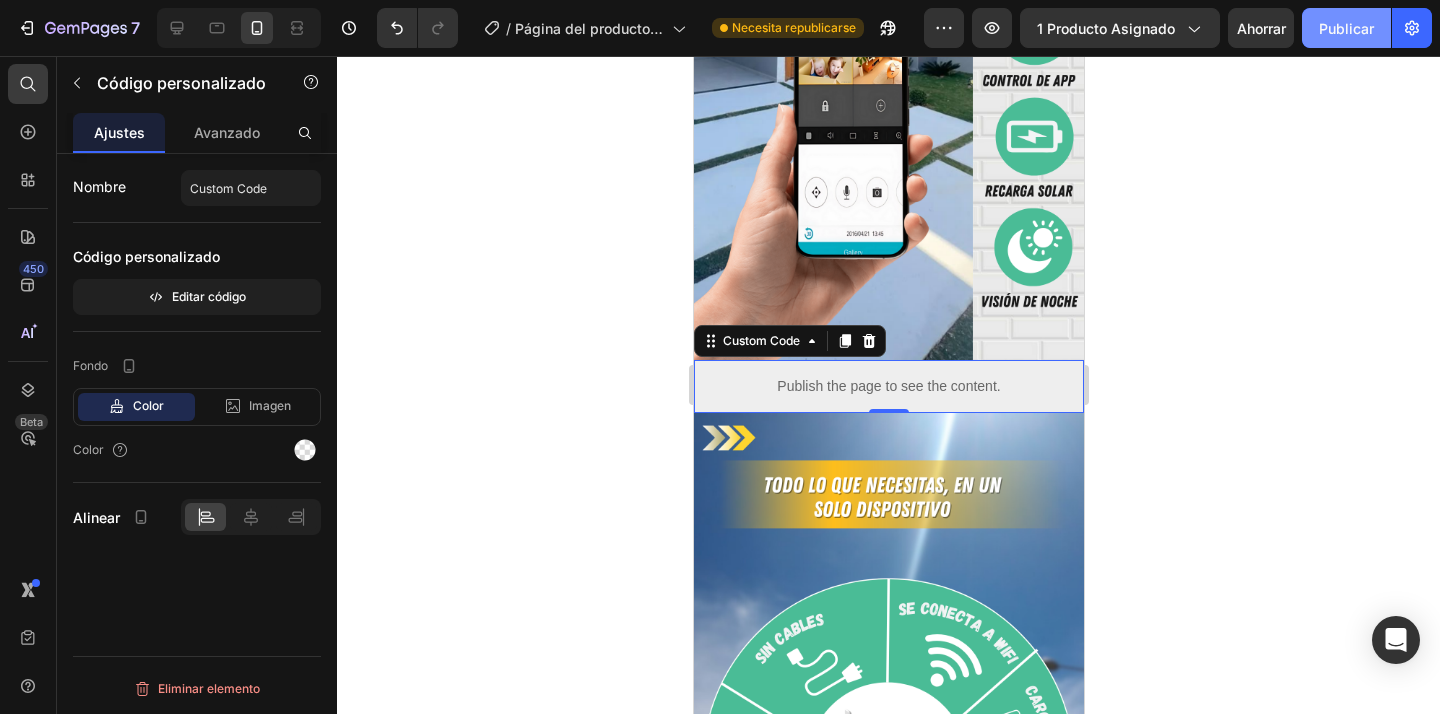 click on "Publicar" at bounding box center (1346, 28) 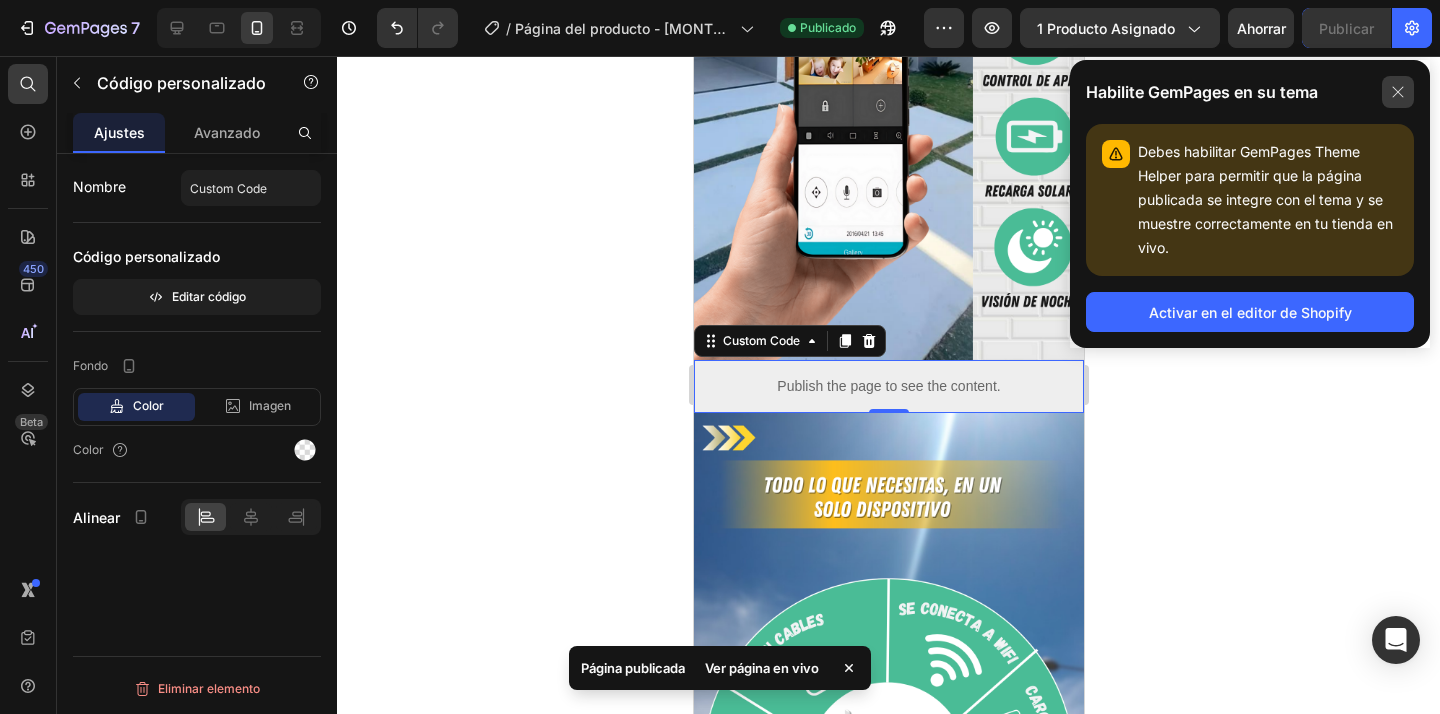 click 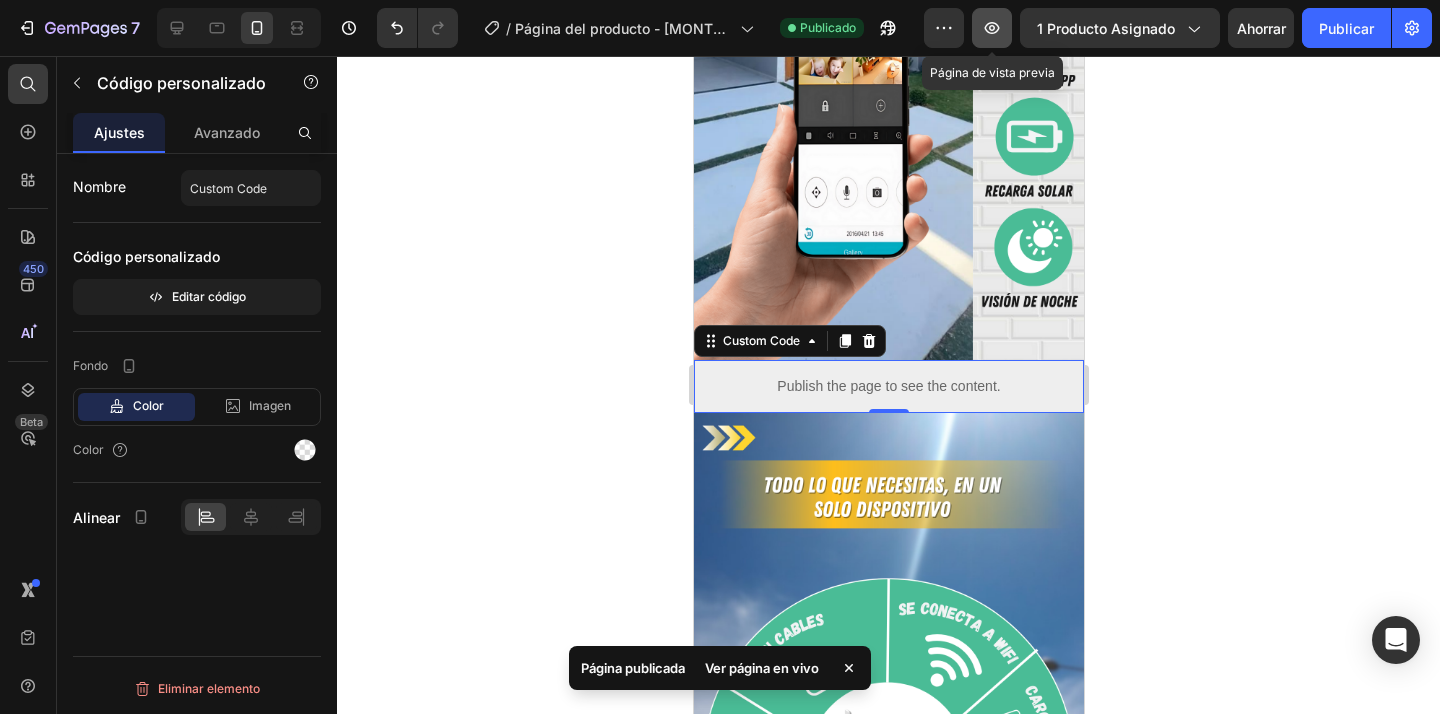 click 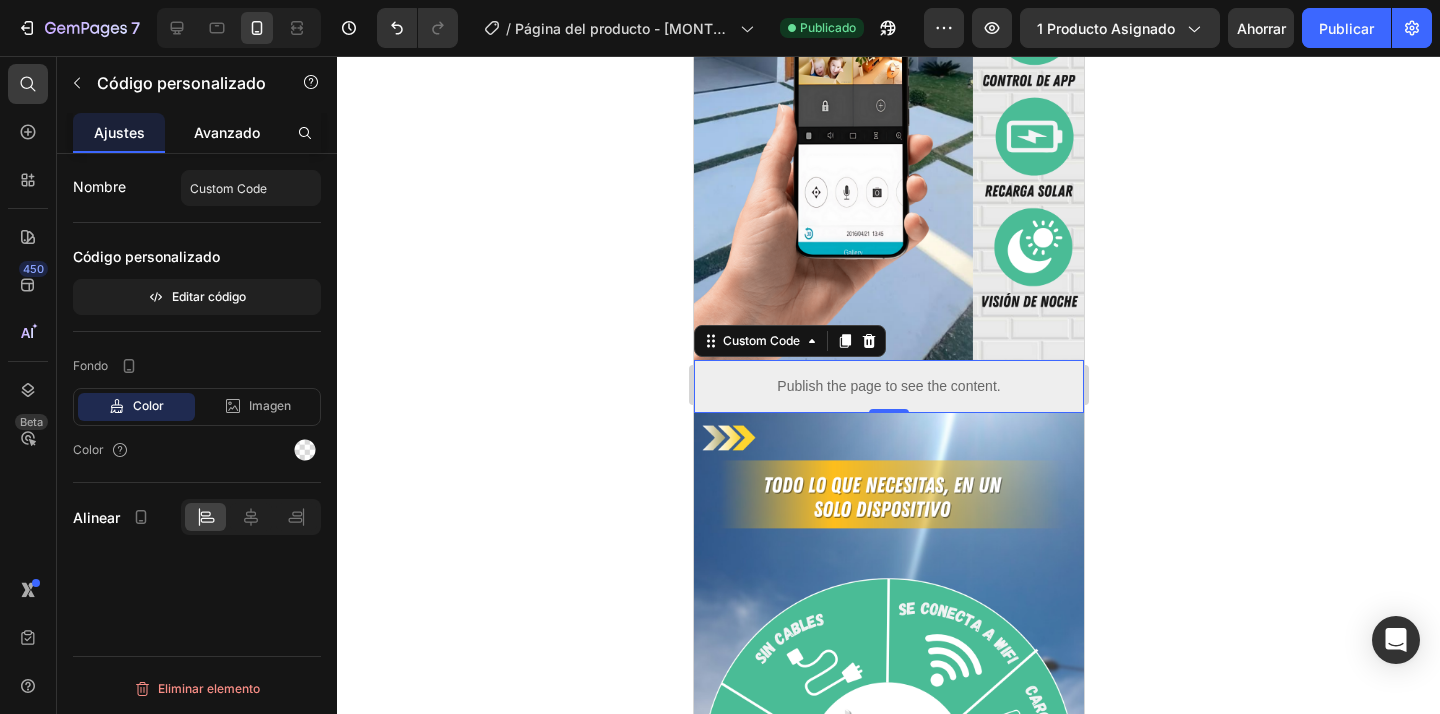 click on "Avanzado" at bounding box center [227, 132] 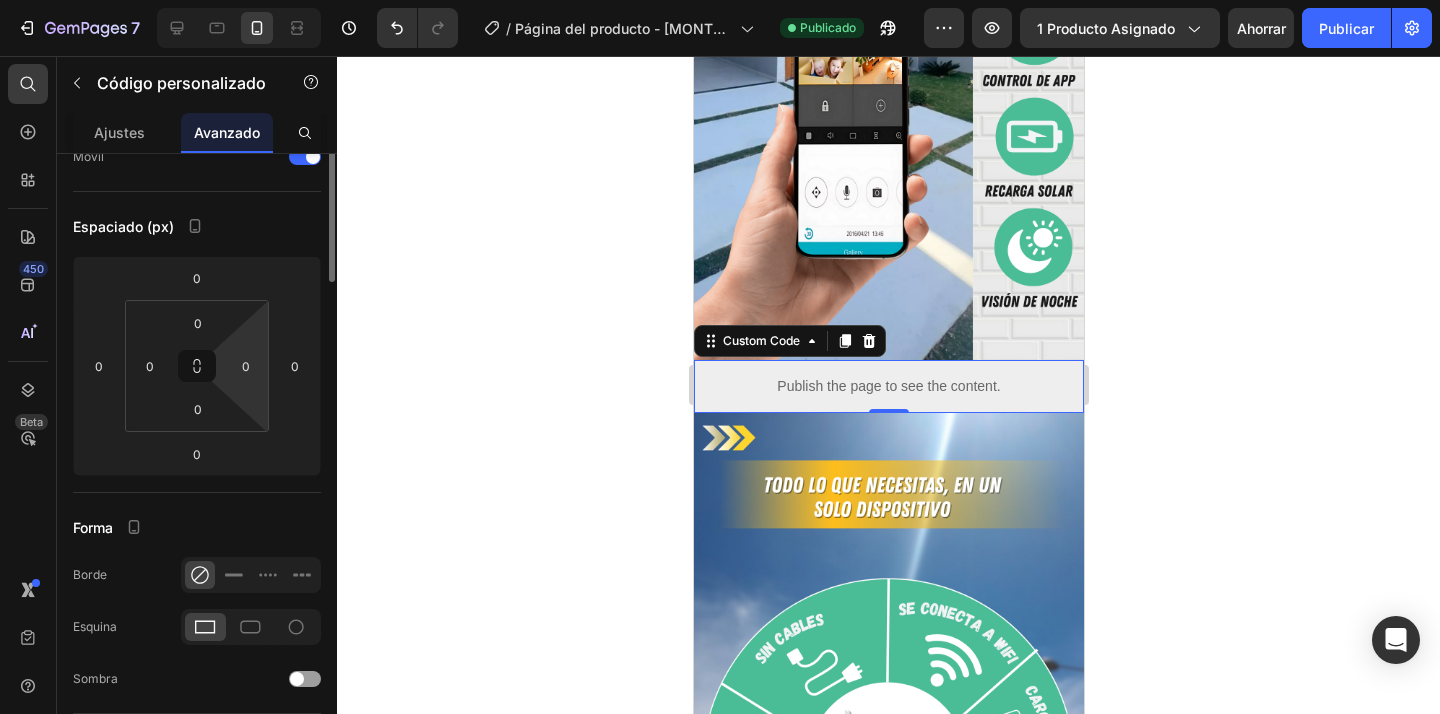 scroll, scrollTop: 0, scrollLeft: 0, axis: both 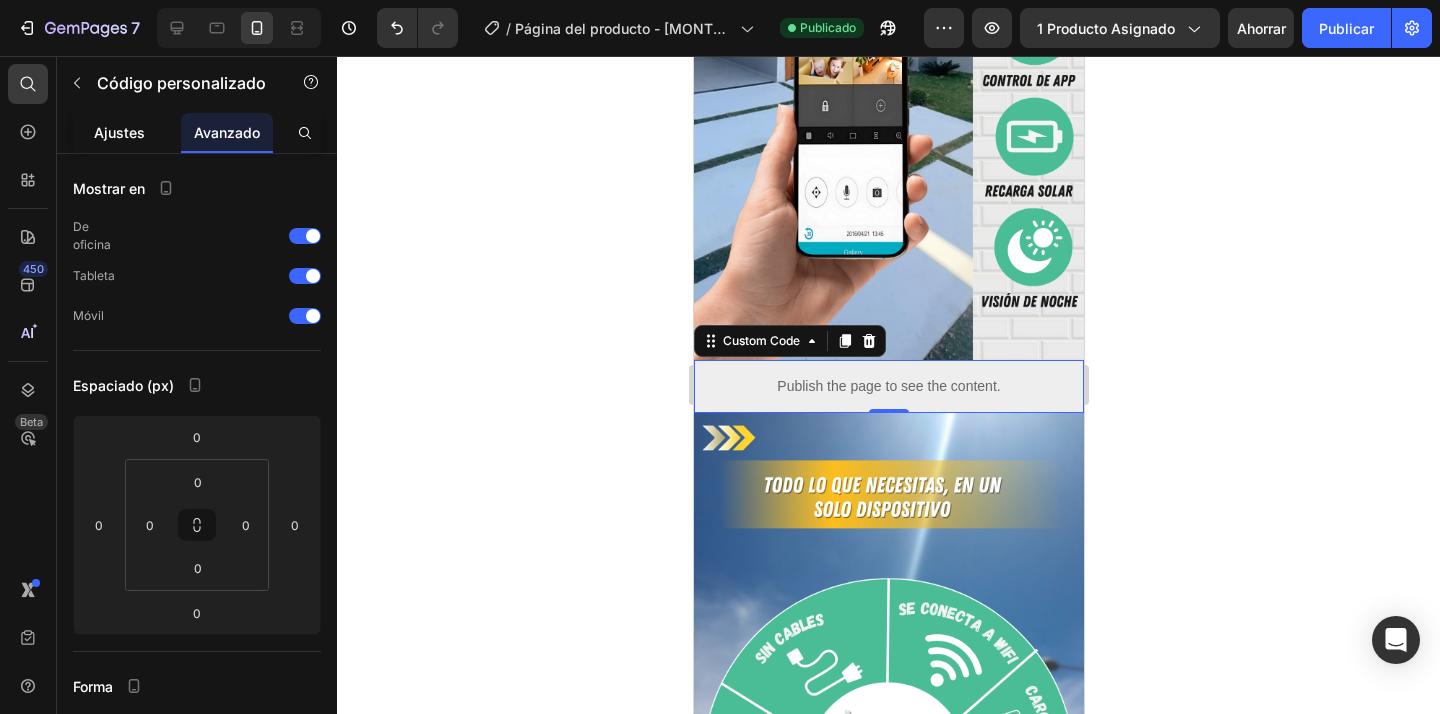 click on "Ajustes" 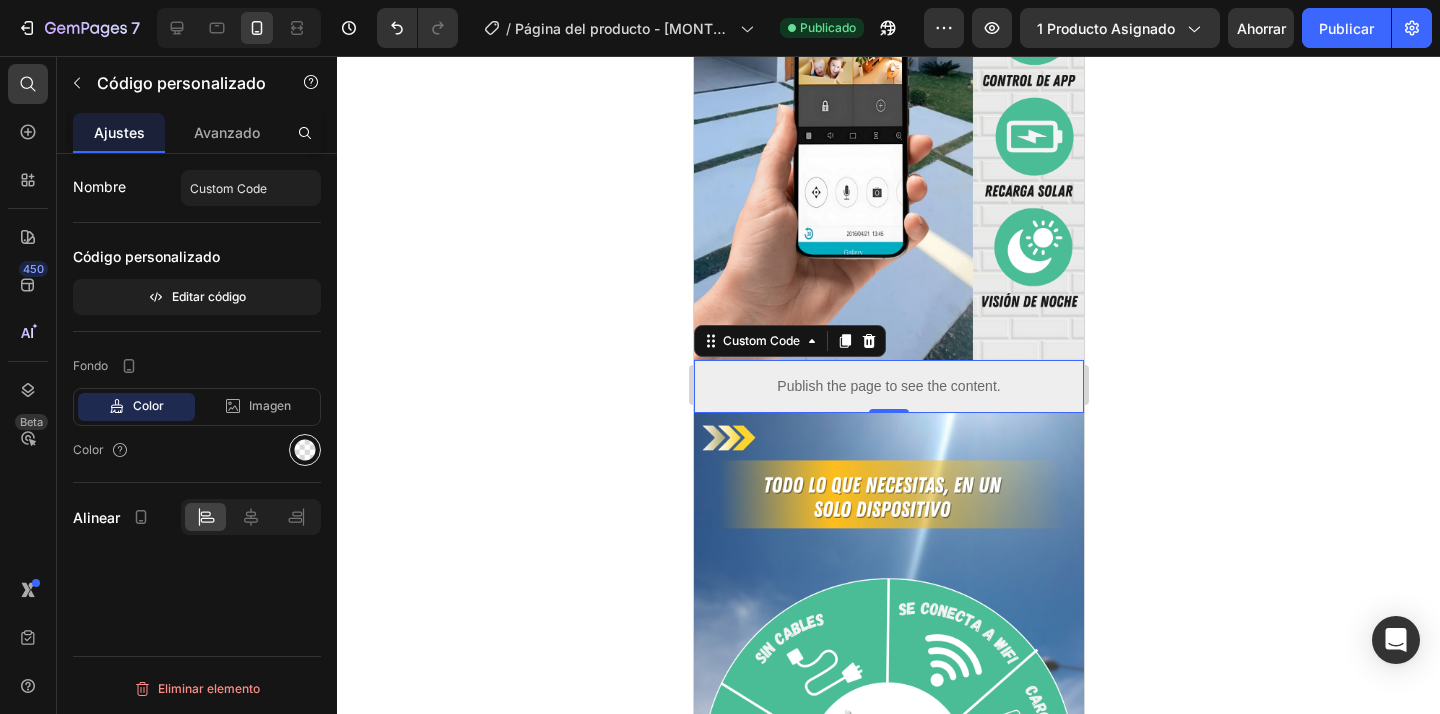 click at bounding box center [305, 450] 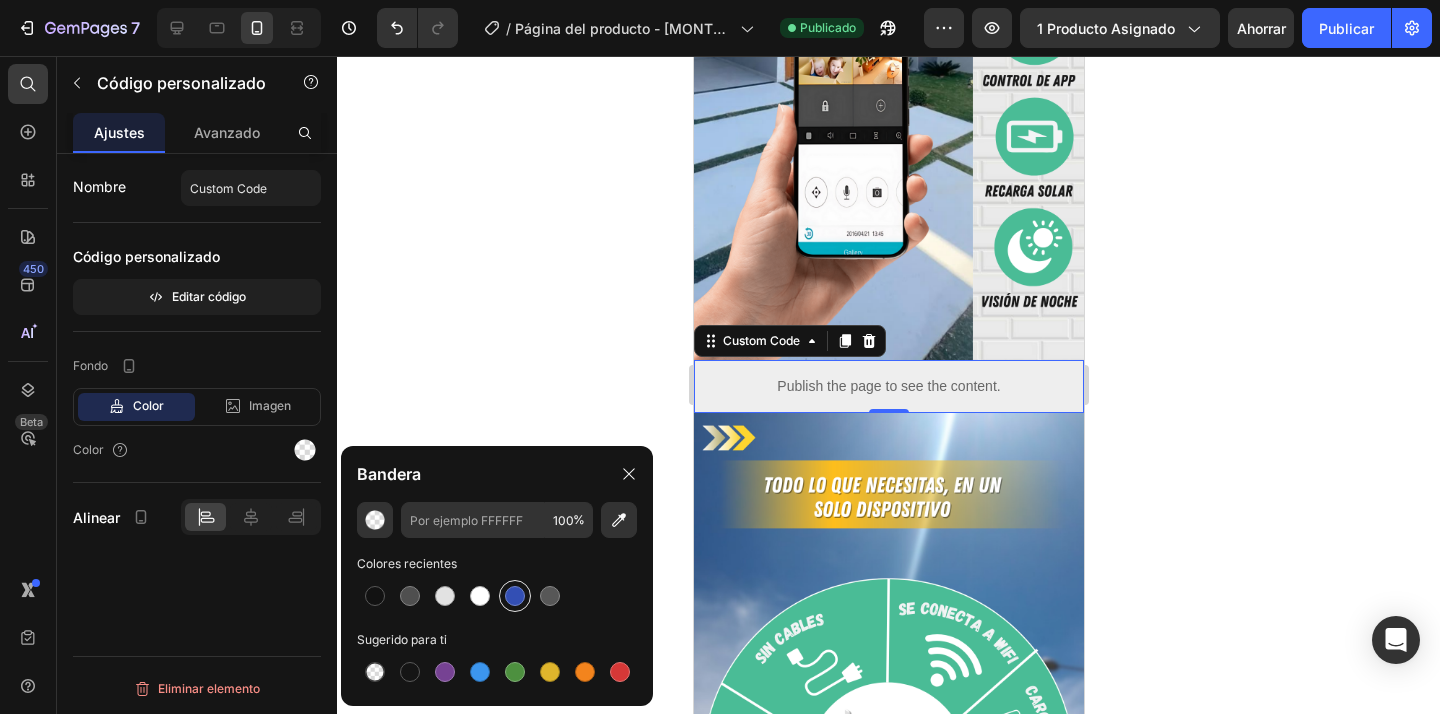 click at bounding box center (515, 596) 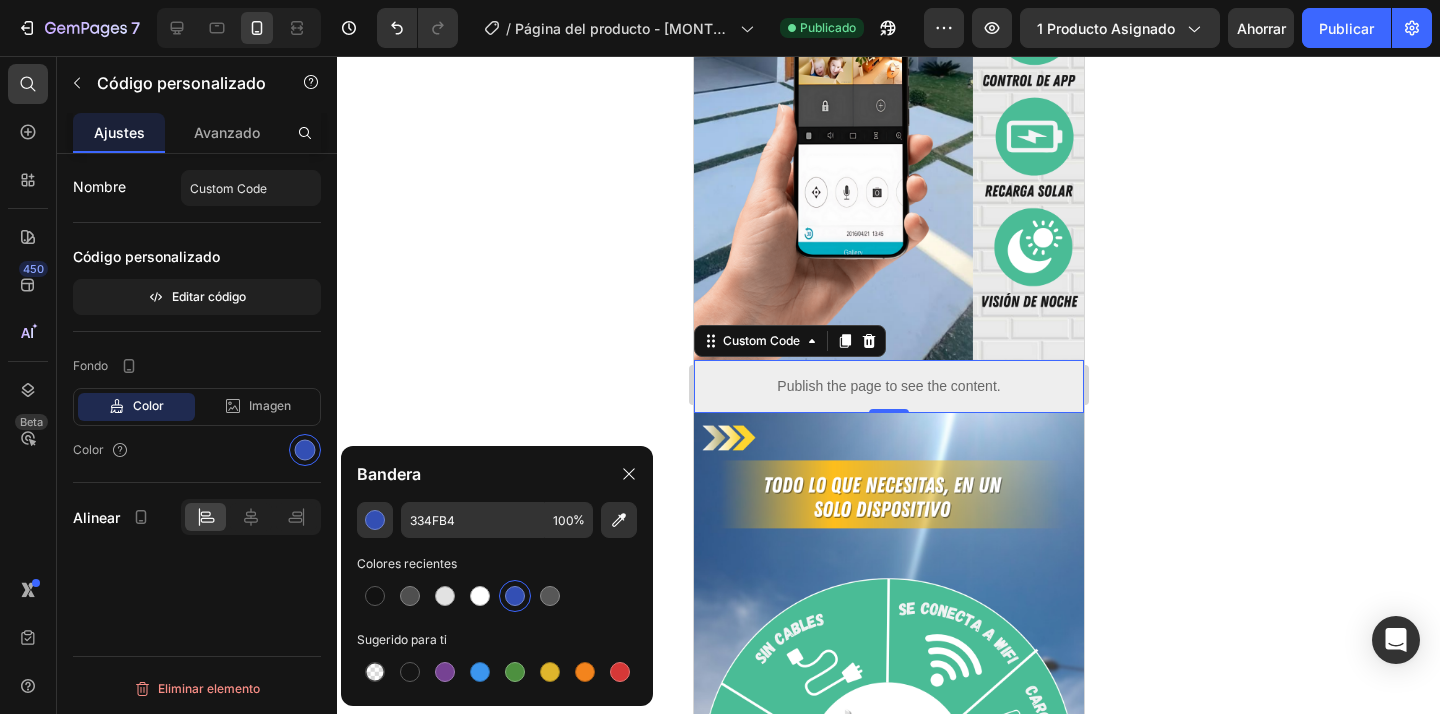click 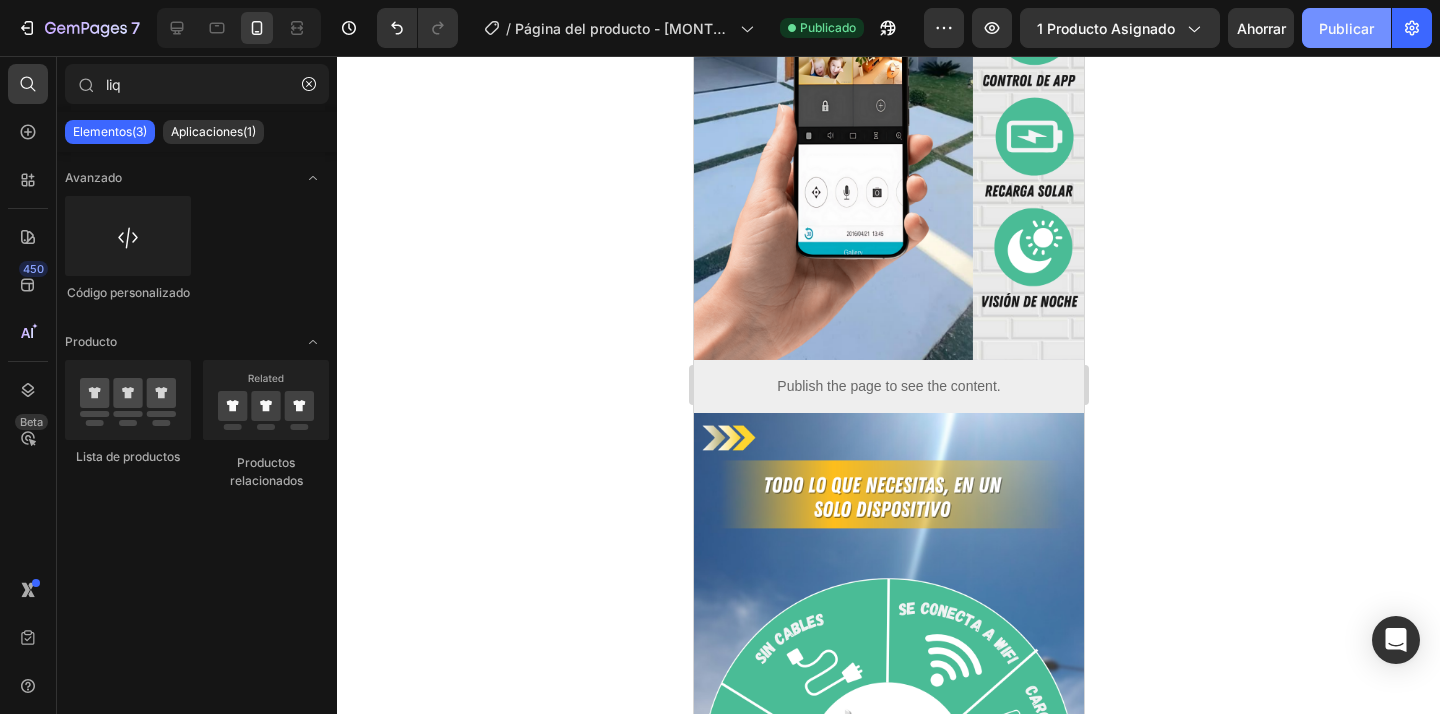 click on "Publicar" at bounding box center (1346, 28) 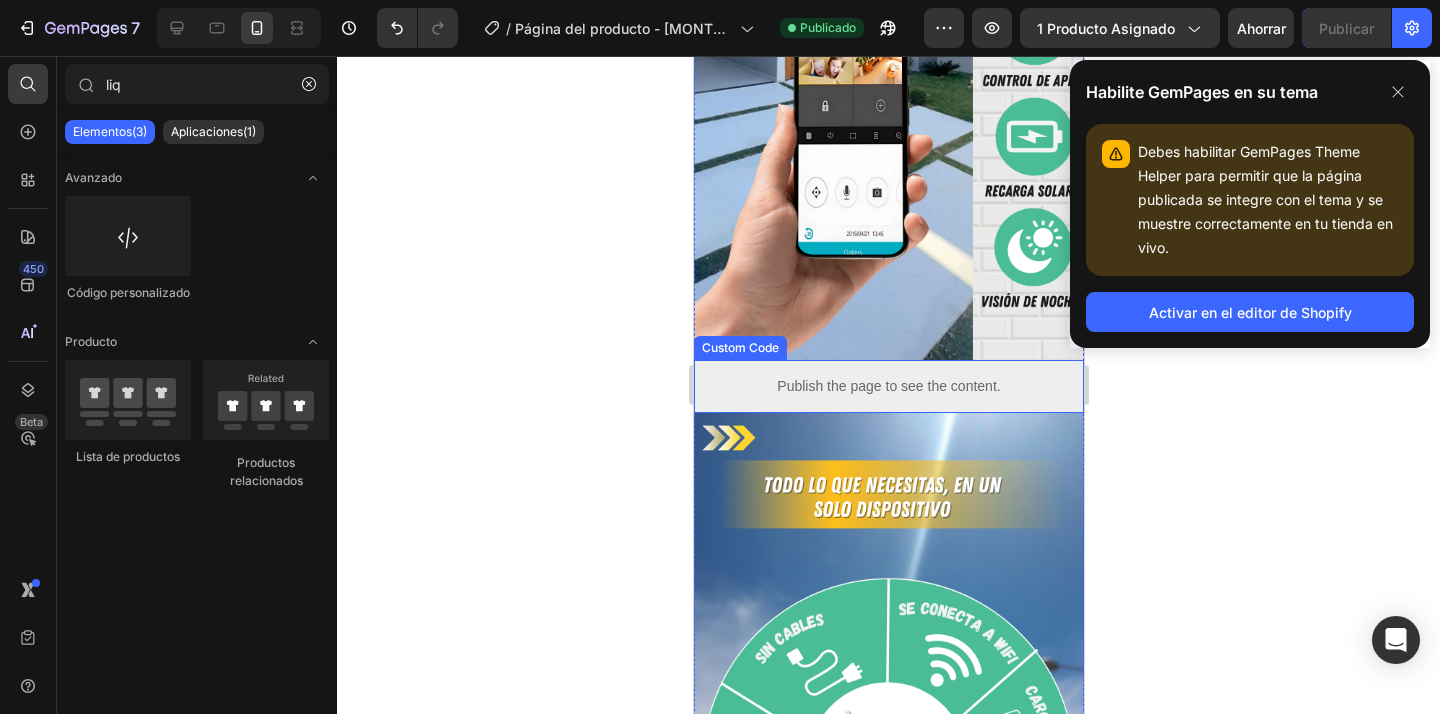 click on "Publish the page to see the content." at bounding box center (888, 386) 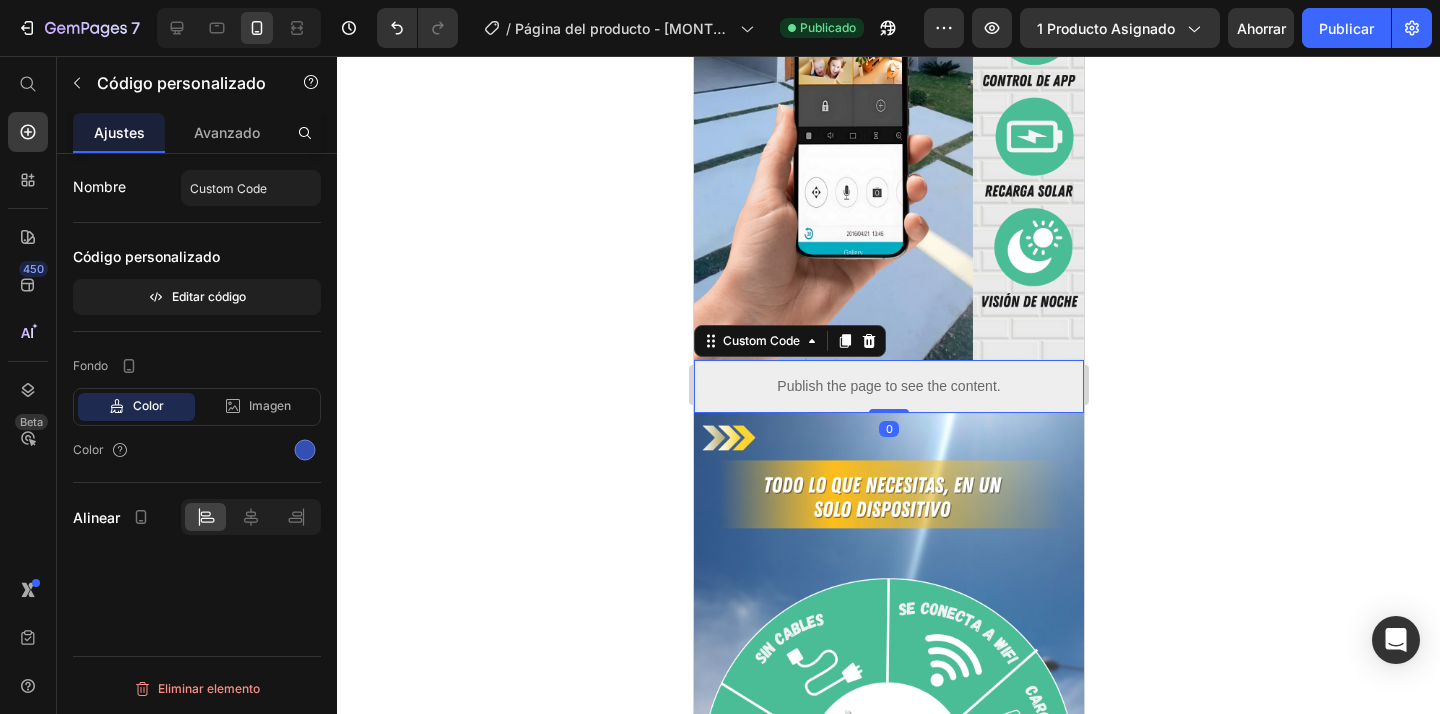 click 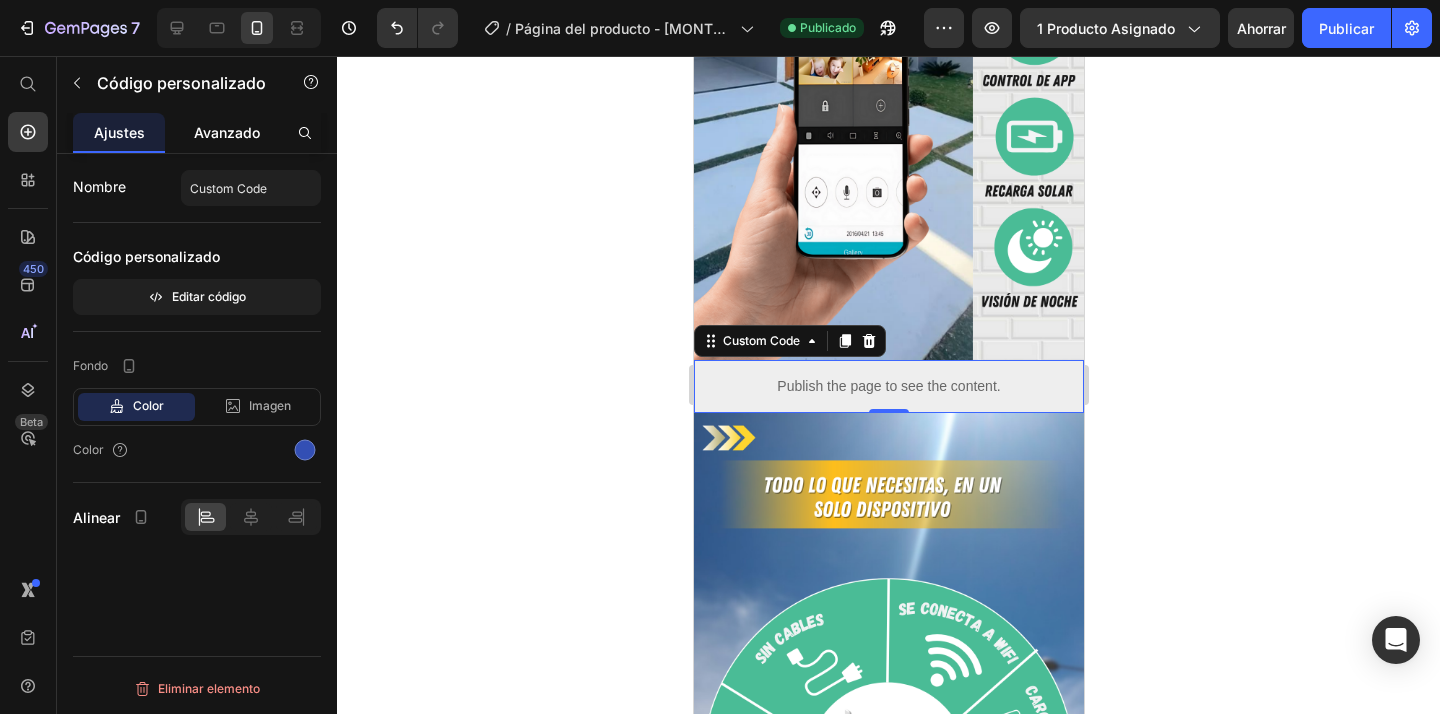 click on "Avanzado" at bounding box center (227, 132) 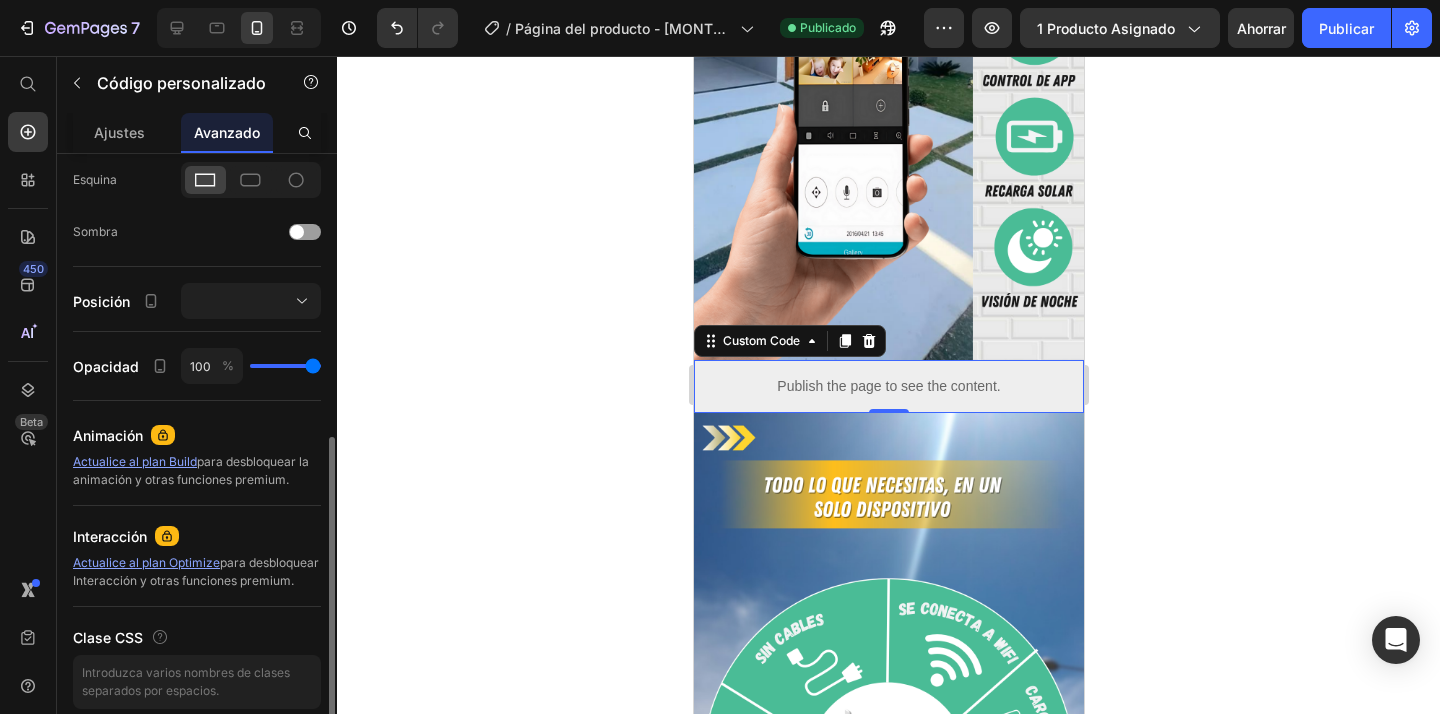 scroll, scrollTop: 706, scrollLeft: 0, axis: vertical 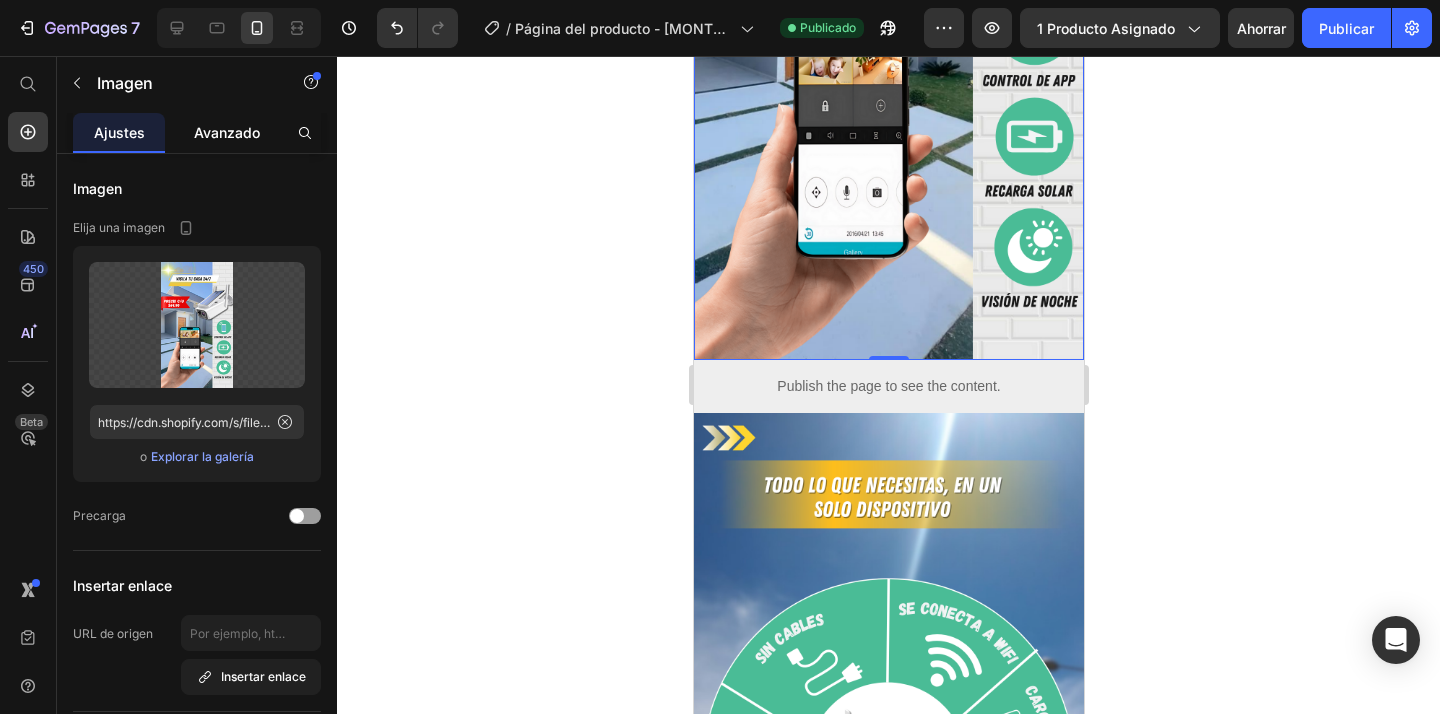 click on "Avanzado" at bounding box center [227, 132] 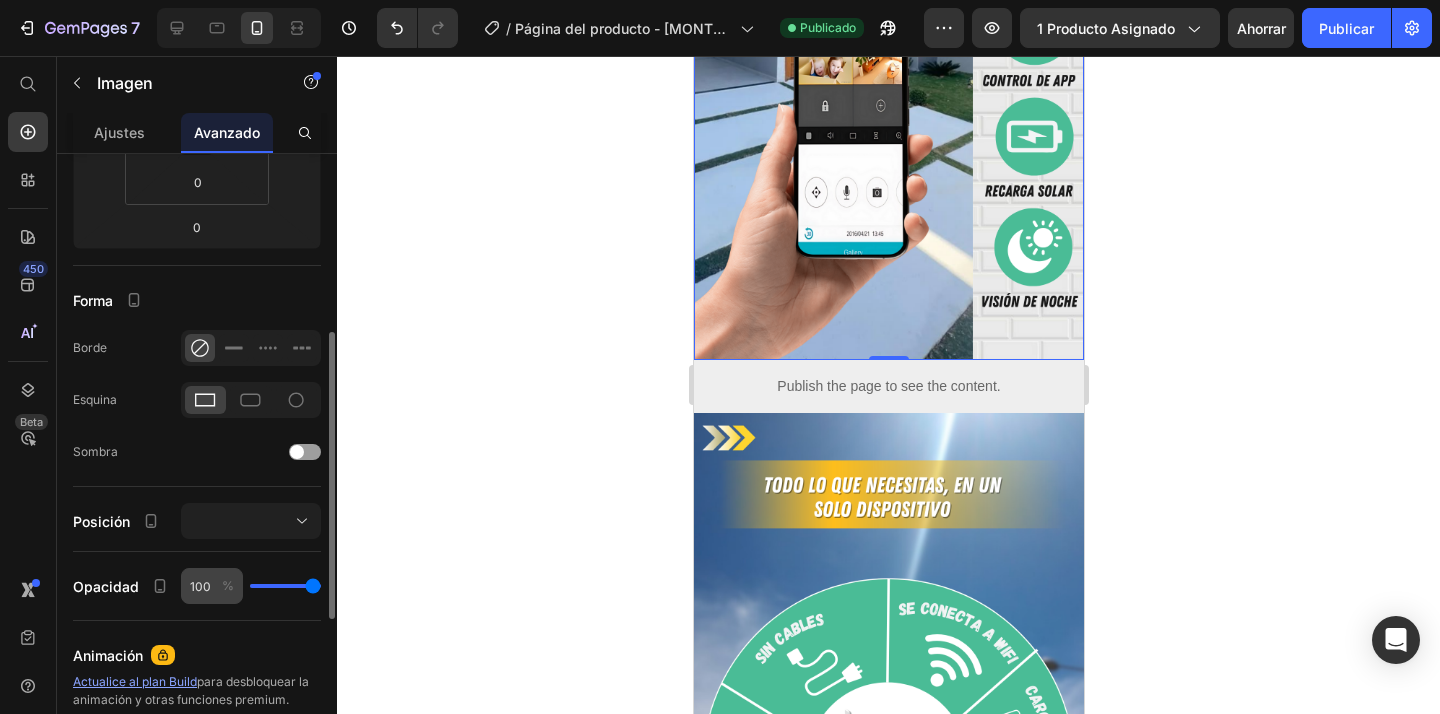 scroll, scrollTop: 385, scrollLeft: 0, axis: vertical 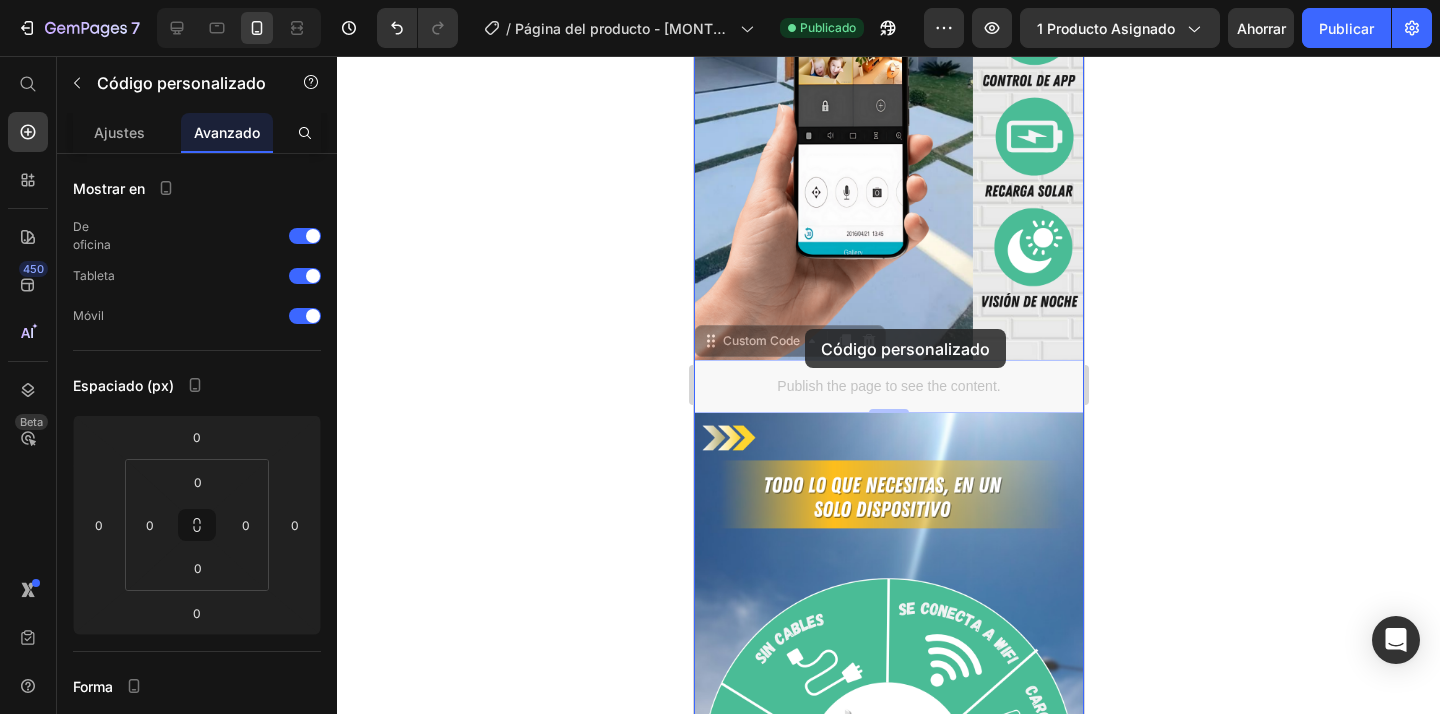 drag, startPoint x: 799, startPoint y: 390, endPoint x: 804, endPoint y: 329, distance: 61.204575 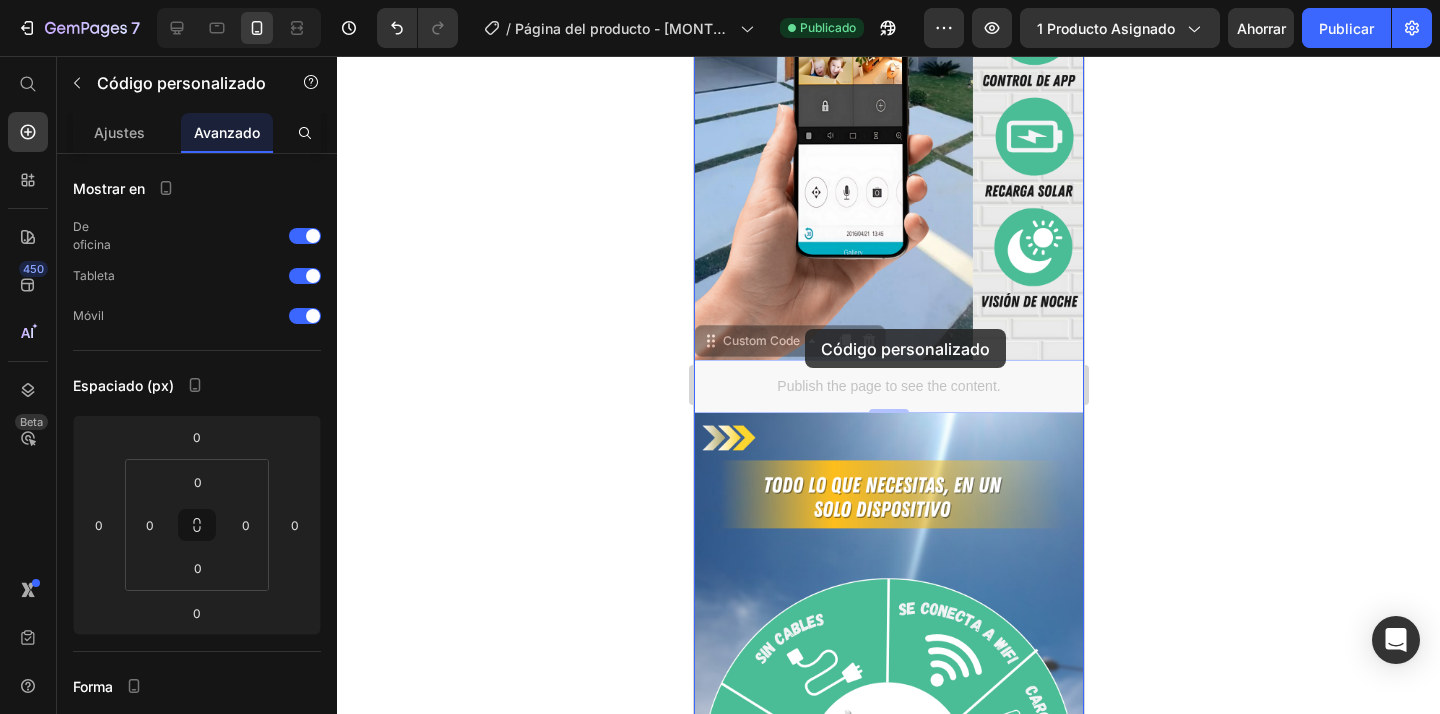 click on "iPhone 13 Pro  (  390  px) iPhone 13 Mini iPhone 13 Pro iPhone 11 Pro Max iPhone 15 Pro Max Píxel 7 Galaxy S8+ Galaxy S20 Ultra iPad Mini iPad Air iPad Pro Encabezamiento Imagen
Publish the page to see the content.
Custom Code   0
Publish the page to see the content.
Custom Code   0 Image Sección 1 Raíz Comience con las secciones de la barra lateral Agregar secciones Añadir elementos Comience generando desde URL o imagen Añadir sección Elija plantillas inspirado por expertos en CRO Generar diseño desde URL o imagen Añadir sección en blanco Luego arrastra y suelta elementos Pie de página" at bounding box center (888, 554) 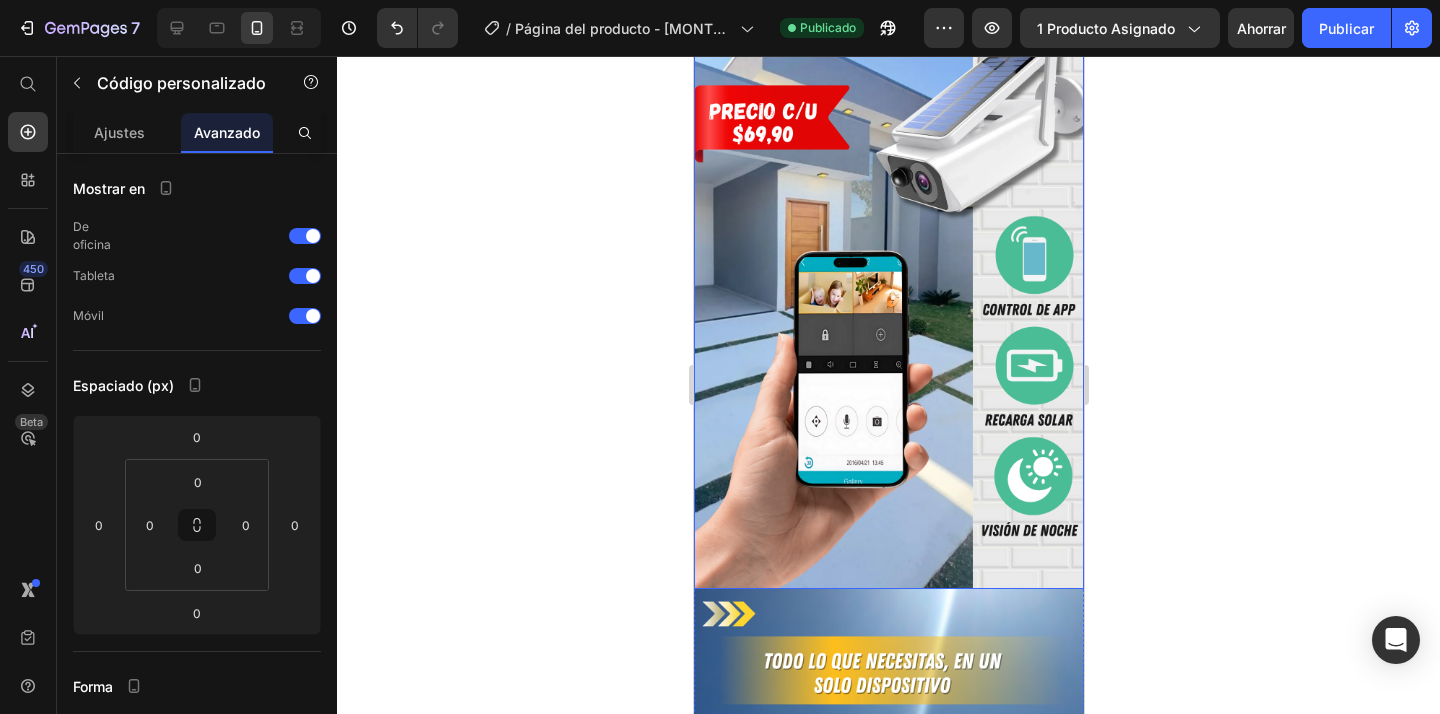 scroll, scrollTop: 0, scrollLeft: 0, axis: both 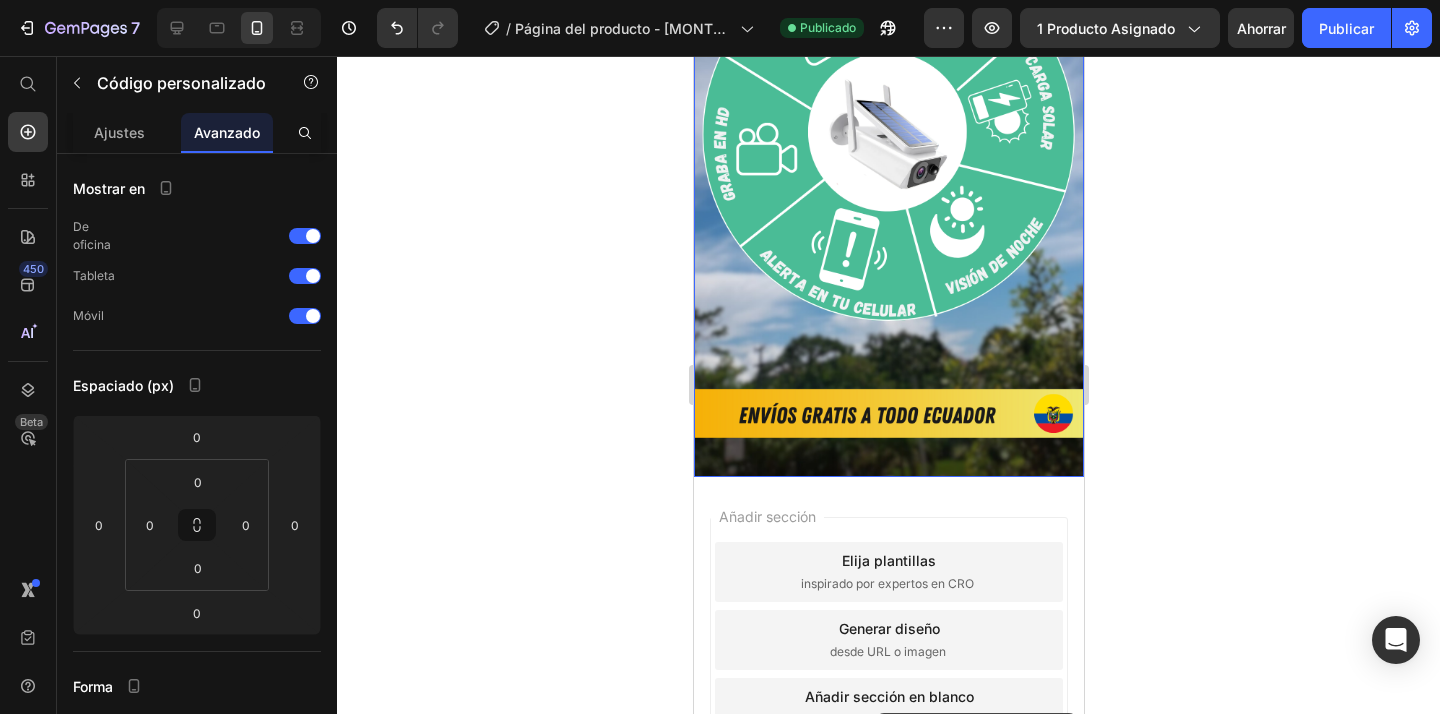 drag, startPoint x: 919, startPoint y: 135, endPoint x: 875, endPoint y: 713, distance: 579.6723 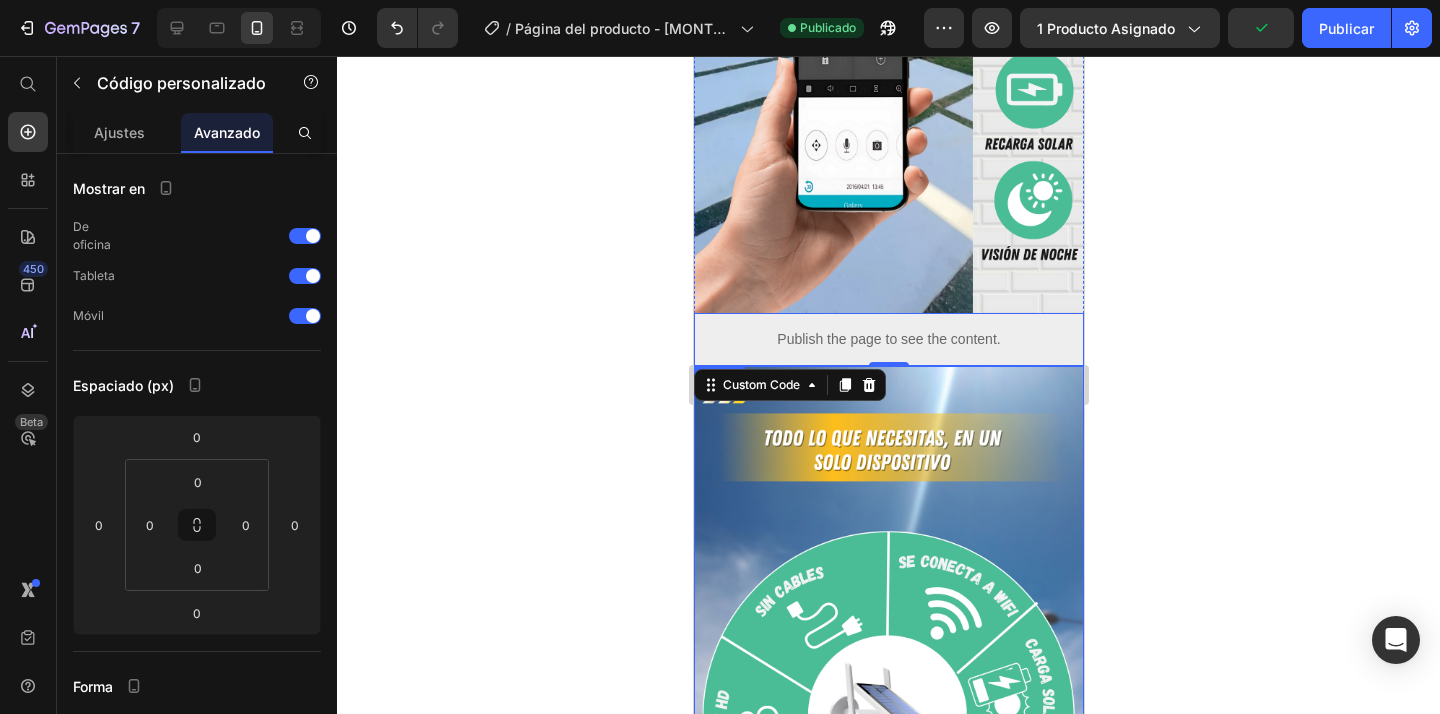 scroll, scrollTop: 473, scrollLeft: 0, axis: vertical 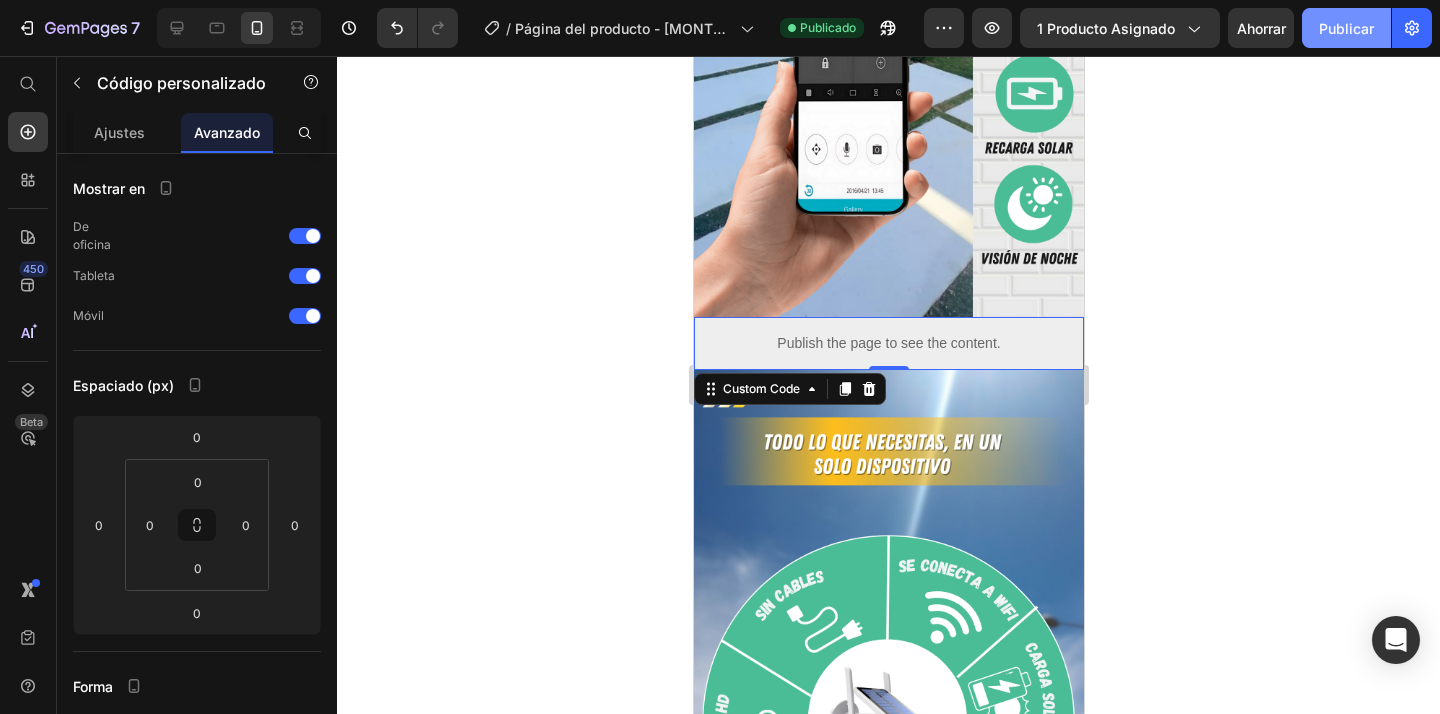 click on "Publicar" 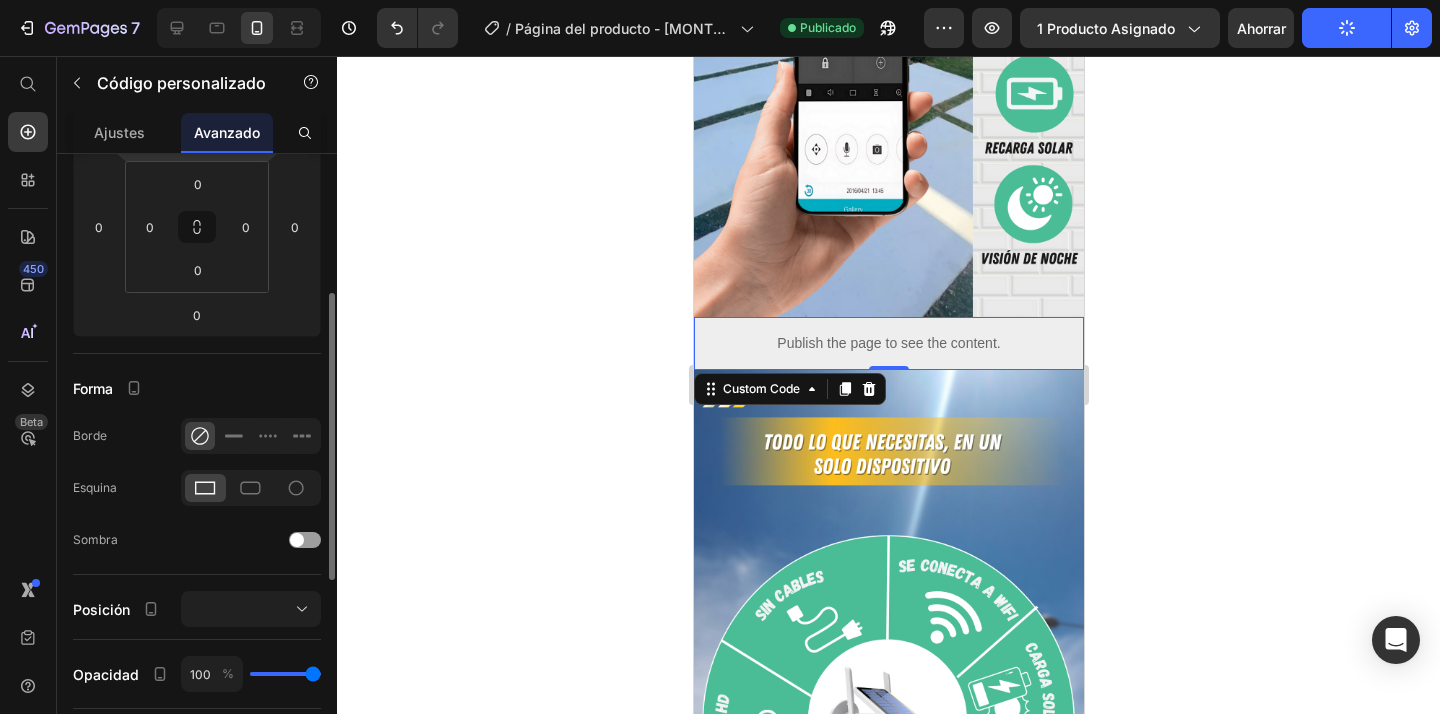 scroll, scrollTop: 310, scrollLeft: 0, axis: vertical 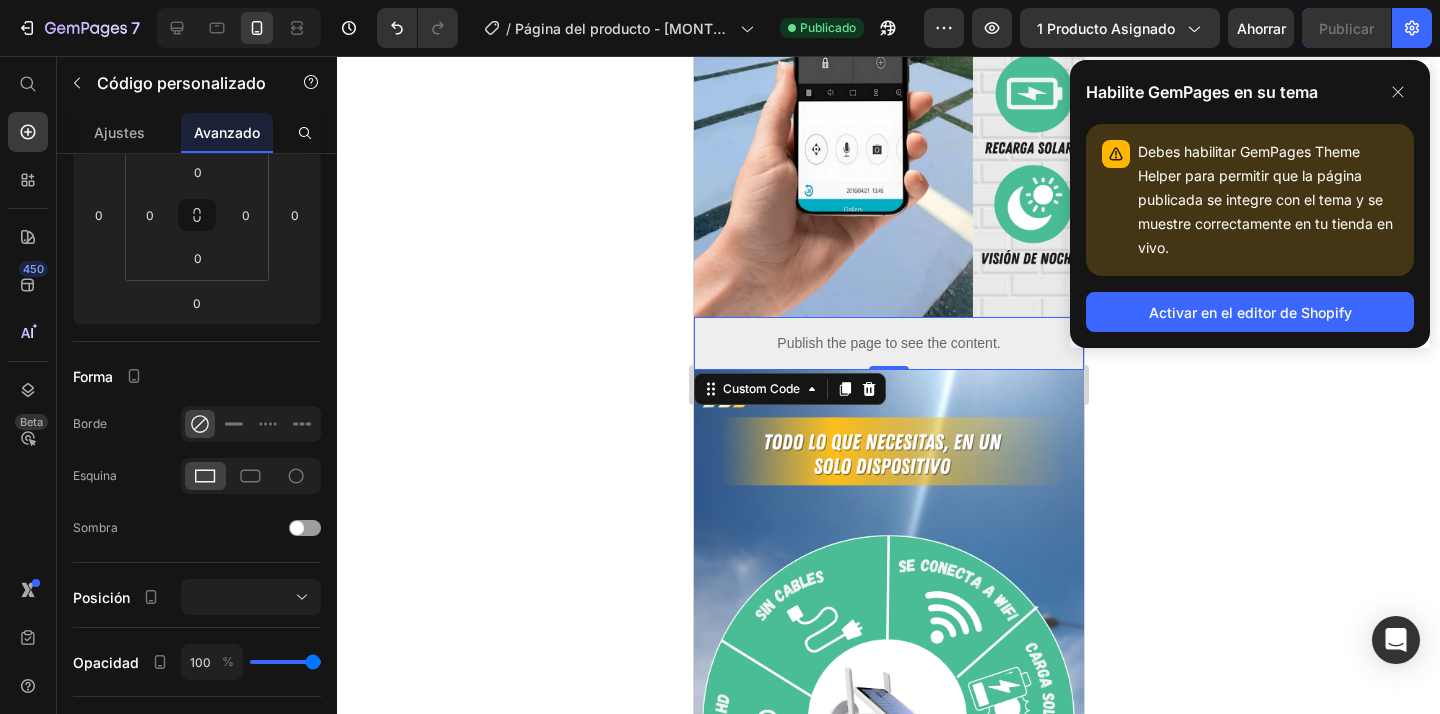 click 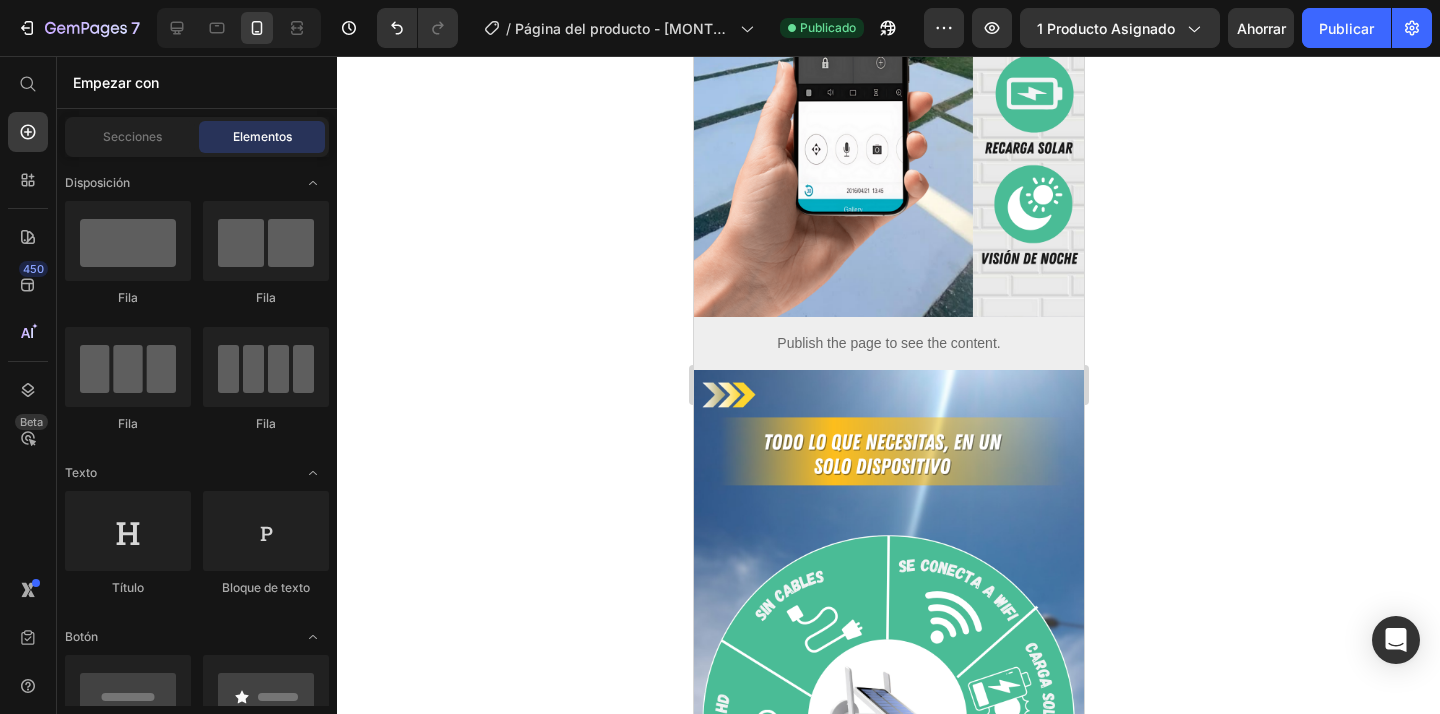 click 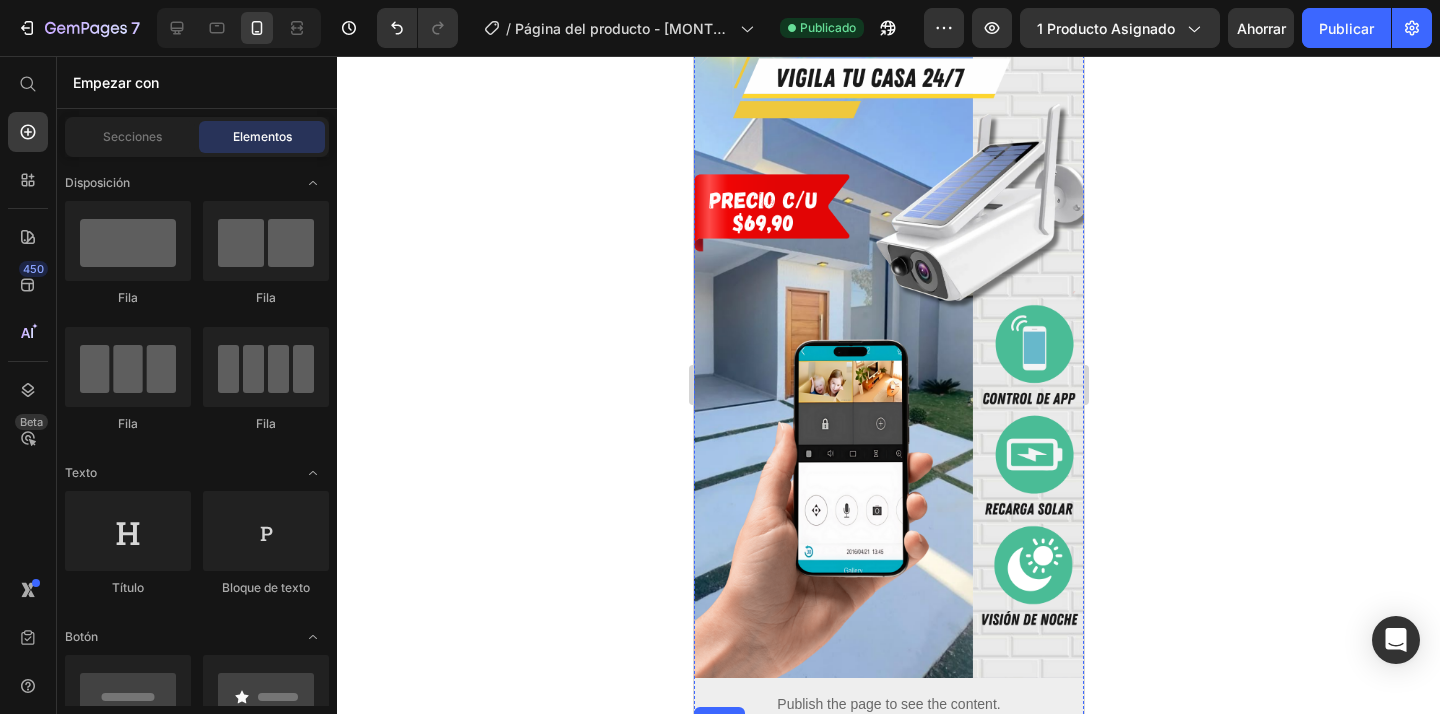 scroll, scrollTop: 0, scrollLeft: 0, axis: both 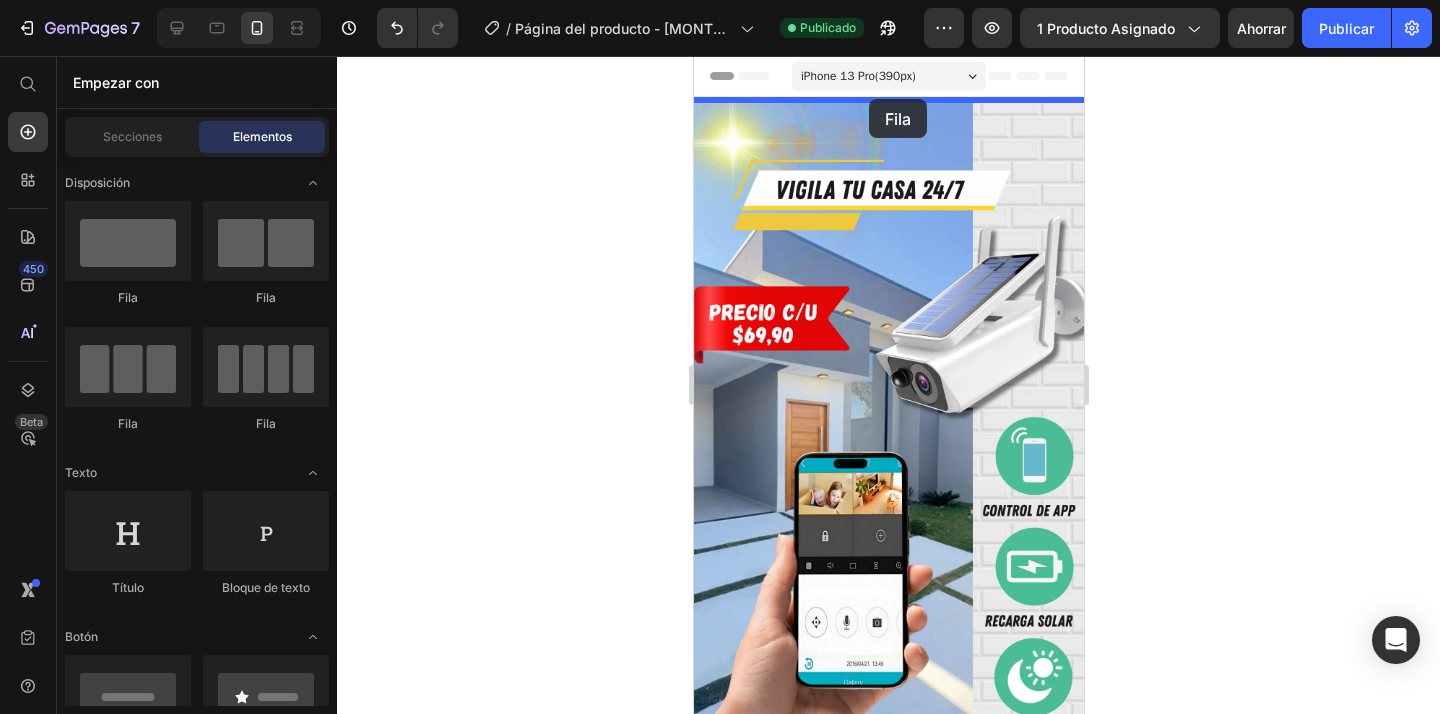 drag, startPoint x: 791, startPoint y: 313, endPoint x: 868, endPoint y: 99, distance: 227.4313 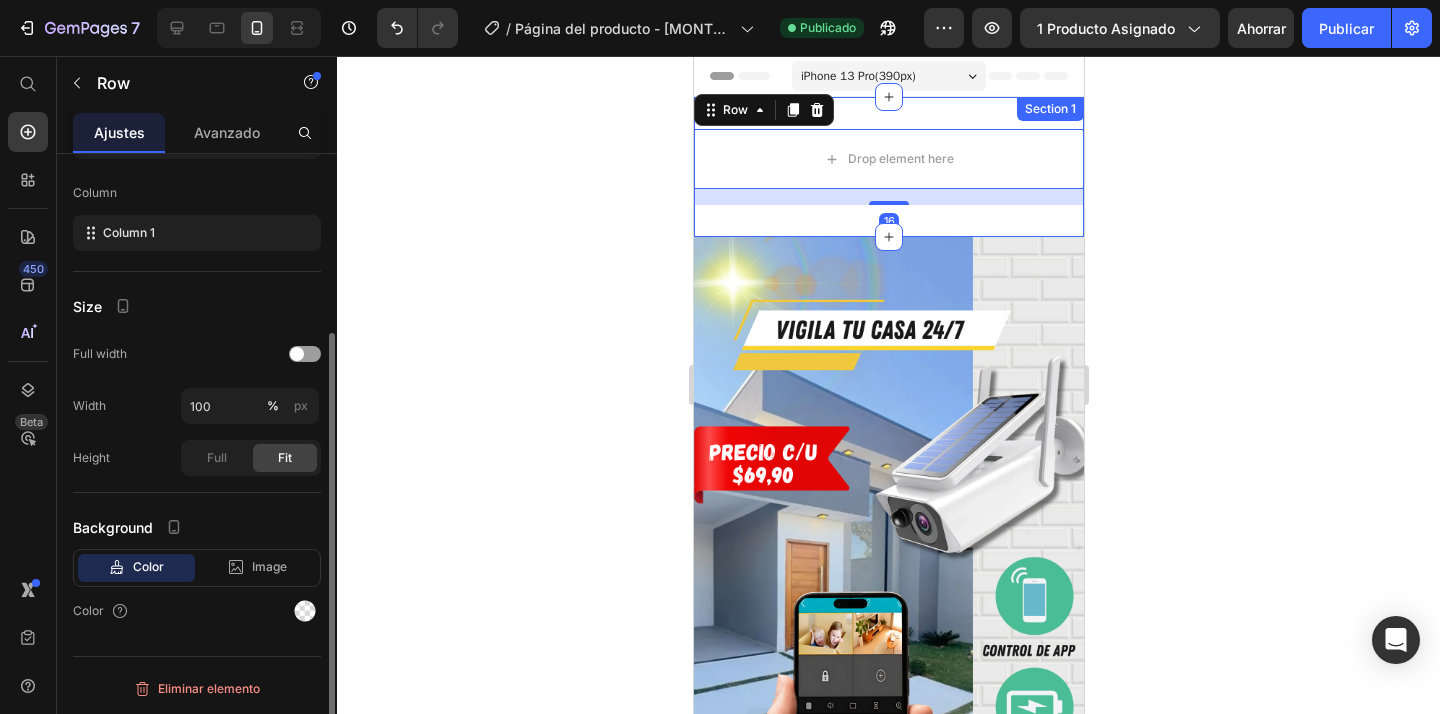 scroll, scrollTop: 0, scrollLeft: 0, axis: both 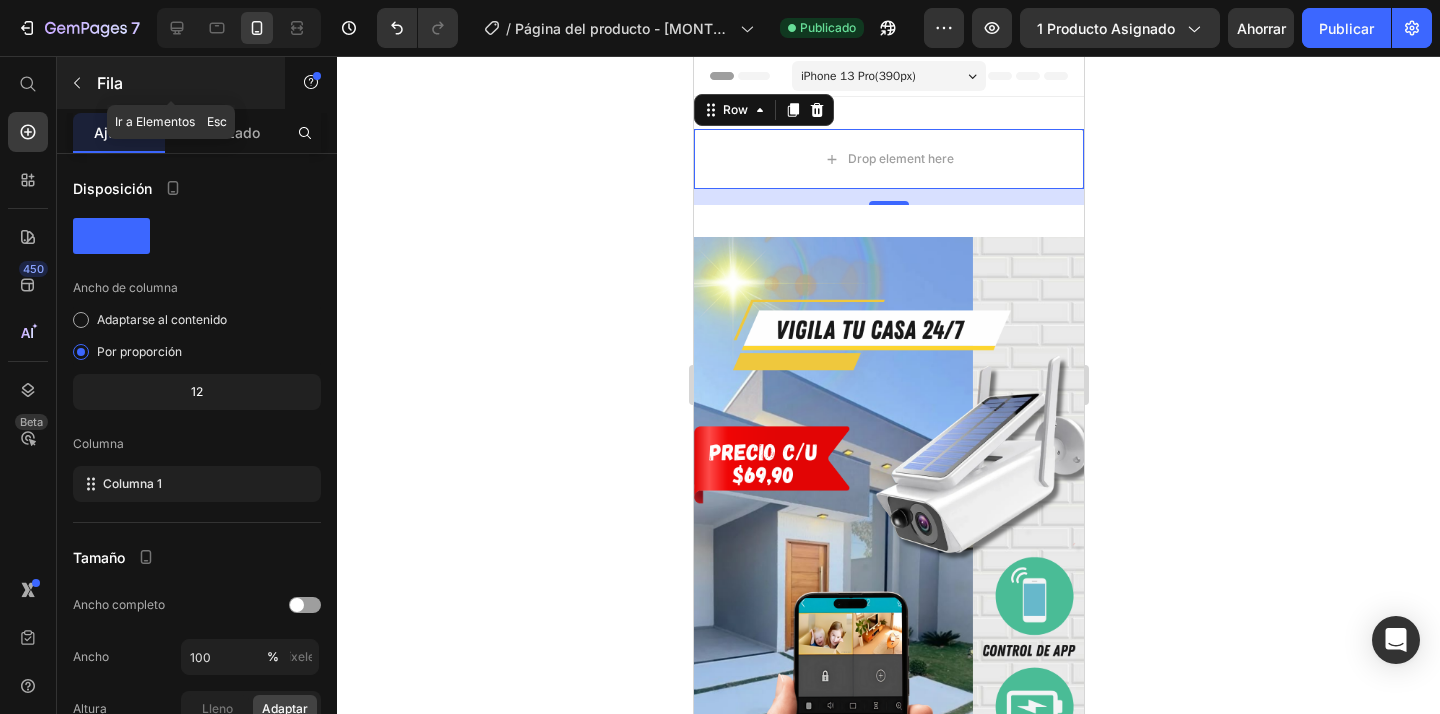 click on "Fila" at bounding box center (171, 83) 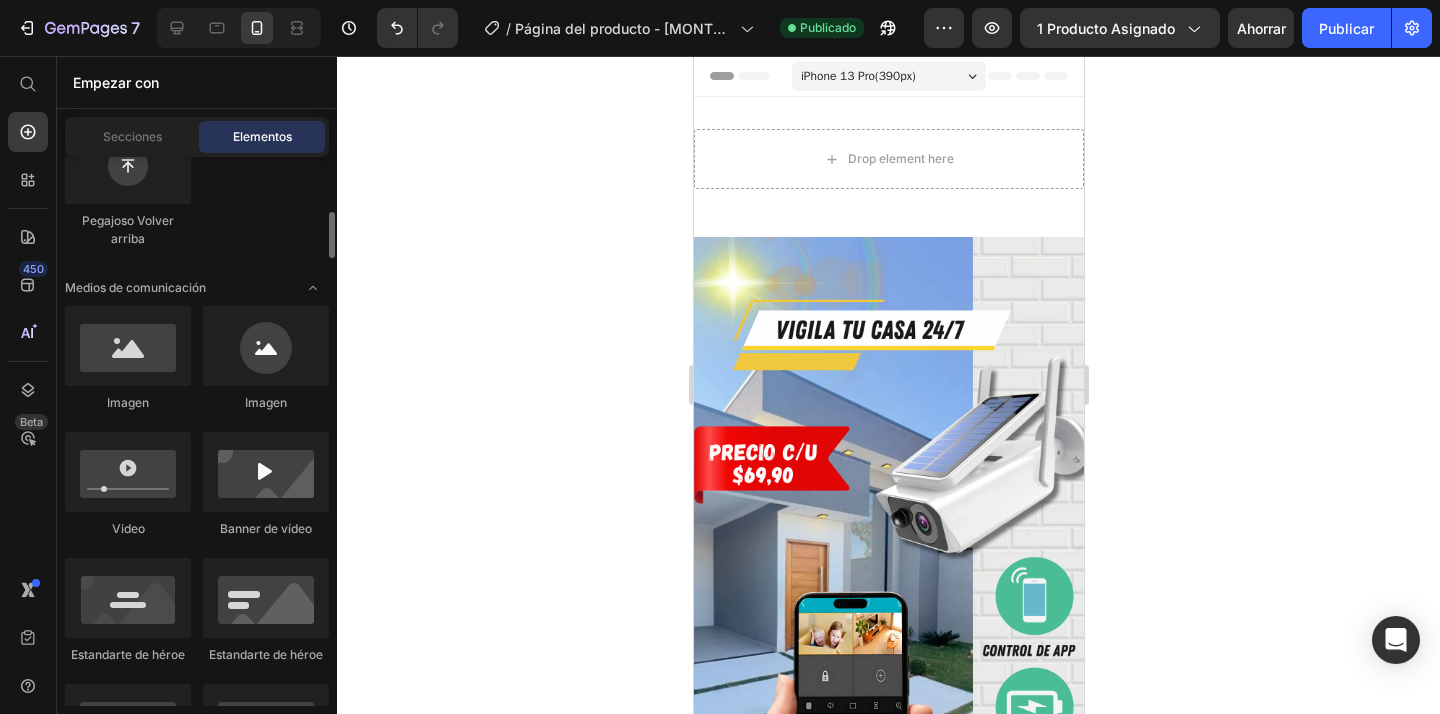 scroll, scrollTop: 665, scrollLeft: 0, axis: vertical 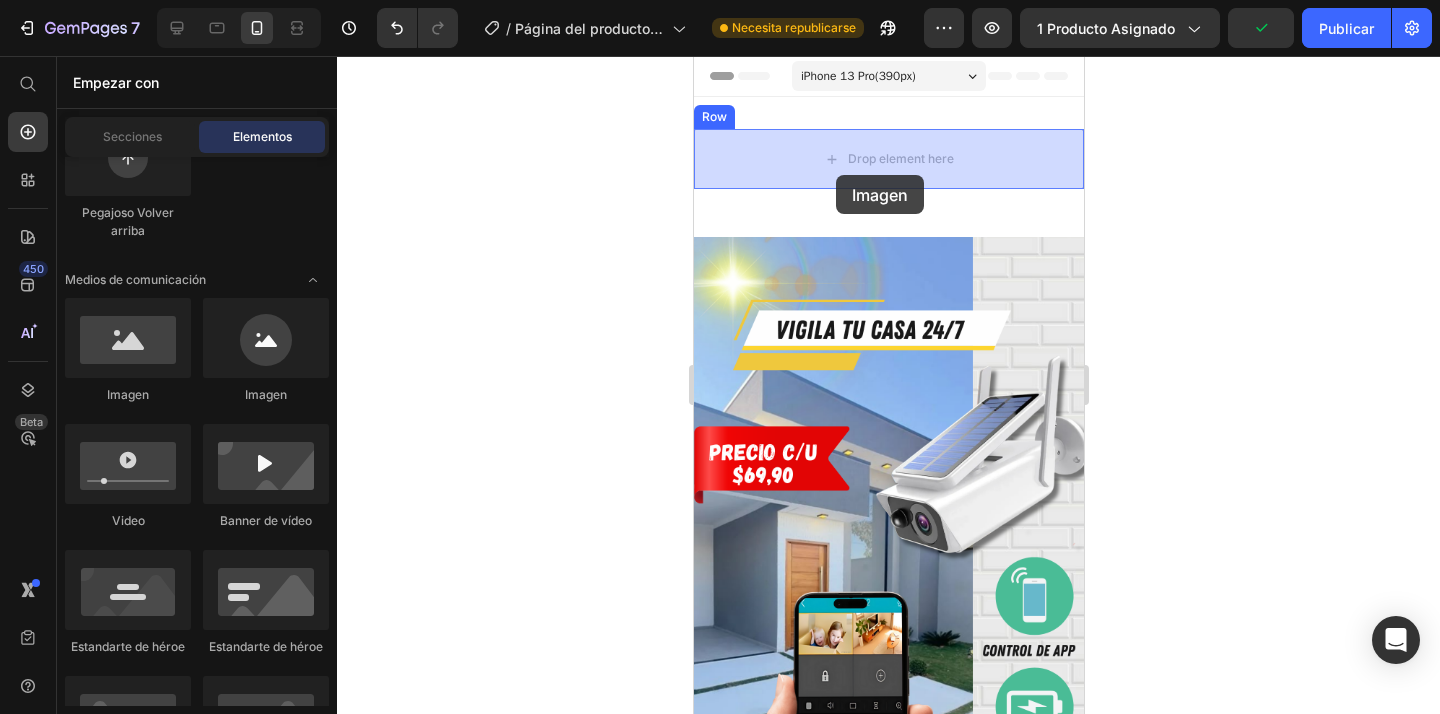 drag, startPoint x: 815, startPoint y: 398, endPoint x: 835, endPoint y: 175, distance: 223.89507 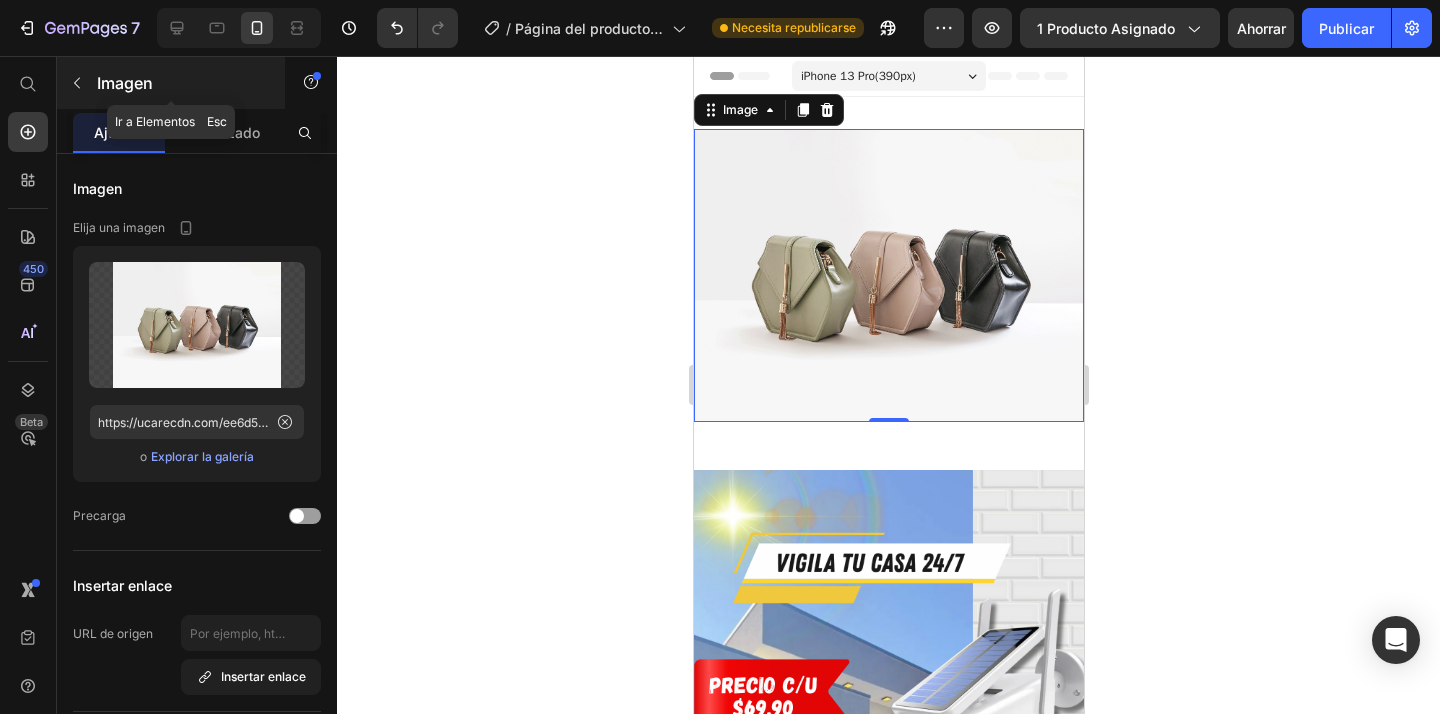 click 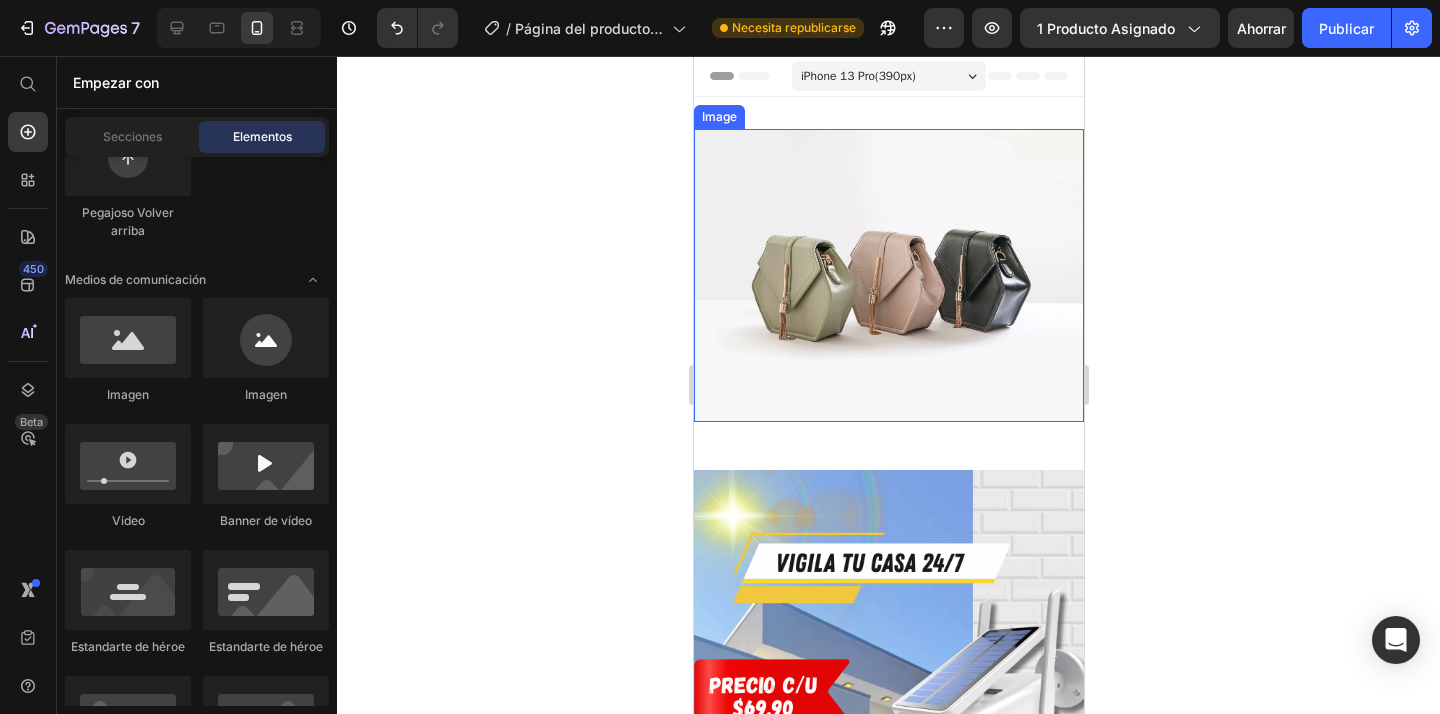 click at bounding box center [888, 275] 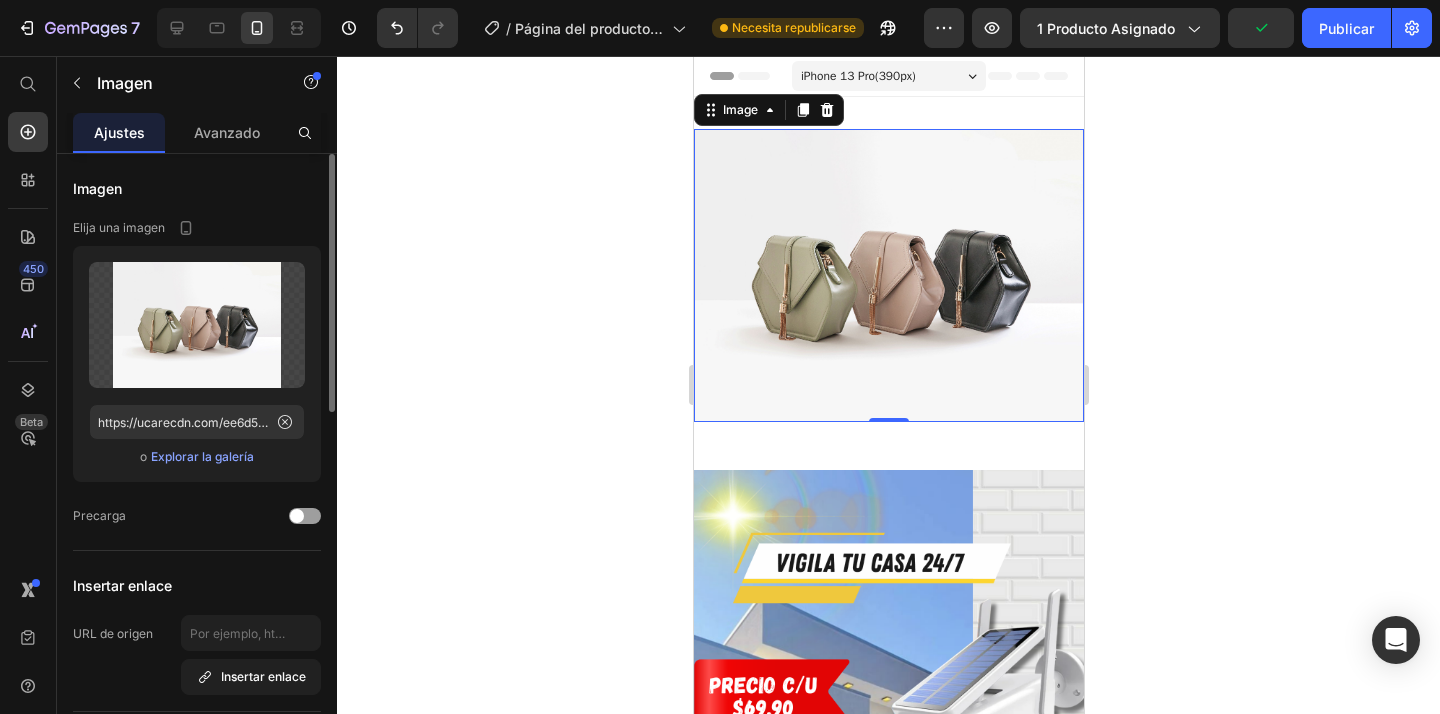 click on "Subir imagen https://ucarecdn.com/ee6d5074-1640-4cc7-8933-47c8589c3dee/-/format/auto/ o Explorar la galería" 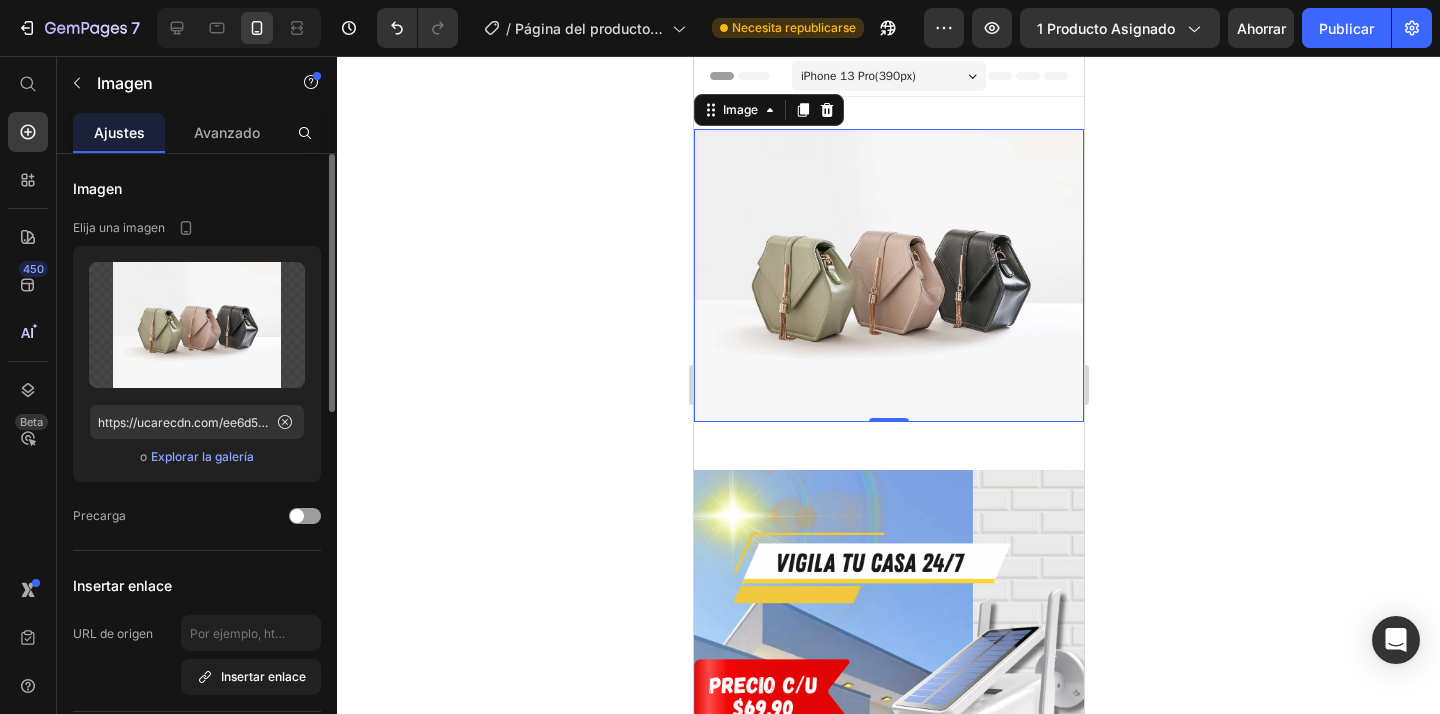 click on "Explorar la galería" at bounding box center [202, 456] 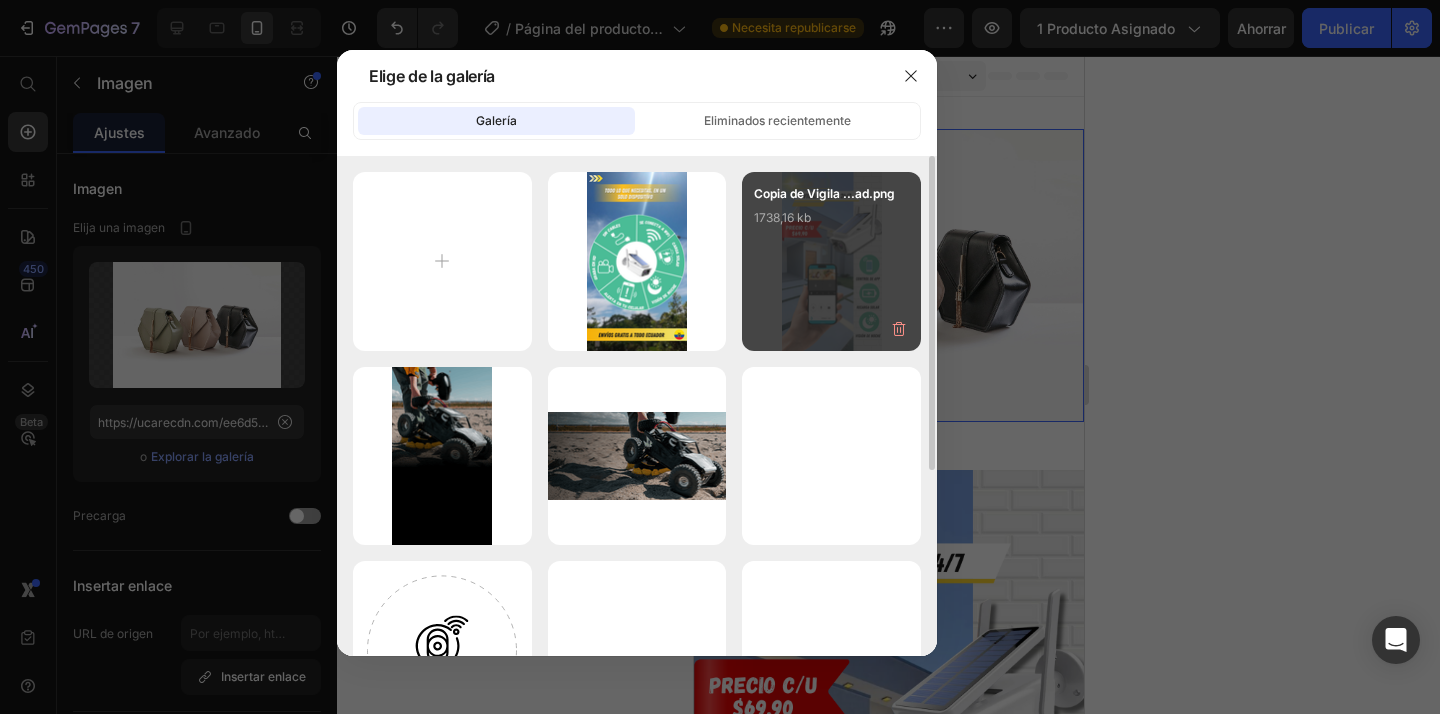 click on "Copia de Vigila ...ad.png [SIZE] kb" at bounding box center [831, 224] 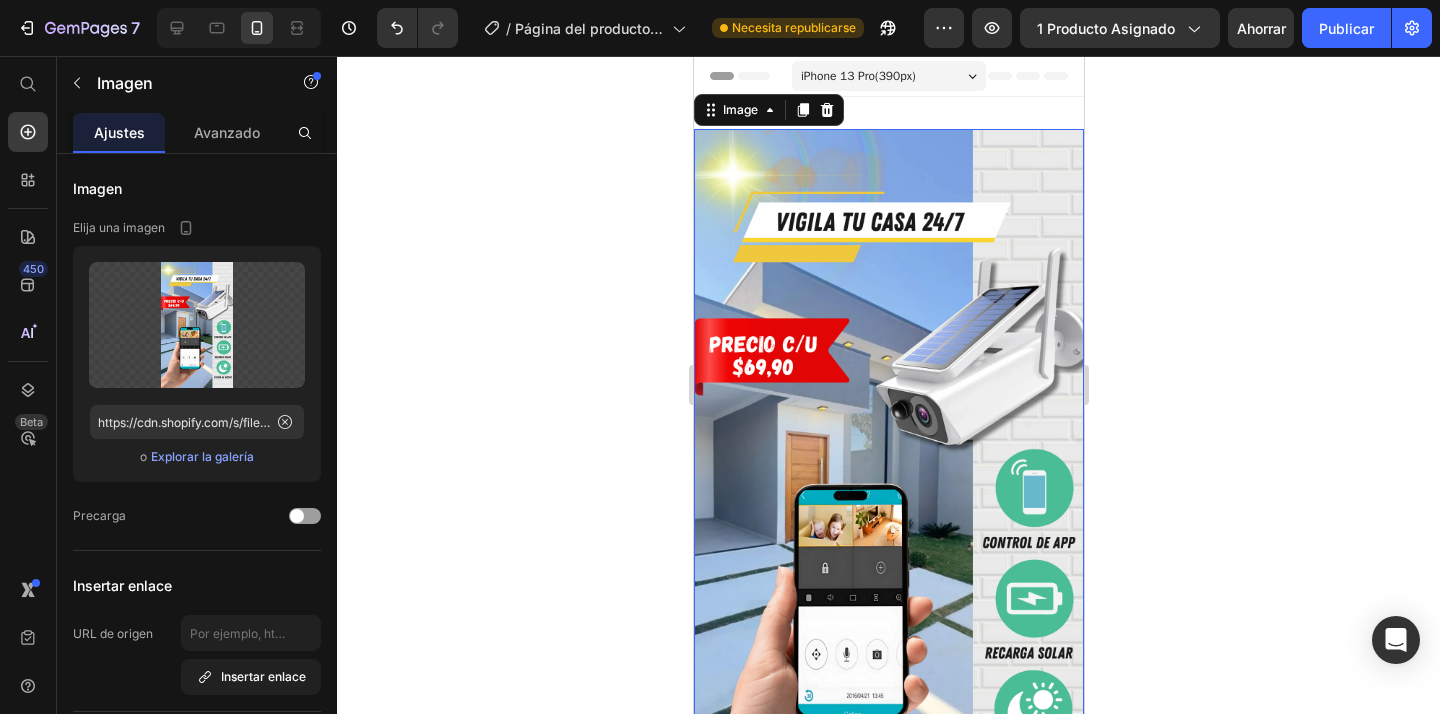 click at bounding box center [888, 475] 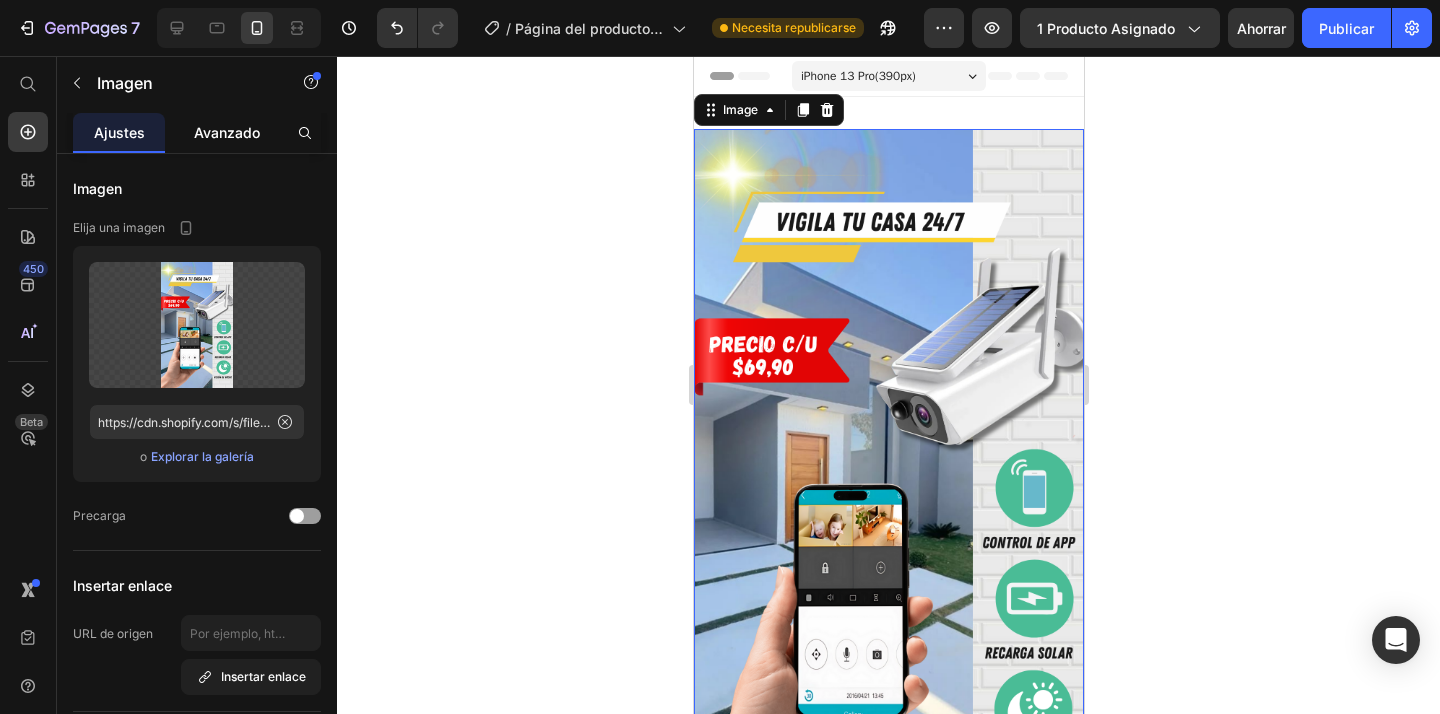 click on "Avanzado" at bounding box center (227, 132) 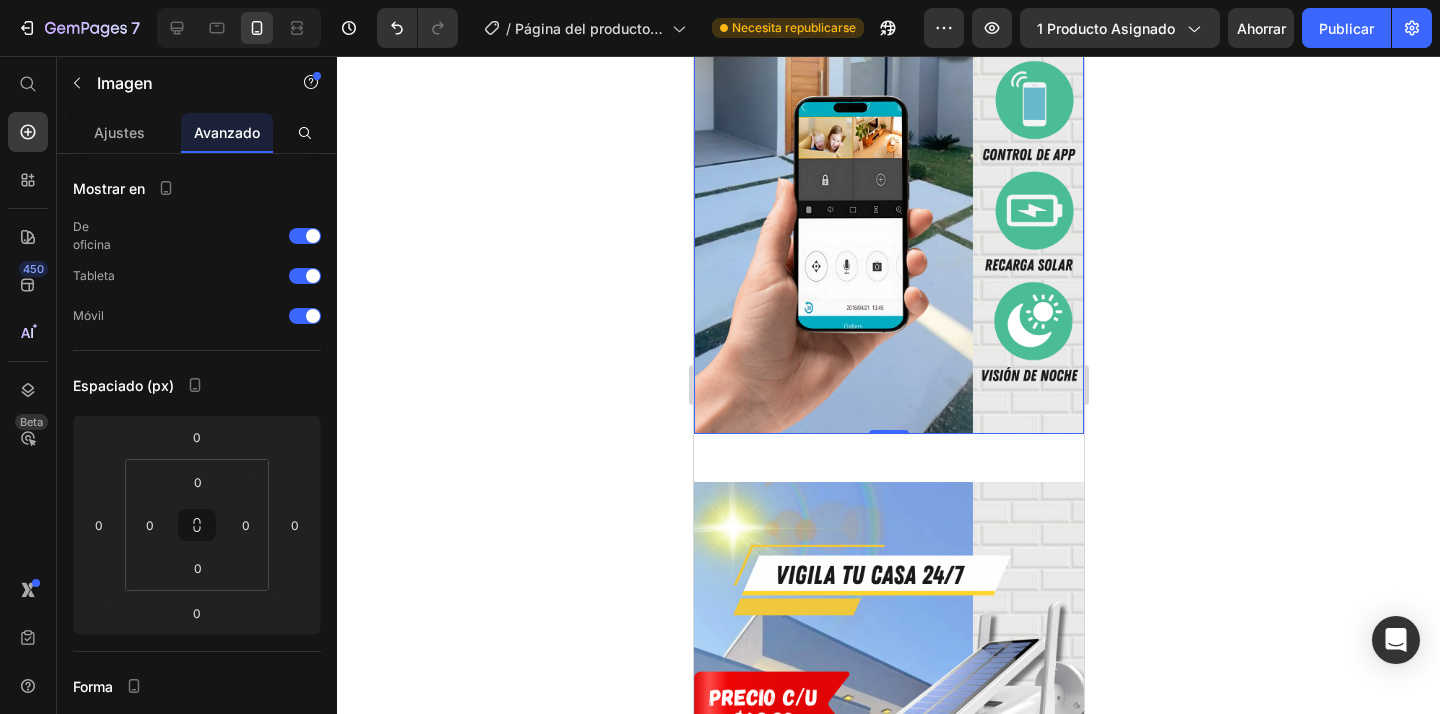 scroll, scrollTop: 407, scrollLeft: 0, axis: vertical 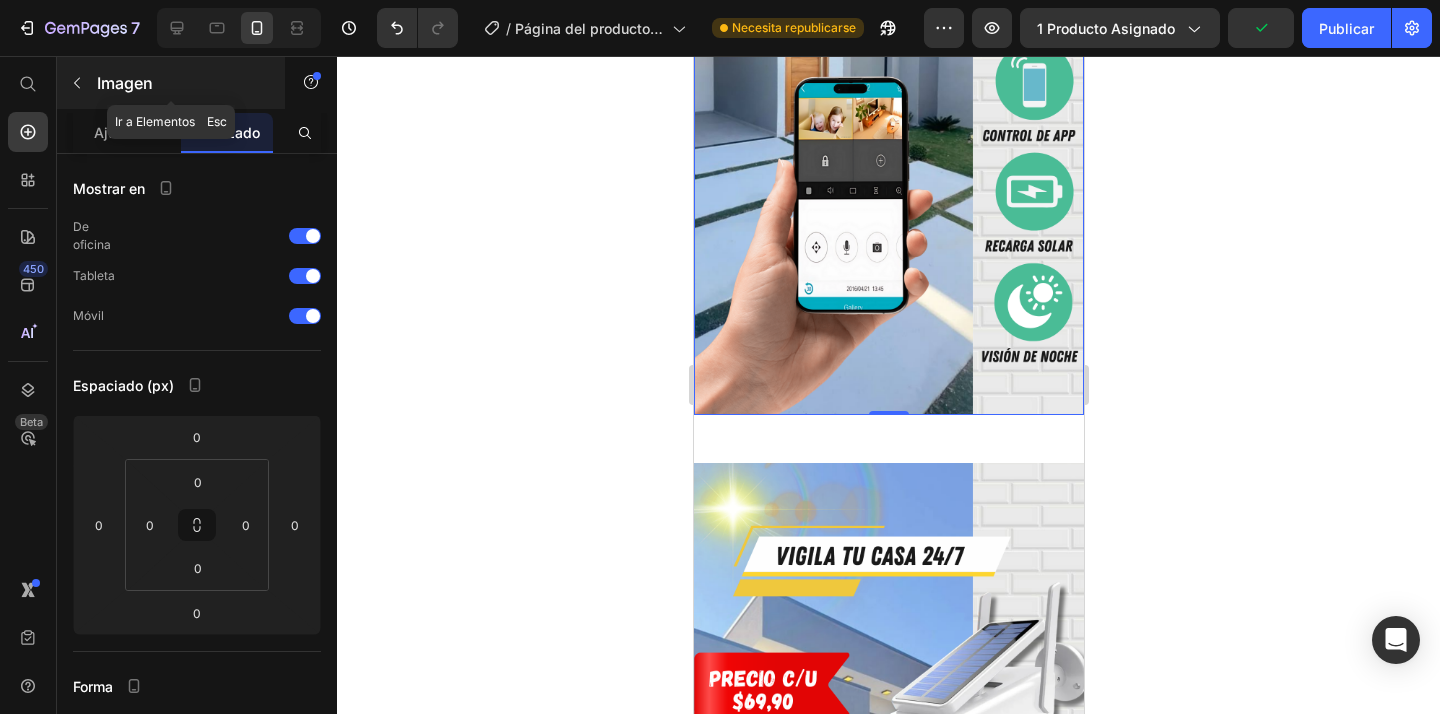 click at bounding box center (77, 83) 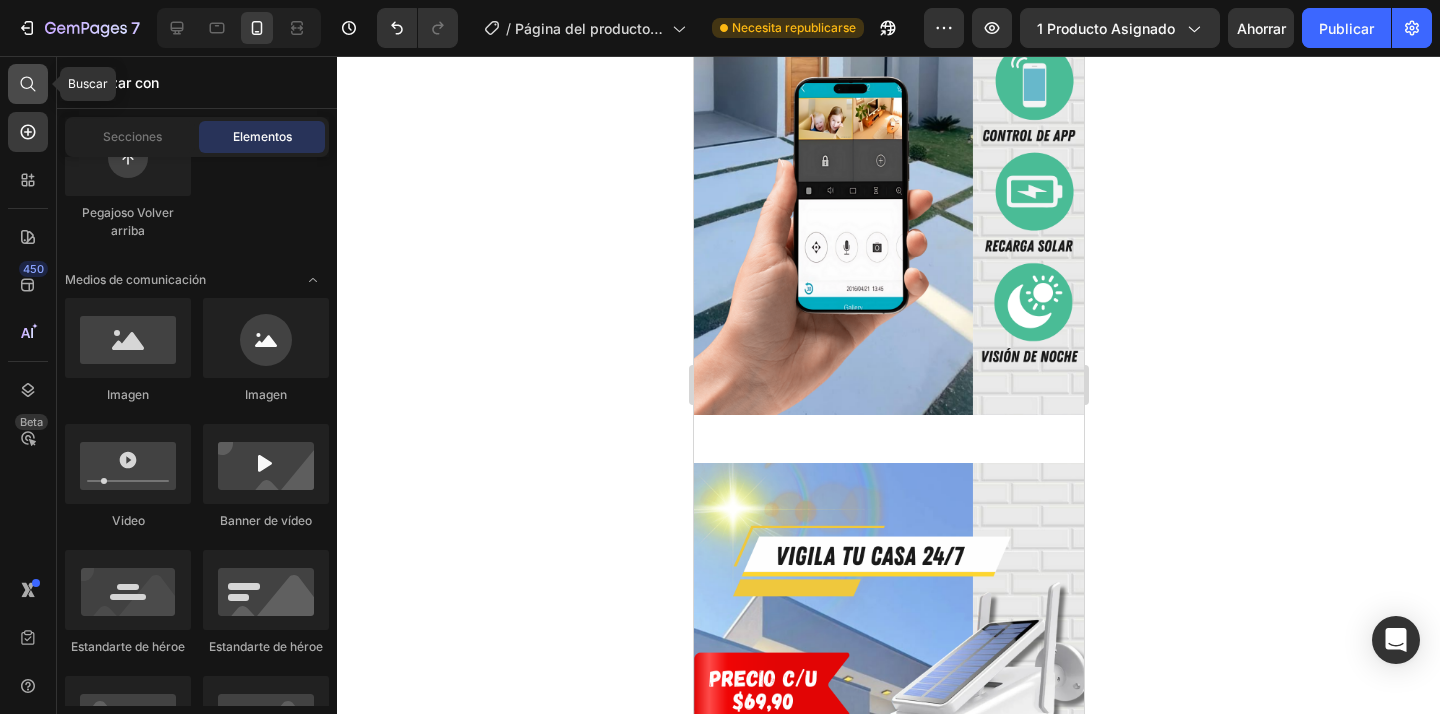 click 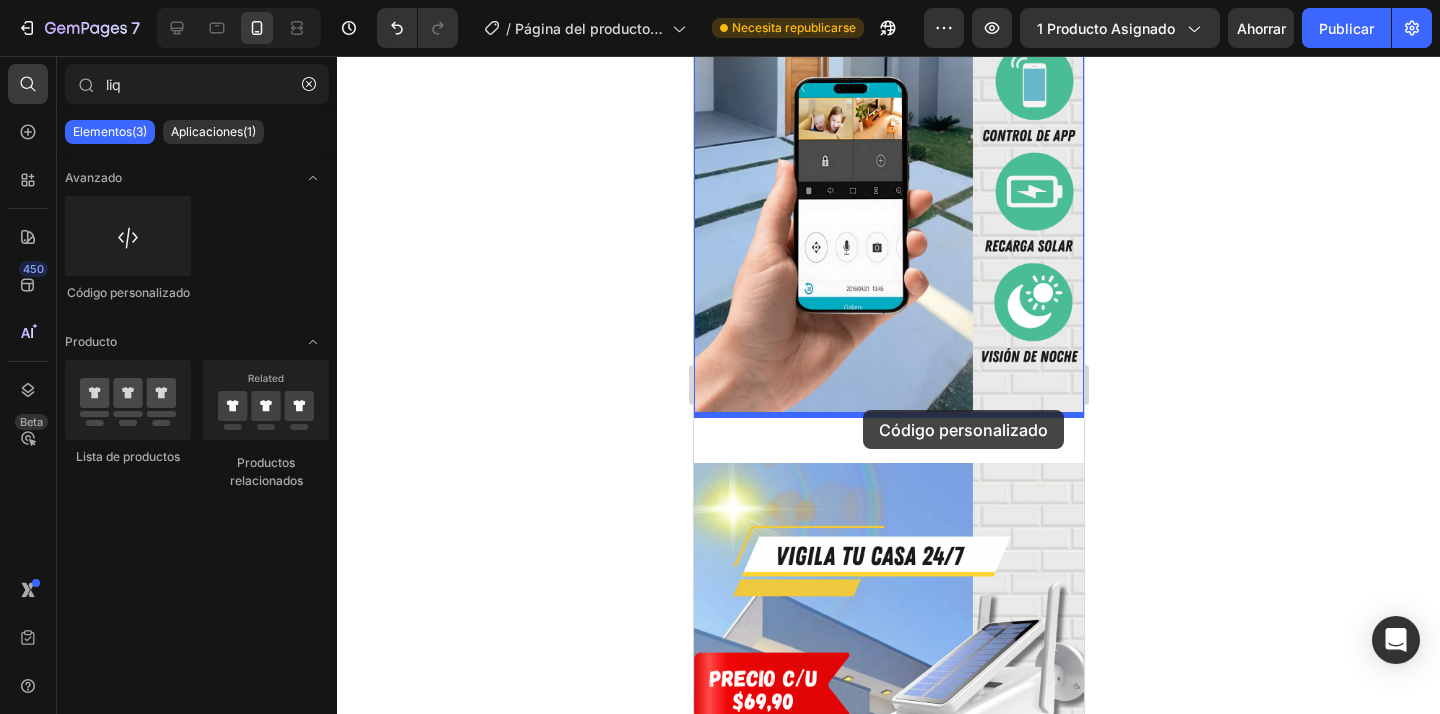 drag, startPoint x: 816, startPoint y: 307, endPoint x: 862, endPoint y: 410, distance: 112.805145 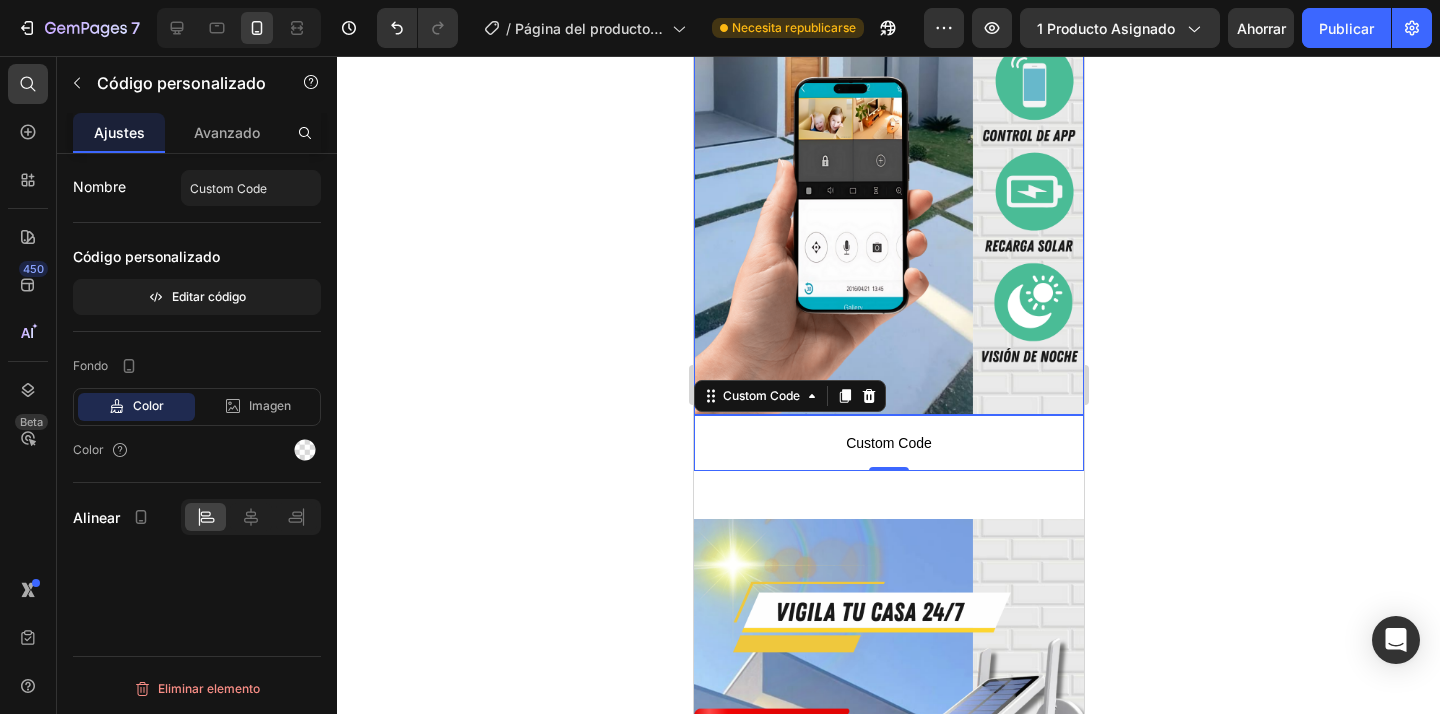 click at bounding box center [888, 68] 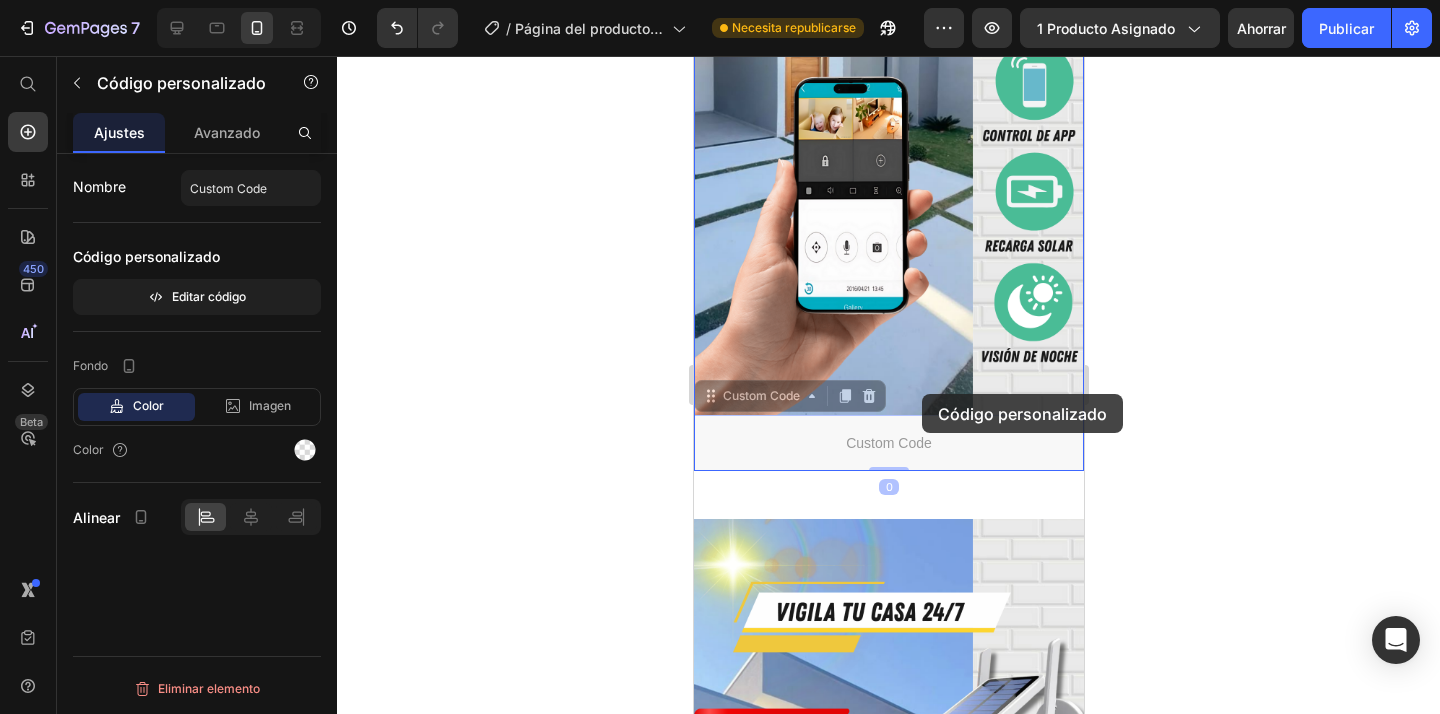 drag, startPoint x: 929, startPoint y: 447, endPoint x: 922, endPoint y: 394, distance: 53.460266 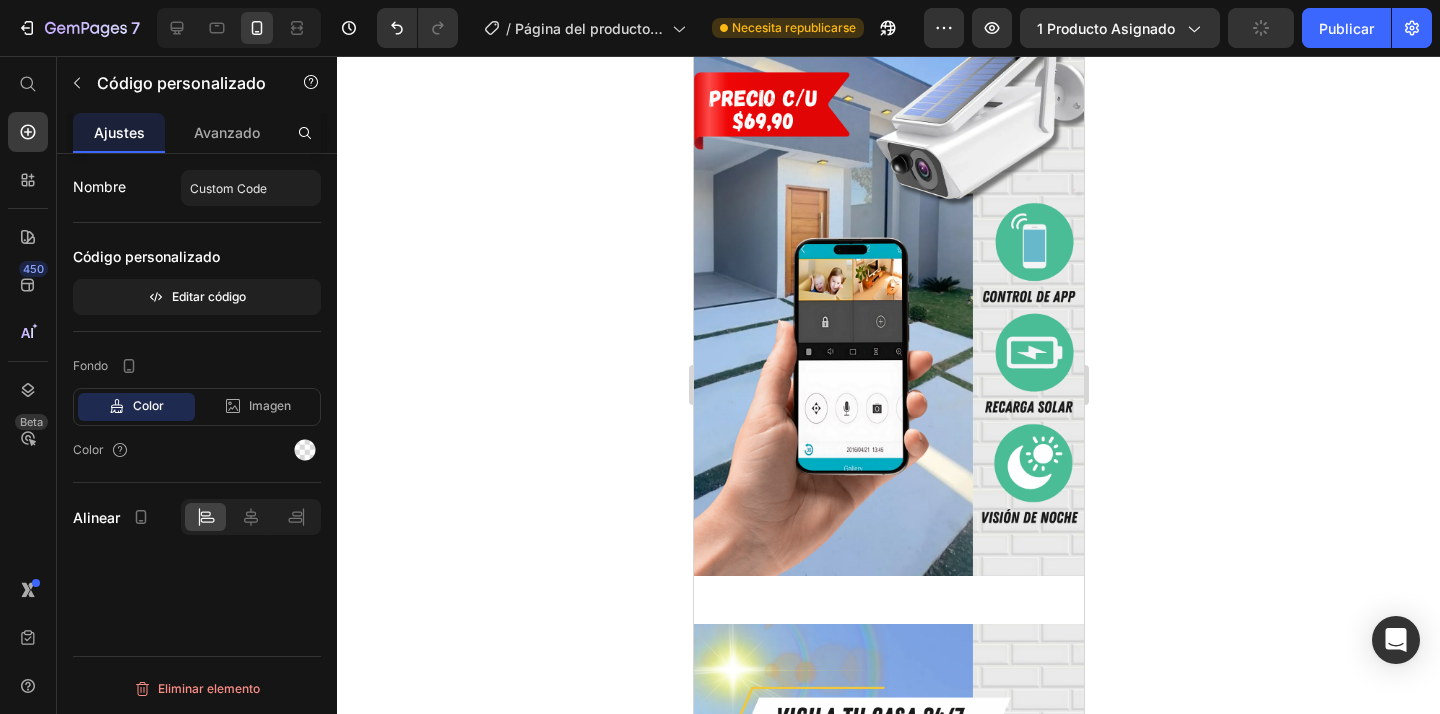 scroll, scrollTop: 0, scrollLeft: 0, axis: both 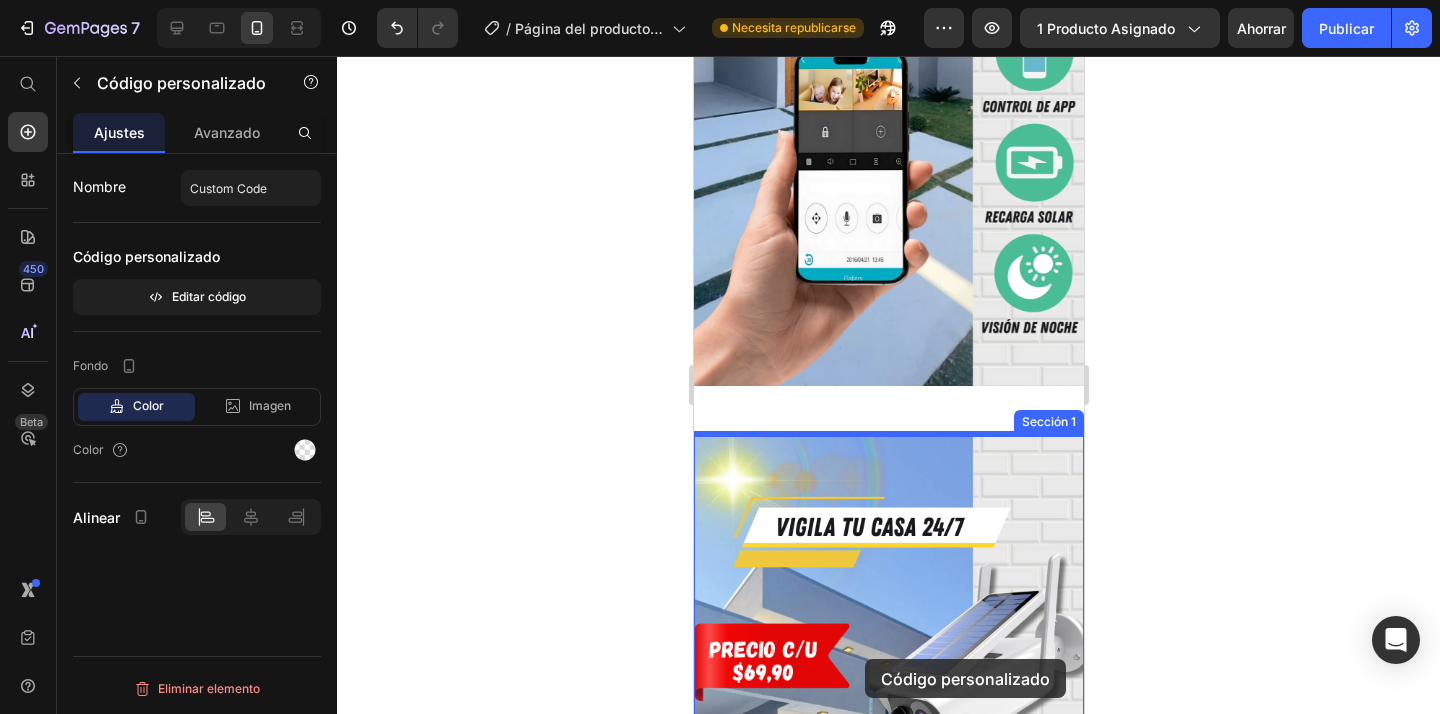 drag, startPoint x: 909, startPoint y: 163, endPoint x: 864, endPoint y: 659, distance: 498.03714 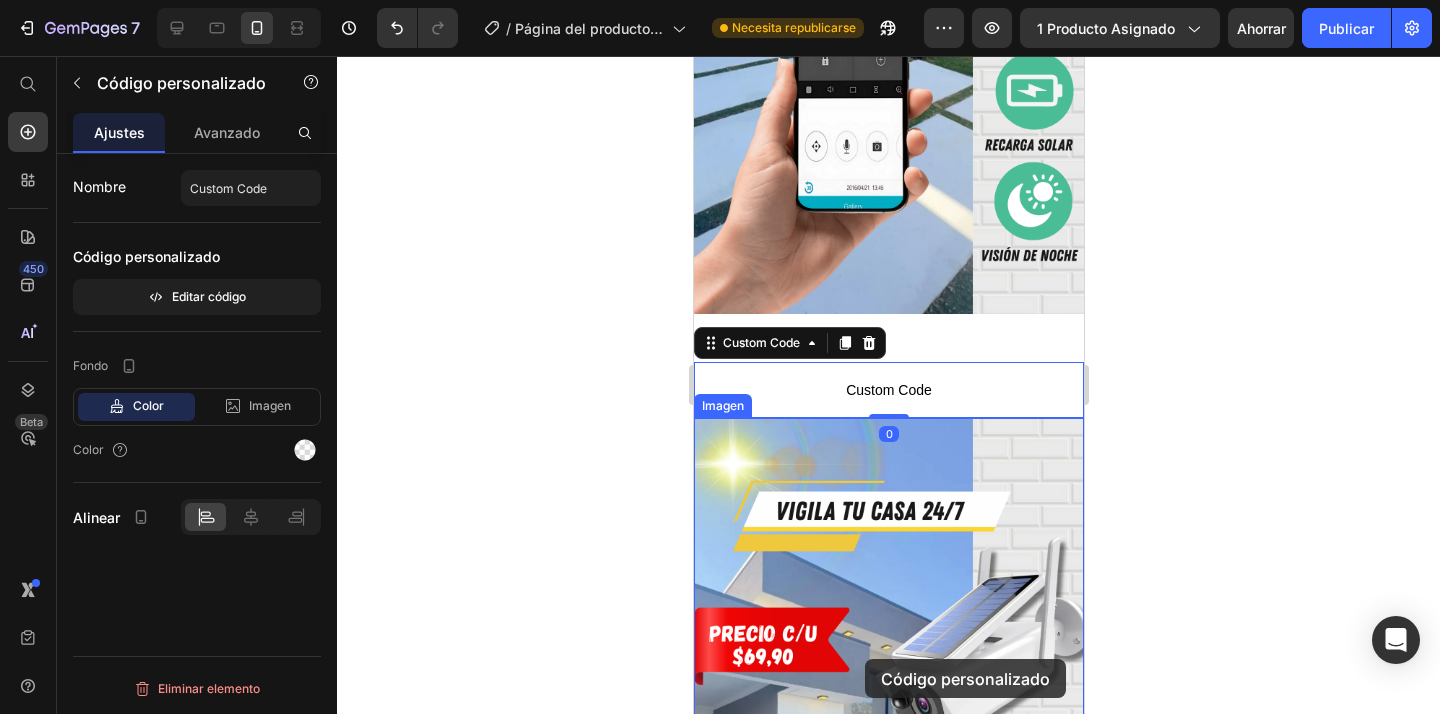 scroll, scrollTop: 476, scrollLeft: 0, axis: vertical 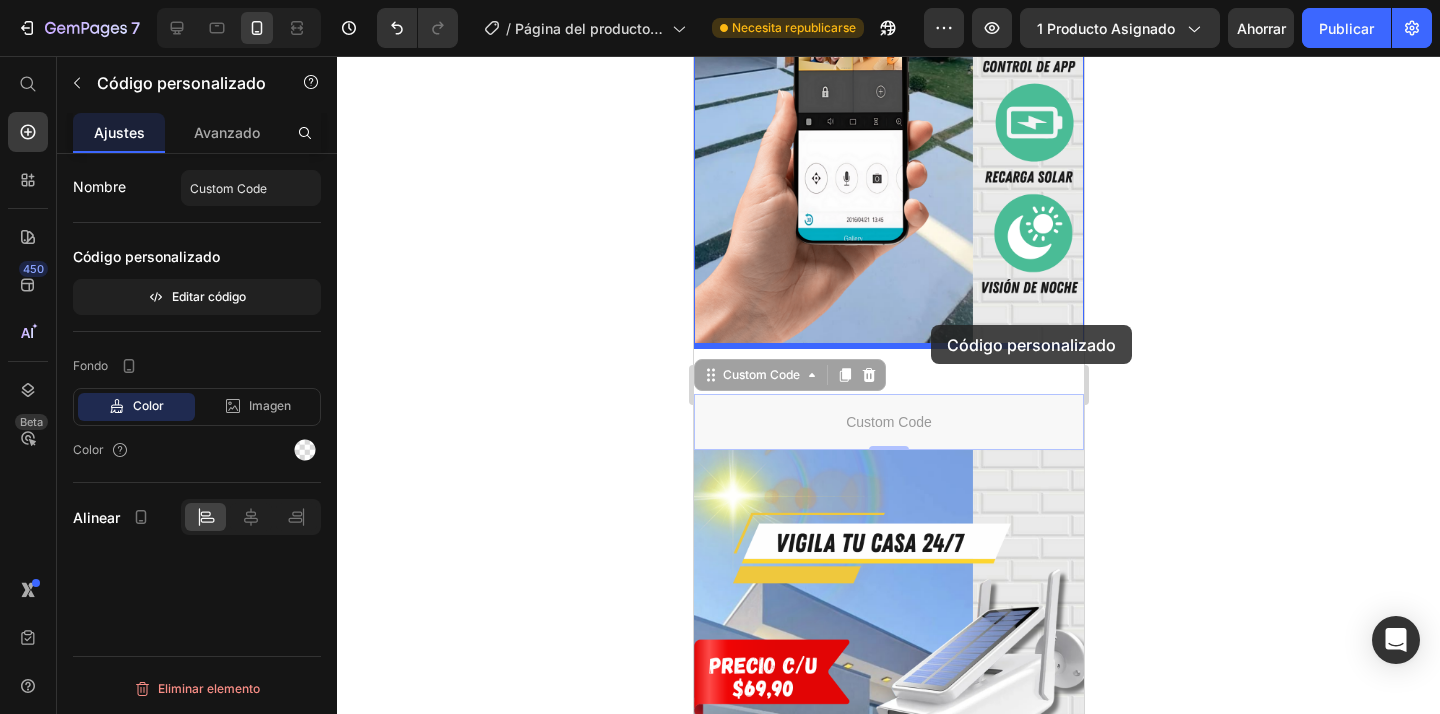 drag, startPoint x: 956, startPoint y: 433, endPoint x: 930, endPoint y: 325, distance: 111.085556 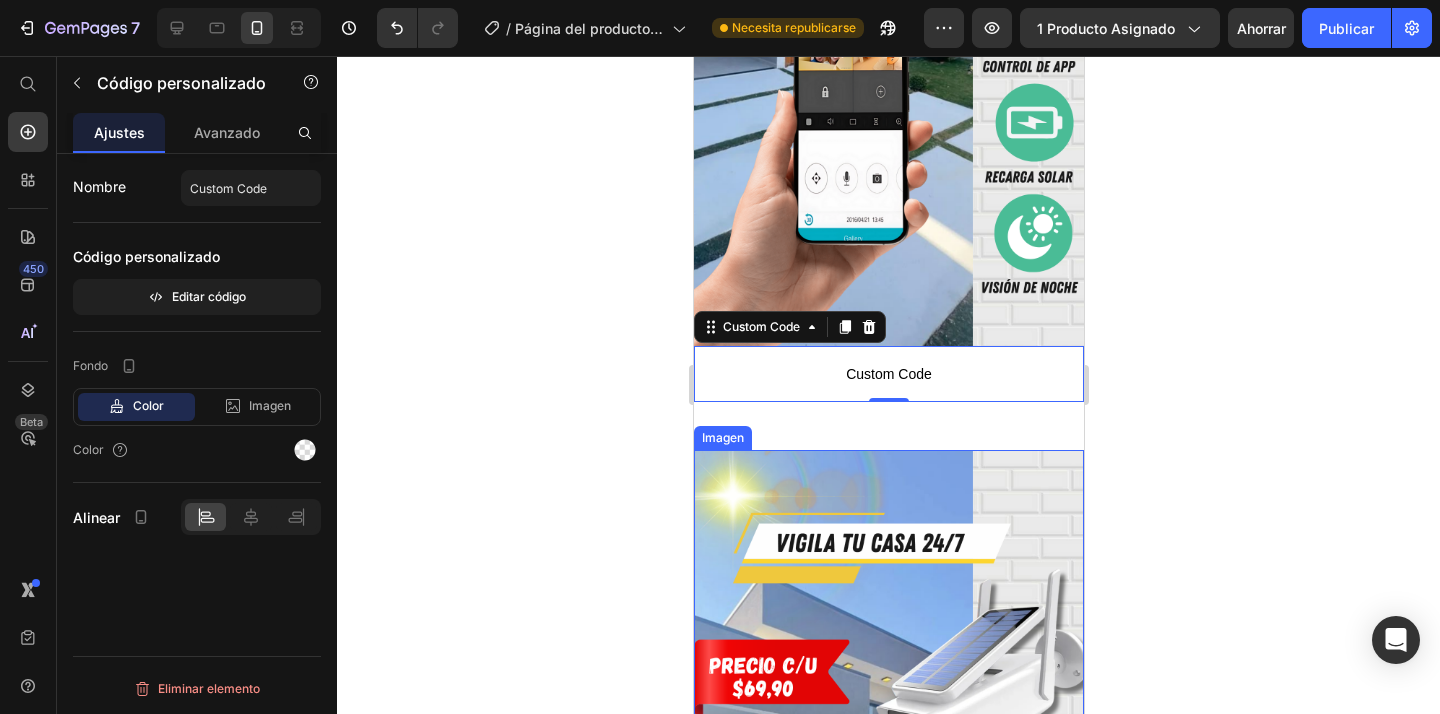 click at bounding box center [888, 796] 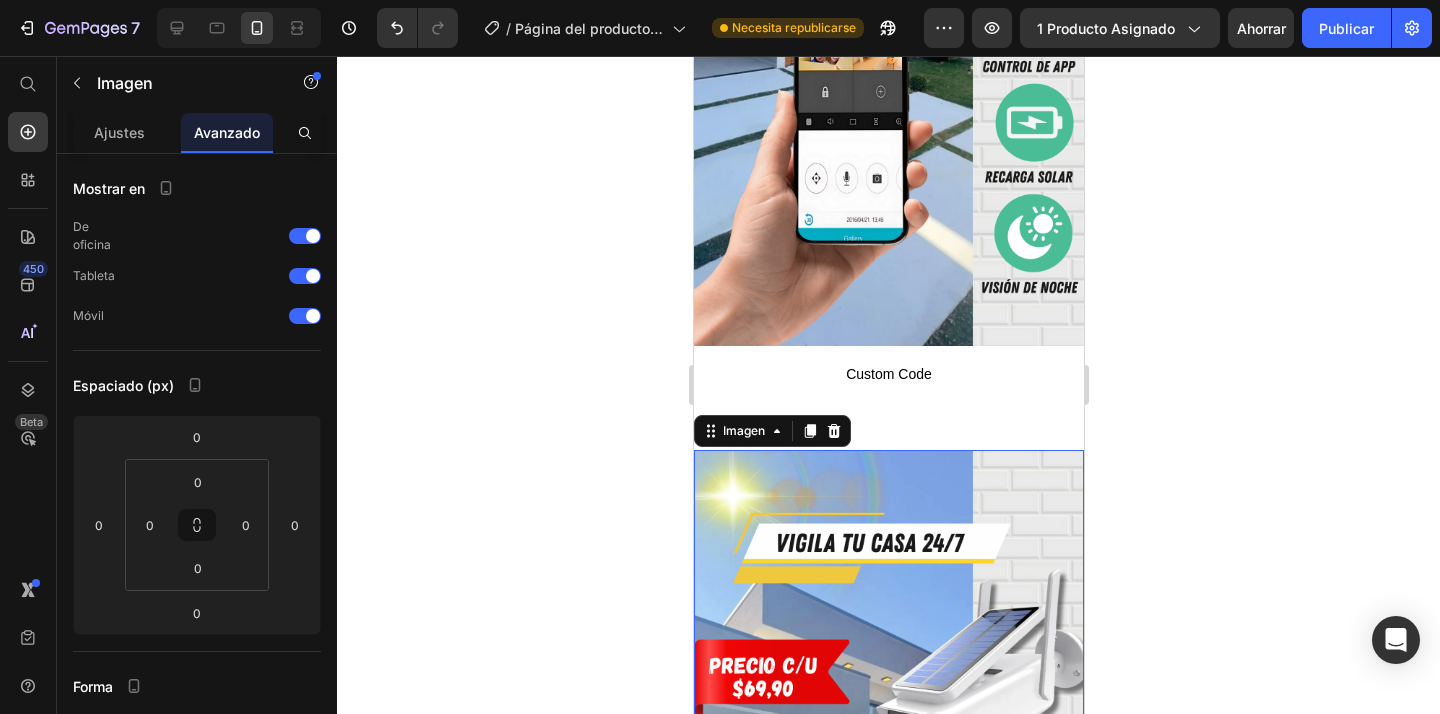 click at bounding box center [888, 796] 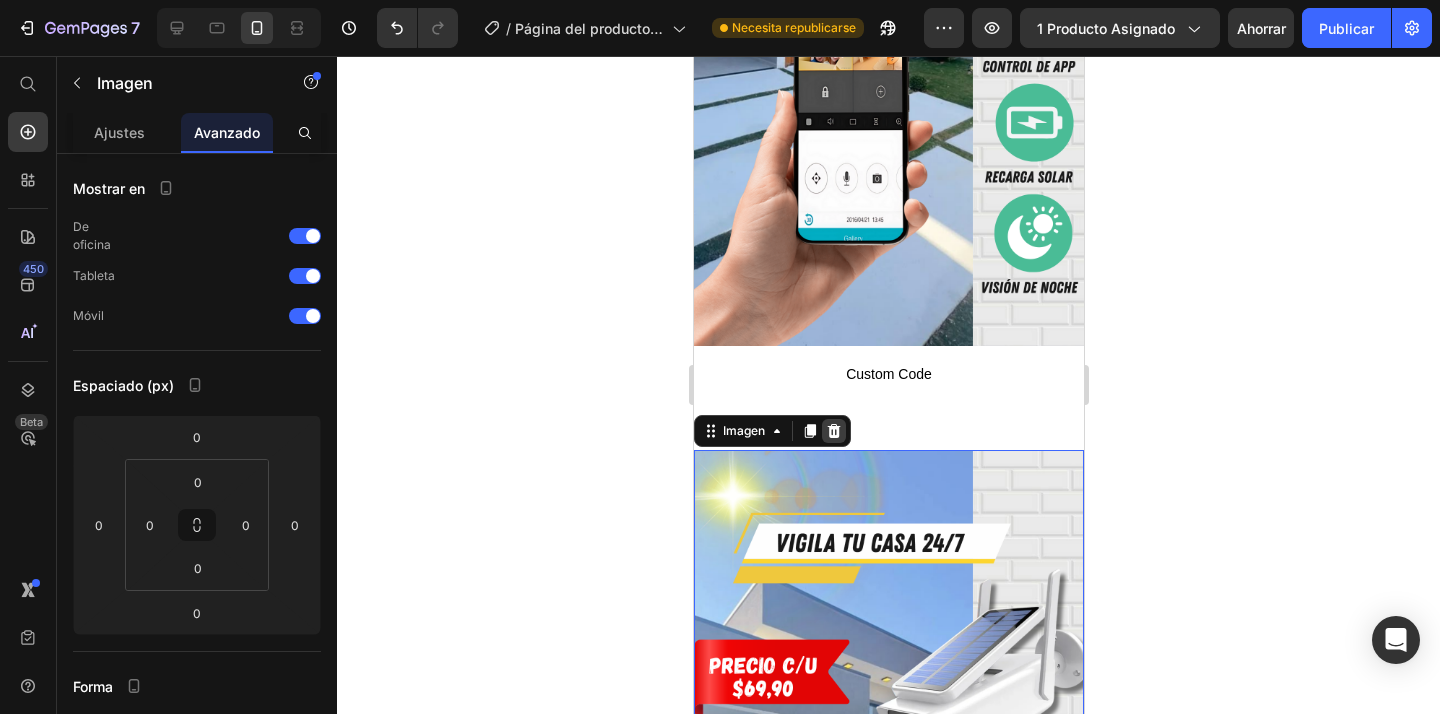 click 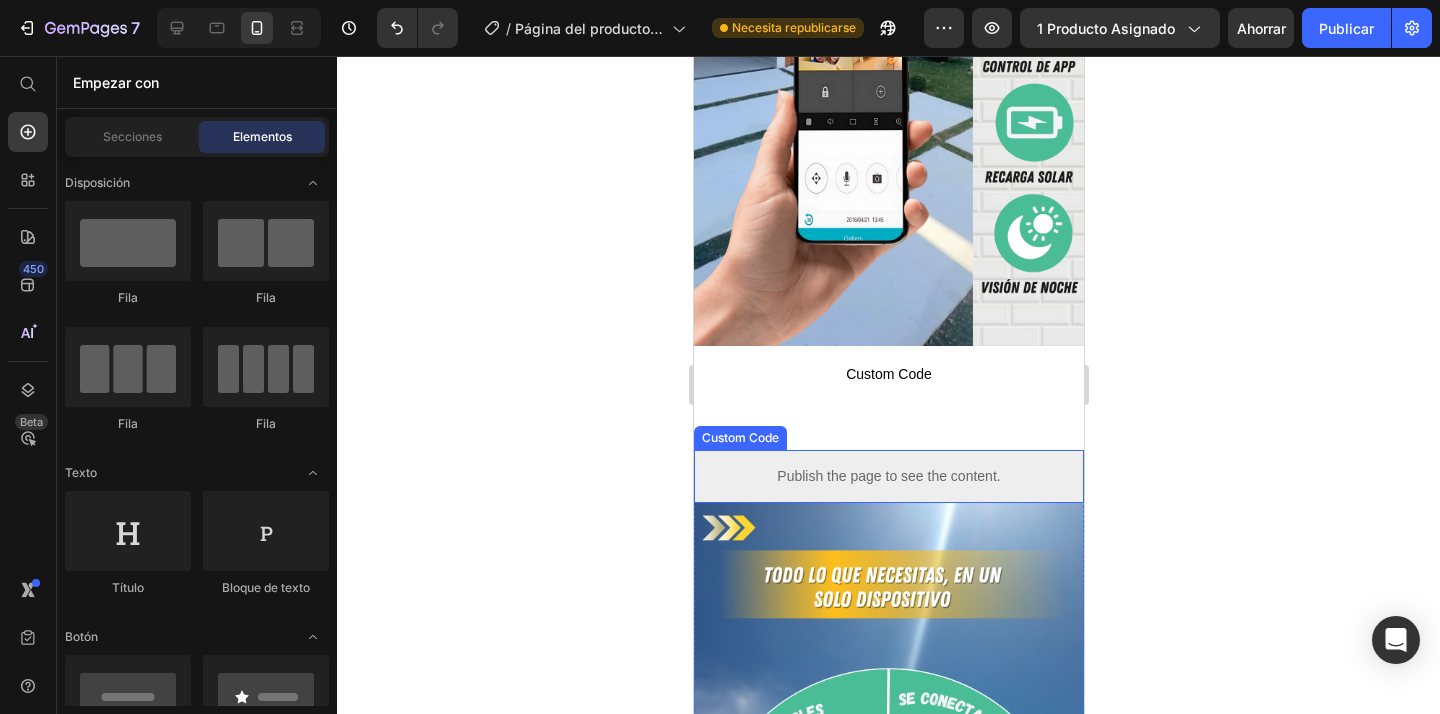 click on "Publish the page to see the content." at bounding box center [888, 476] 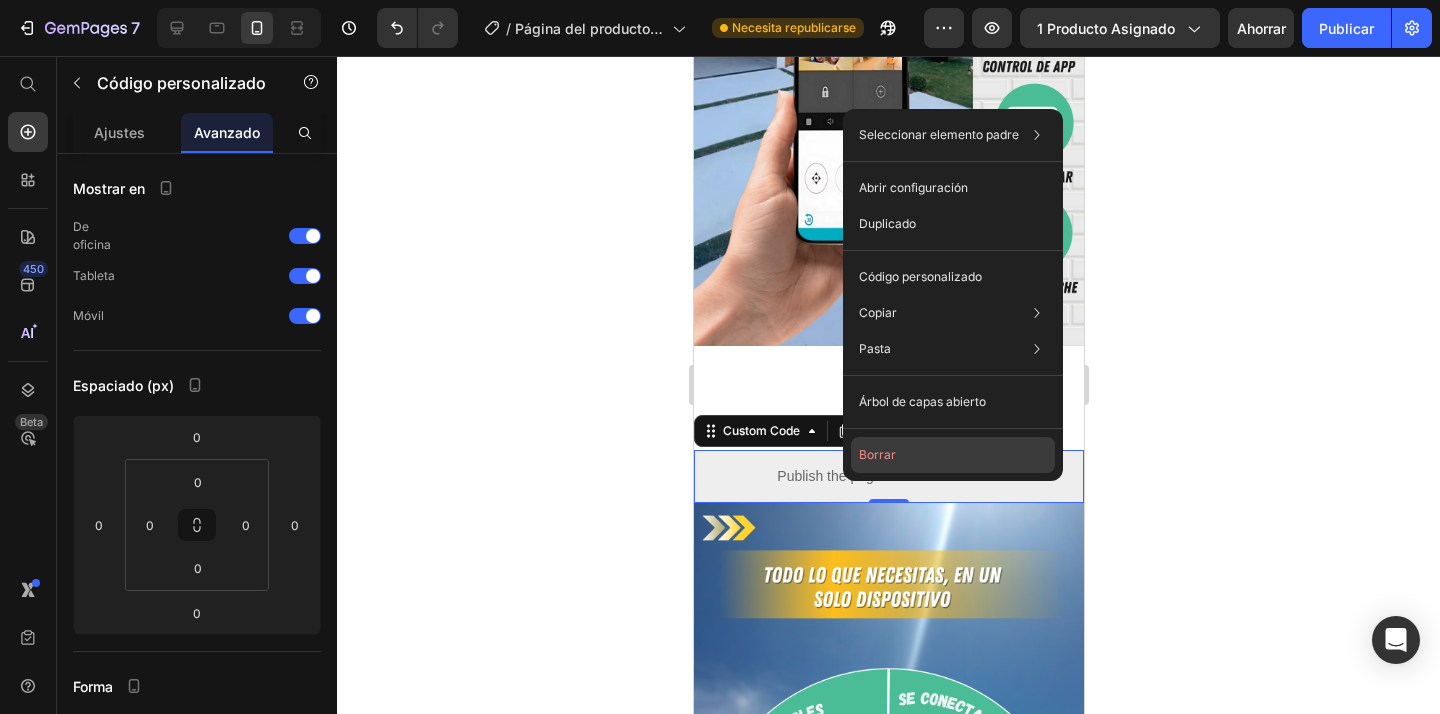 click on "Borrar" at bounding box center (877, 454) 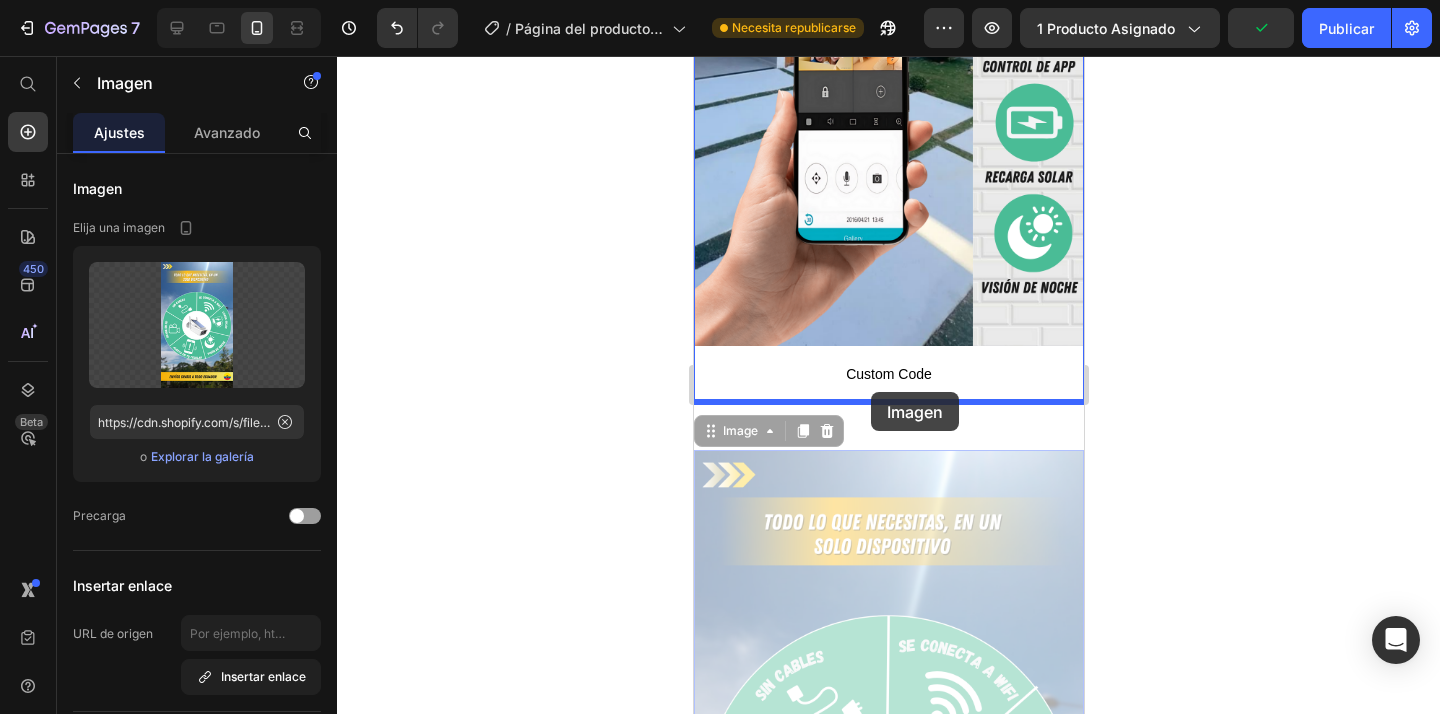 drag, startPoint x: 876, startPoint y: 526, endPoint x: 870, endPoint y: 392, distance: 134.13426 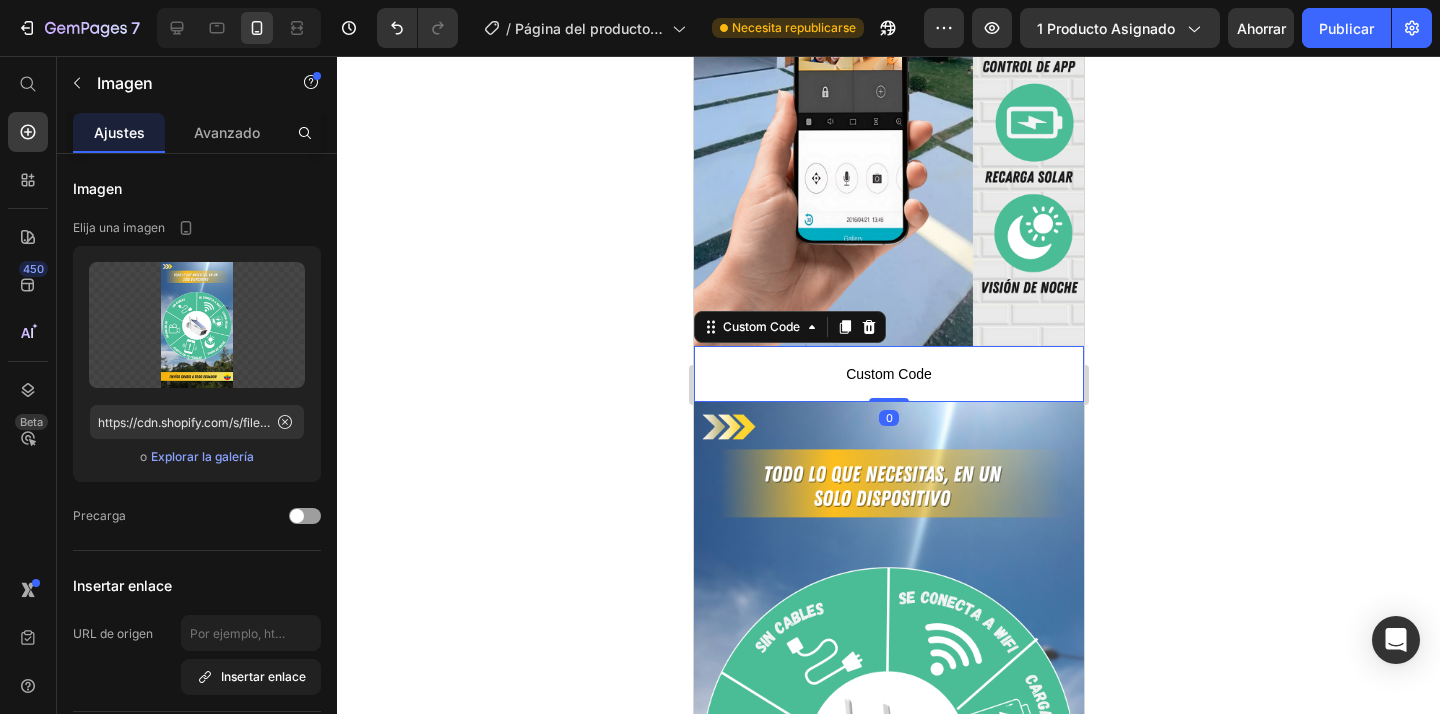 click on "Custom Code" at bounding box center (888, 374) 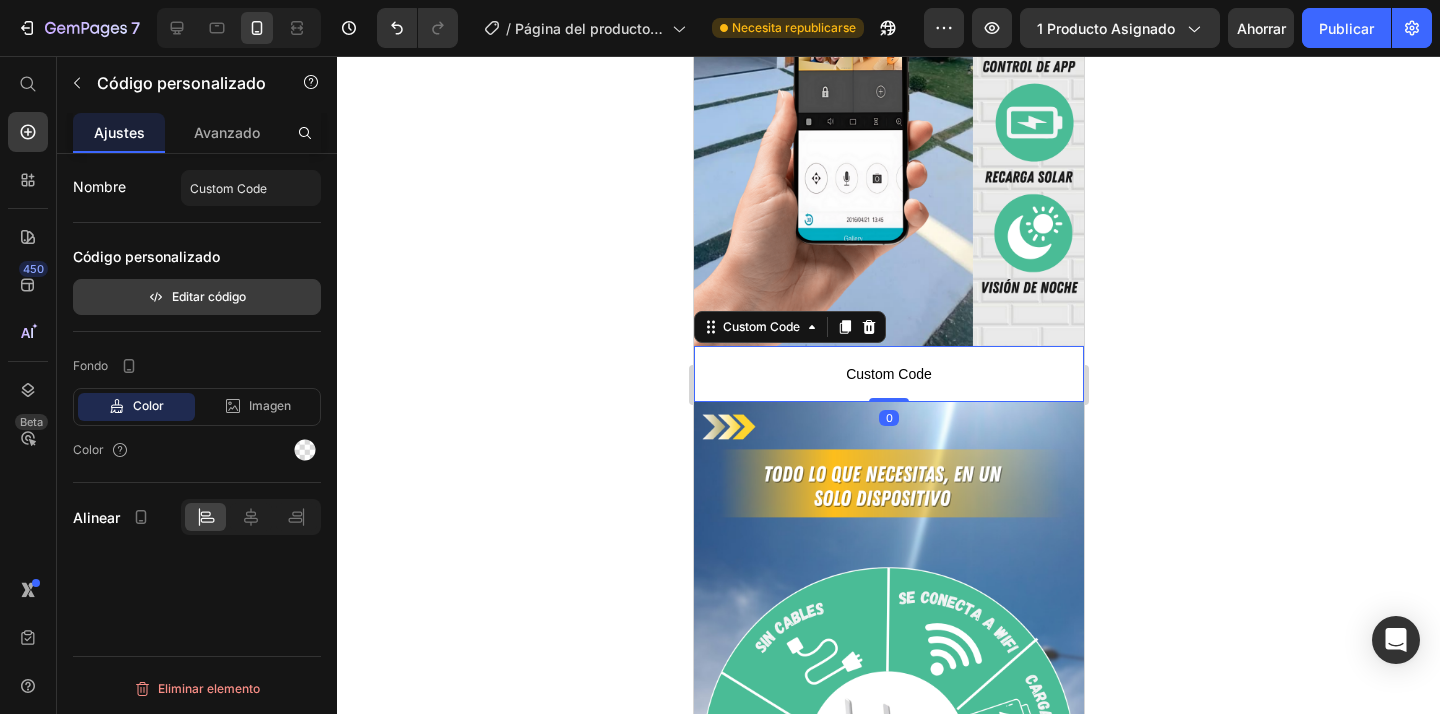 click on "Editar código" at bounding box center (197, 297) 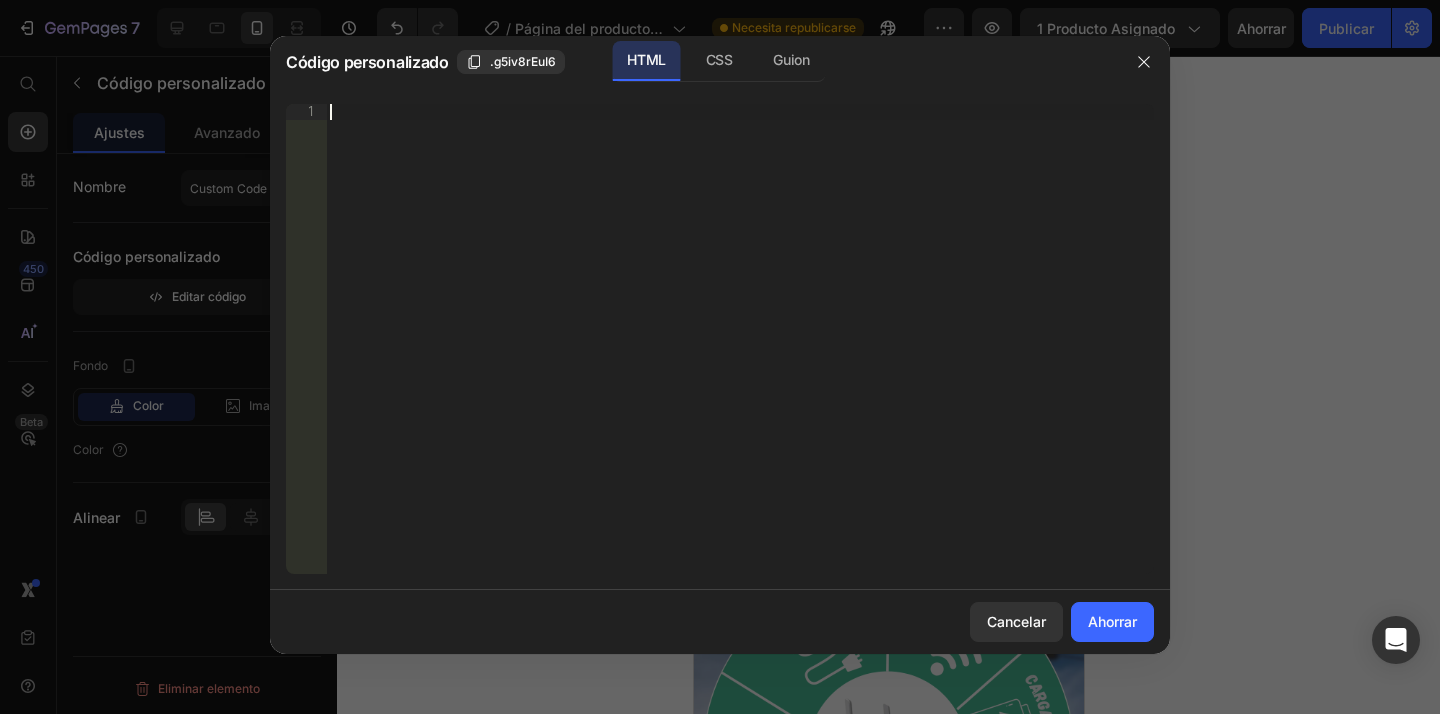 click on "Inserte el código de instalación de terceros, el código HTML o el código Liquid para mostrar contenido personalizado." at bounding box center (740, 355) 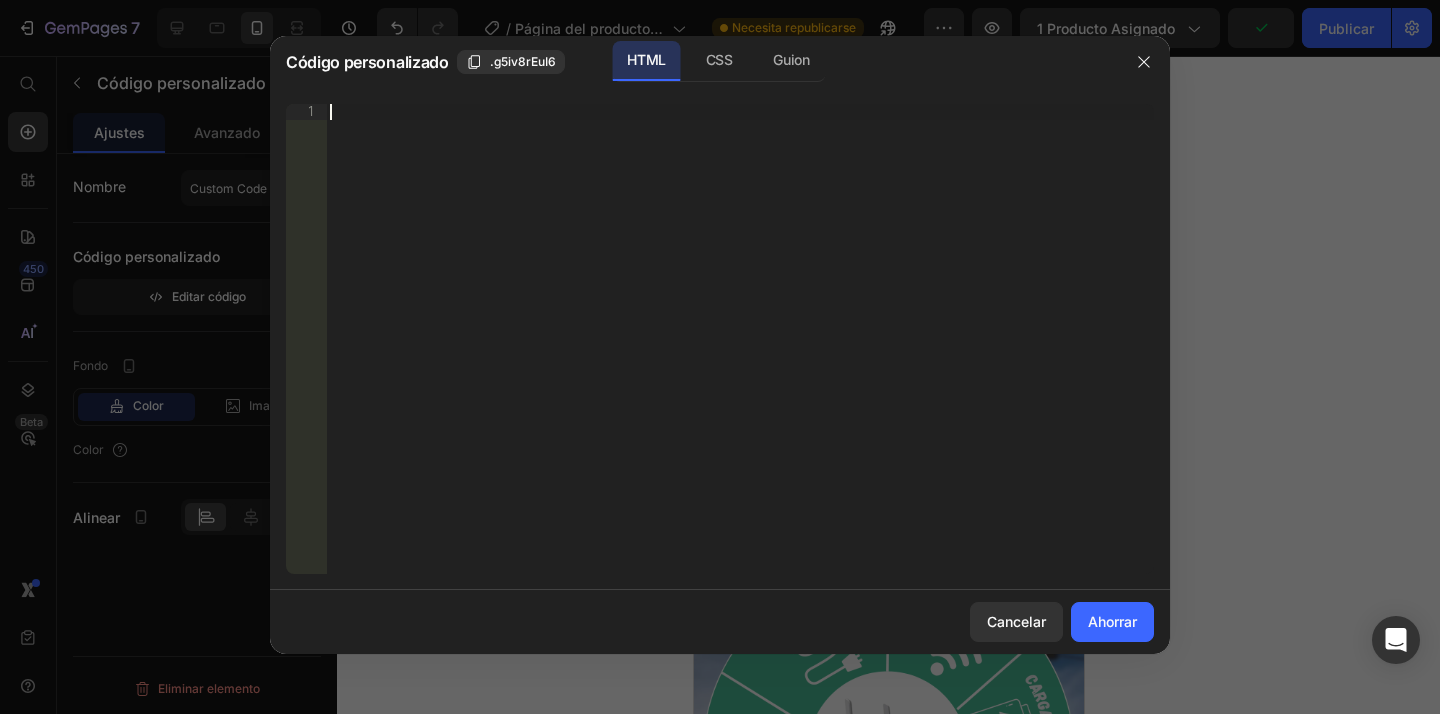 paste on "https://puntoshopp.store/a/gempages?version=v7&shop_id=574548099414885605&theme_page_id=575123448603346032&page_type=GP_PRODUCT&view_live_url=https%3A%2F%2Fs0hr8i-wx.myshopify.com%2Fproducts%2Fcamara-pagina-2" 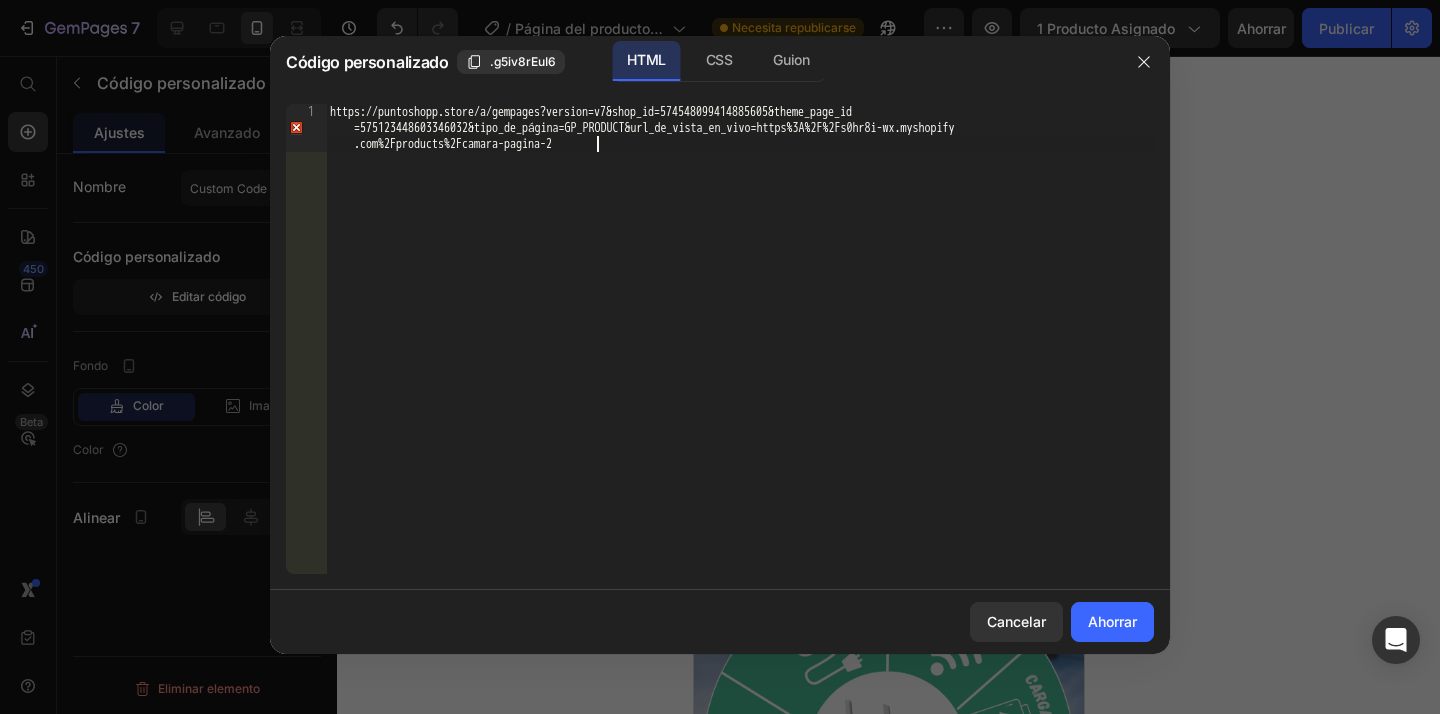 click on "https://puntoshopp.store/a/gempages?version=v7&shop_id=574548099414885605&theme_page_id      =575123448603346032&tipo_de_página=GP_PRODUCT&url_de_vista_en_vivo=https%3A%2F%2Fs0hr8i-wx.myshopify      .com%2Fproducts%2Fcamara-pagina-2" at bounding box center [740, 387] 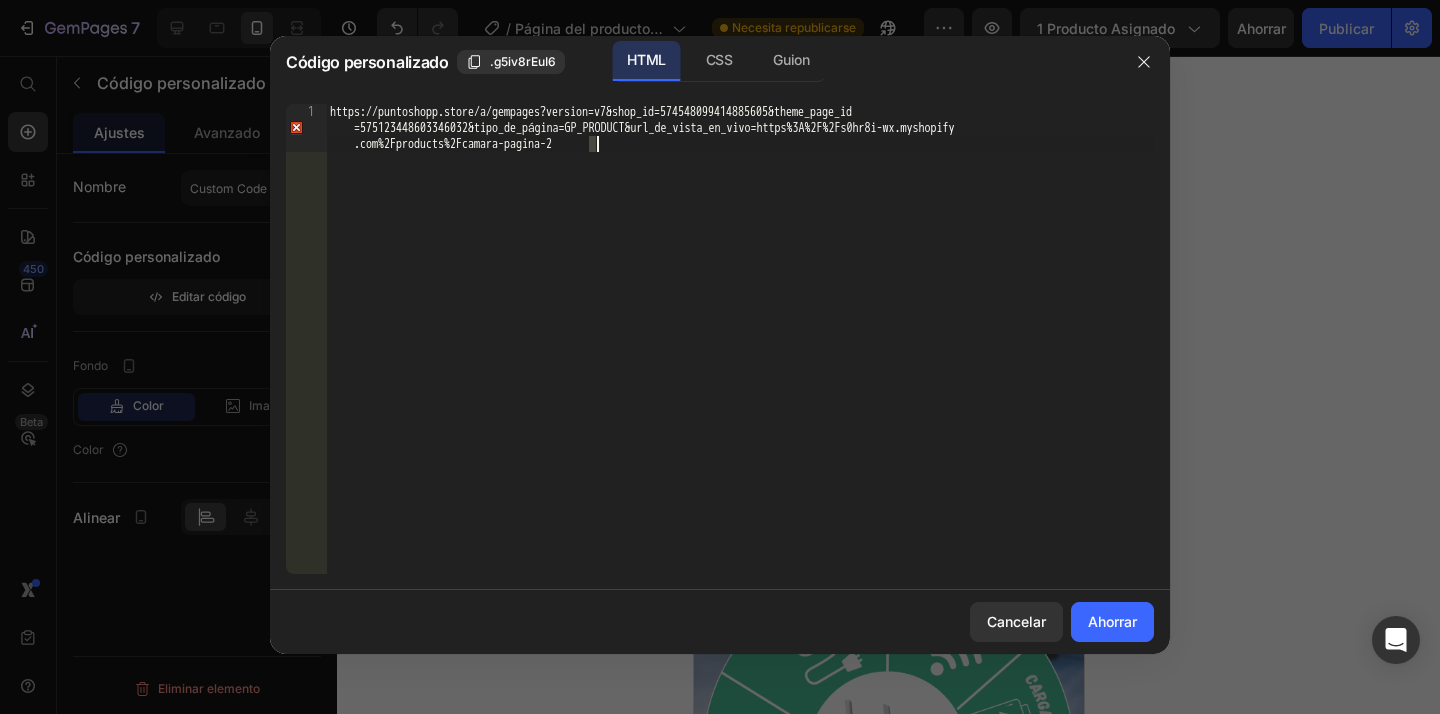 click on "https://puntoshopp.store/a/gempages?version=v7&shop_id=574548099414885605&theme_page_id      =575123448603346032&tipo_de_página=GP_PRODUCT&url_de_vista_en_vivo=https%3A%2F%2Fs0hr8i-wx.myshopify      .com%2Fproducts%2Fcamara-pagina-2" at bounding box center (740, 387) 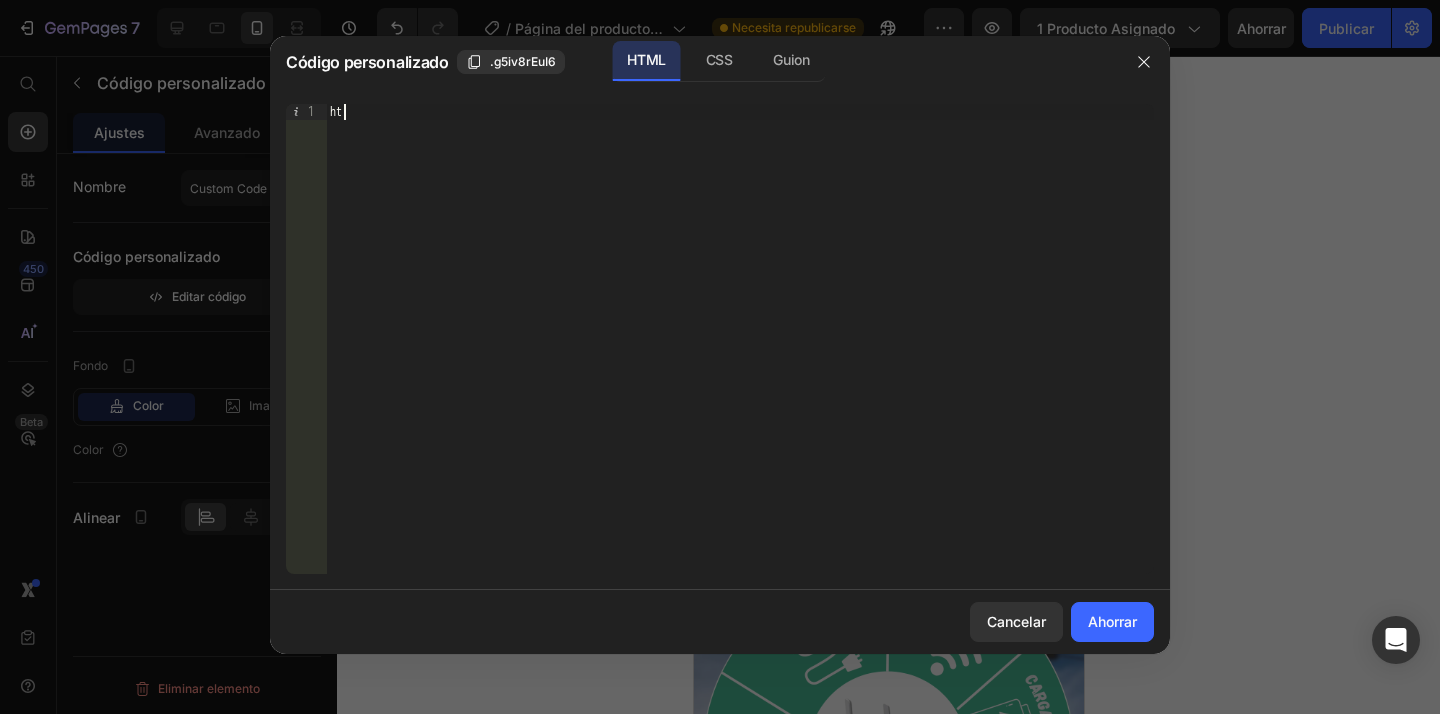 type on "h" 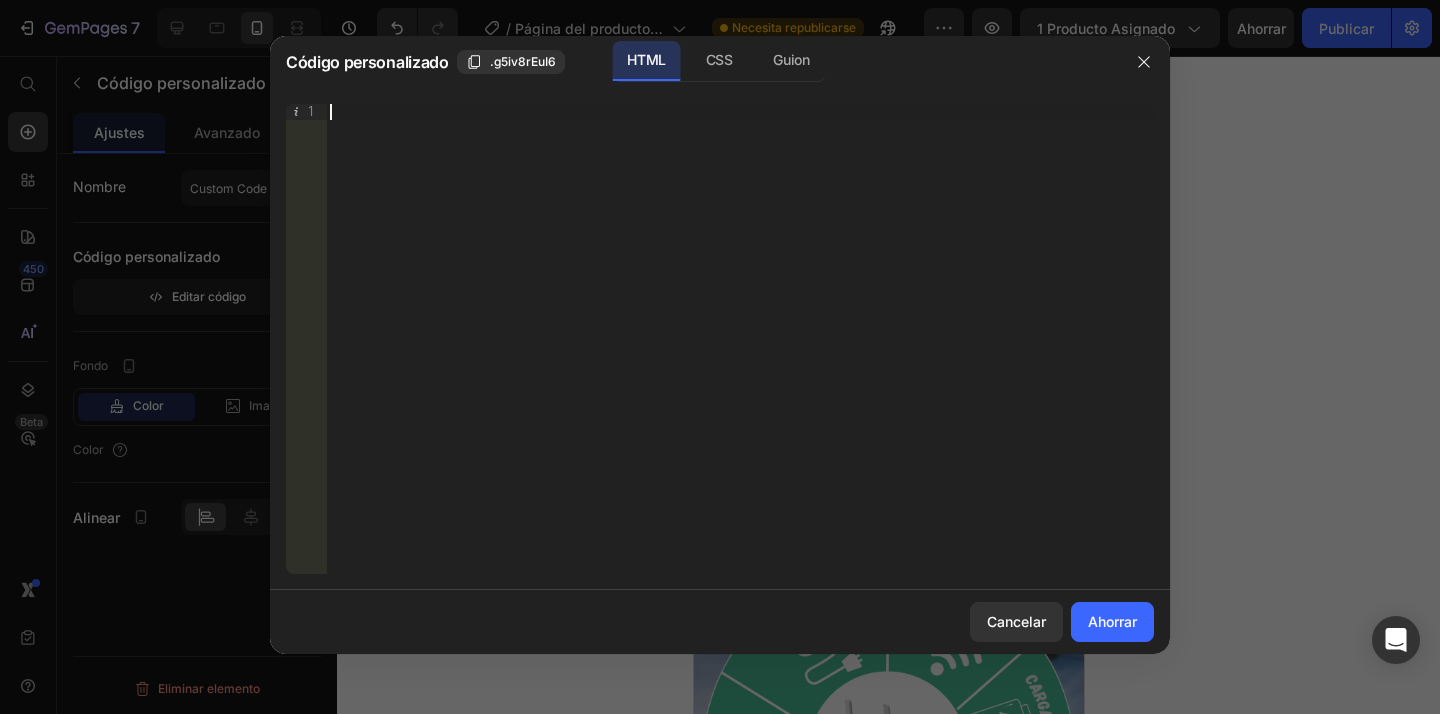 paste on "<div id="_rsi-cod-form-embed-custom-hook"></div>" 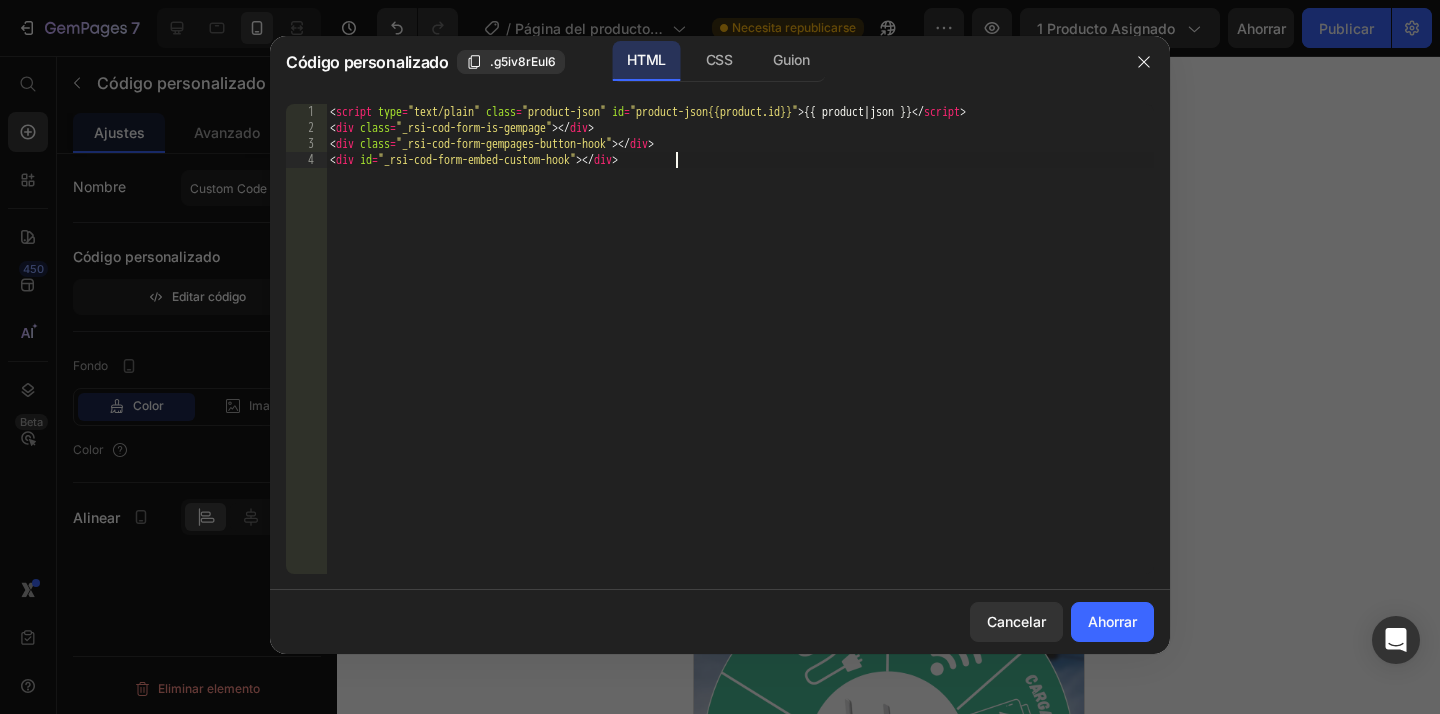 type on "<div id="_rsi-cod-form-embed-custom-hook"></div>" 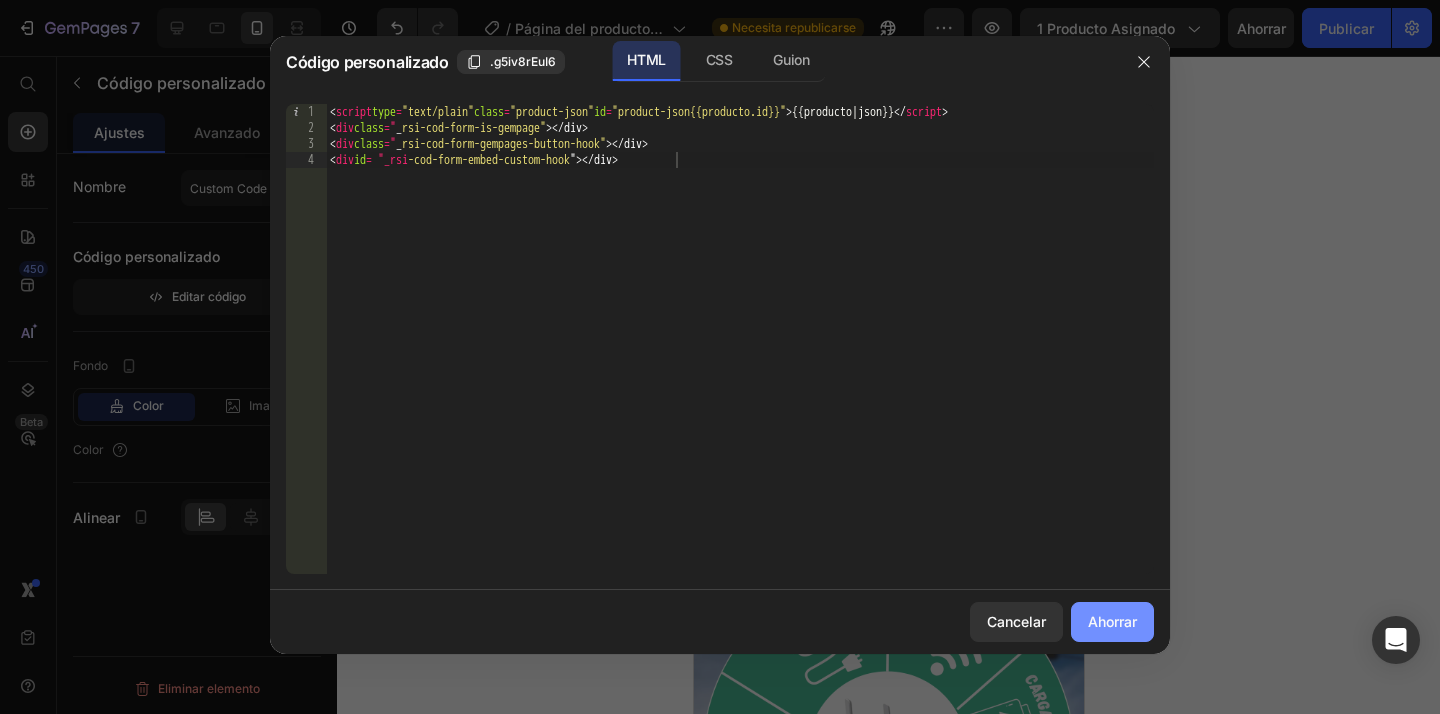 click on "Ahorrar" at bounding box center [1112, 621] 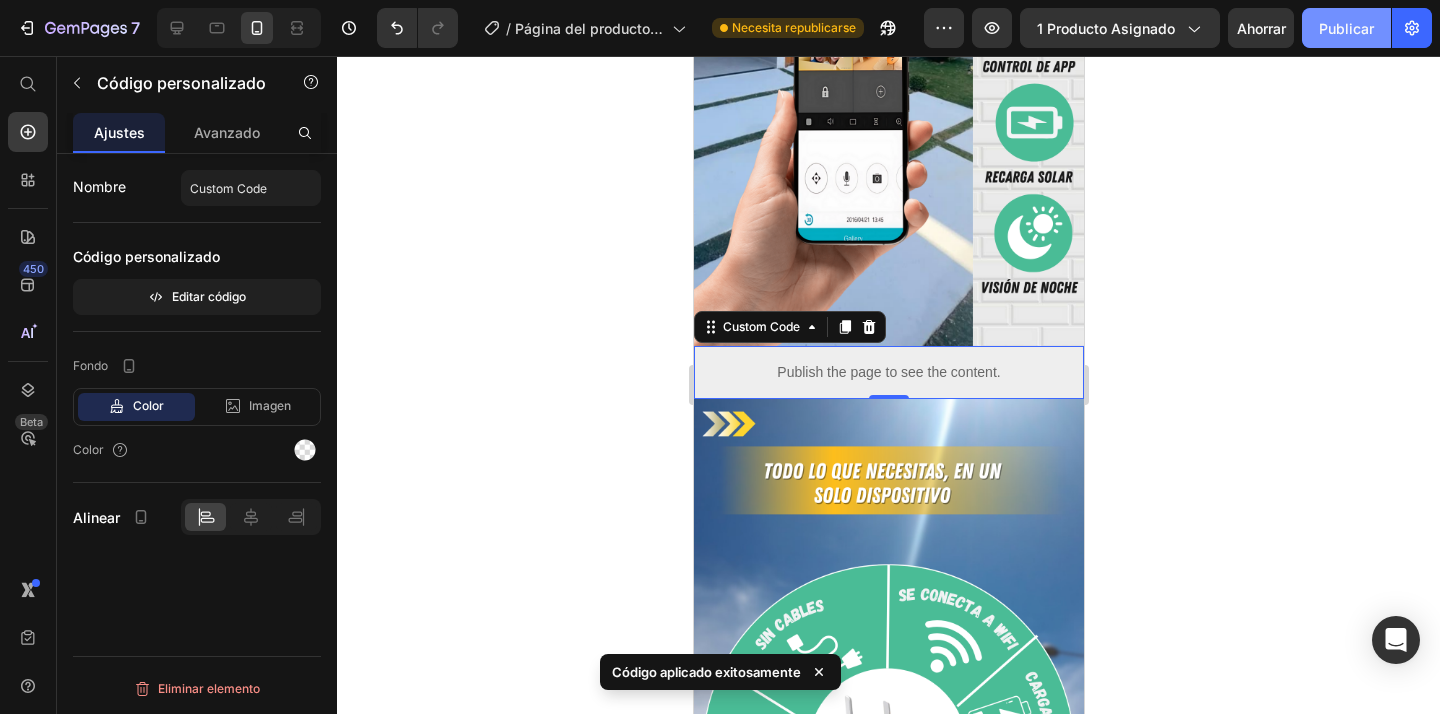 click on "Publicar" 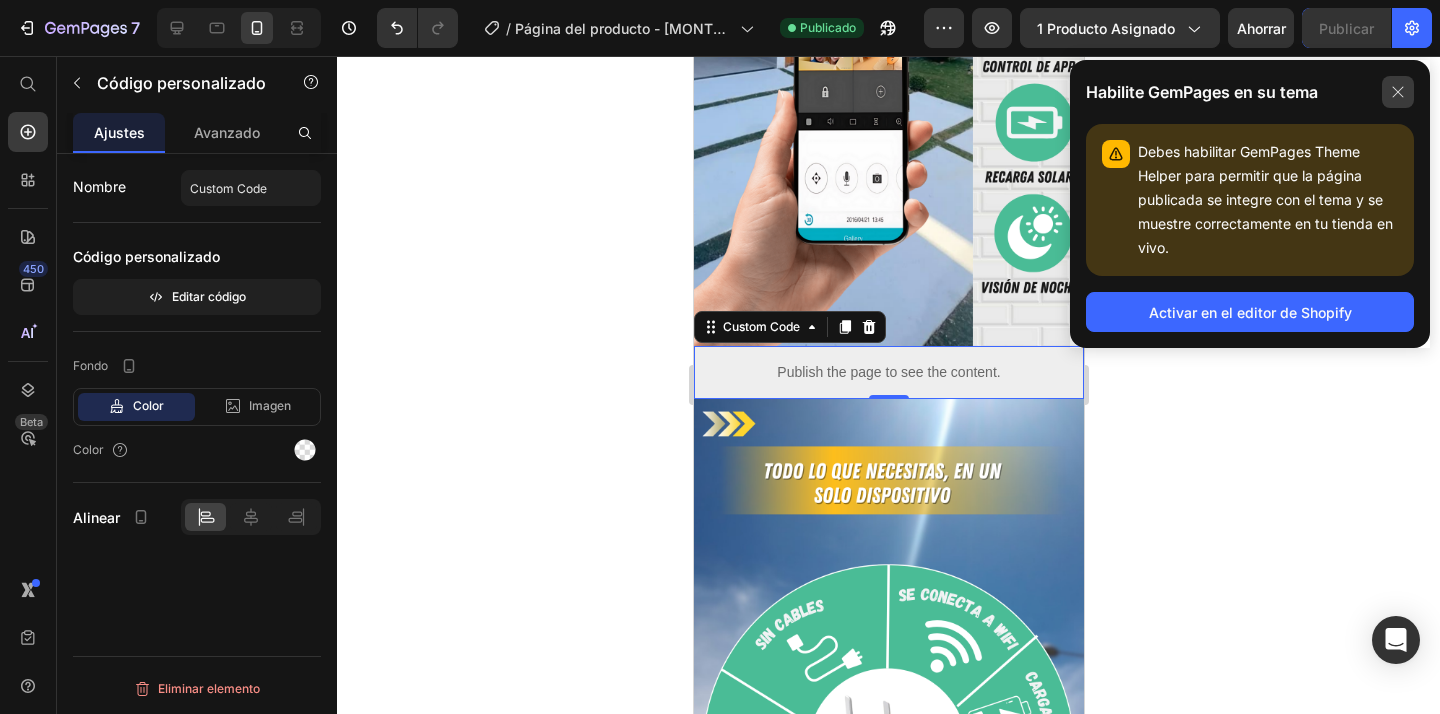 click 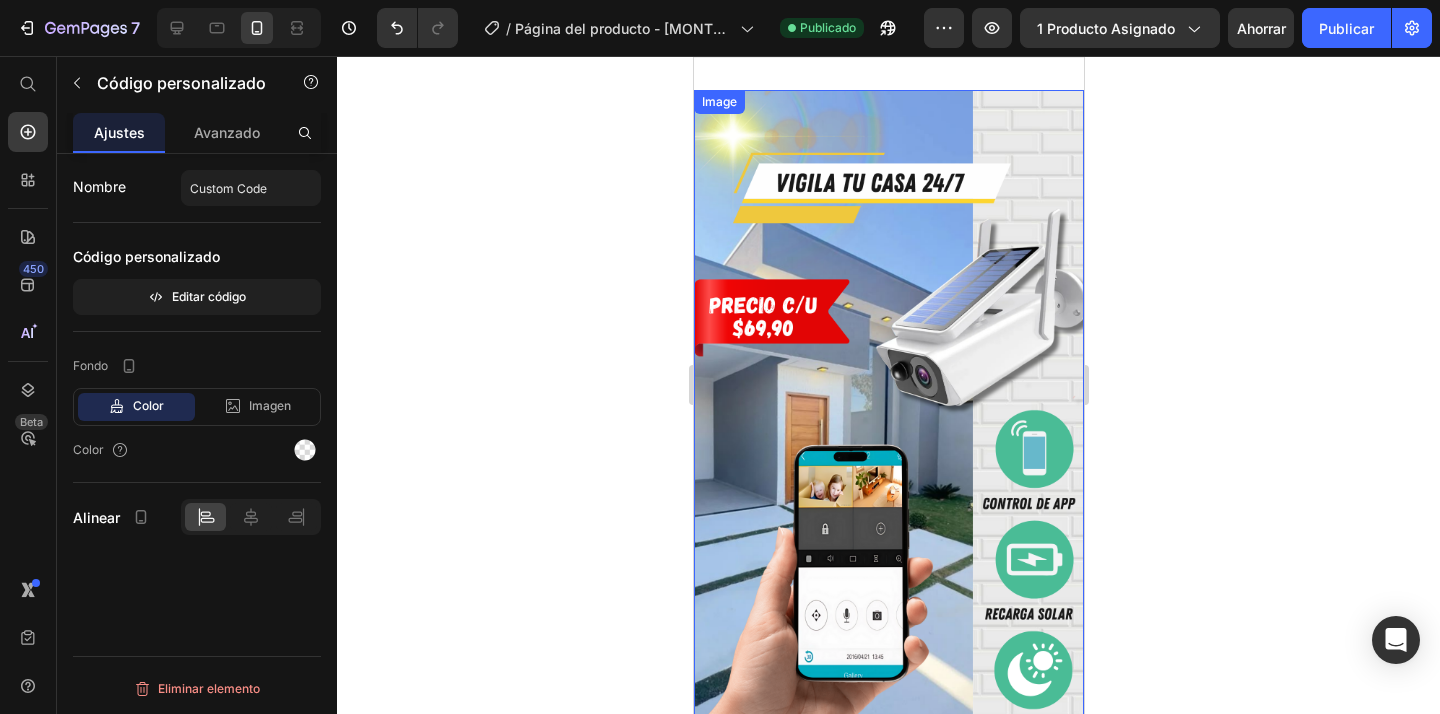 scroll, scrollTop: 0, scrollLeft: 0, axis: both 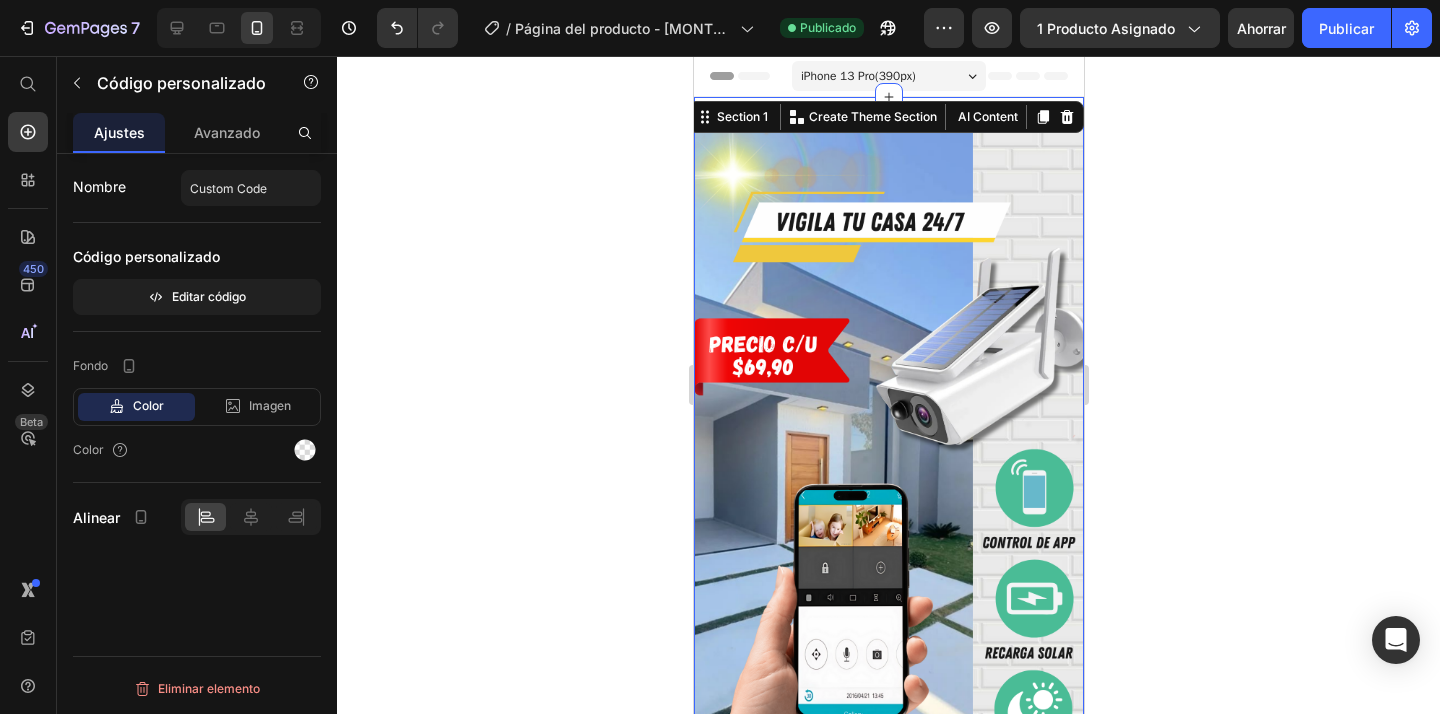 click on "Image
Publish the page to see the content.
Custom Code Image Row Section 1   You can create reusable sections Create Theme Section AI Content Write with GemAI What would you like to describe here? Tone and Voice Persuasive Product Show more Generate" at bounding box center [888, 857] 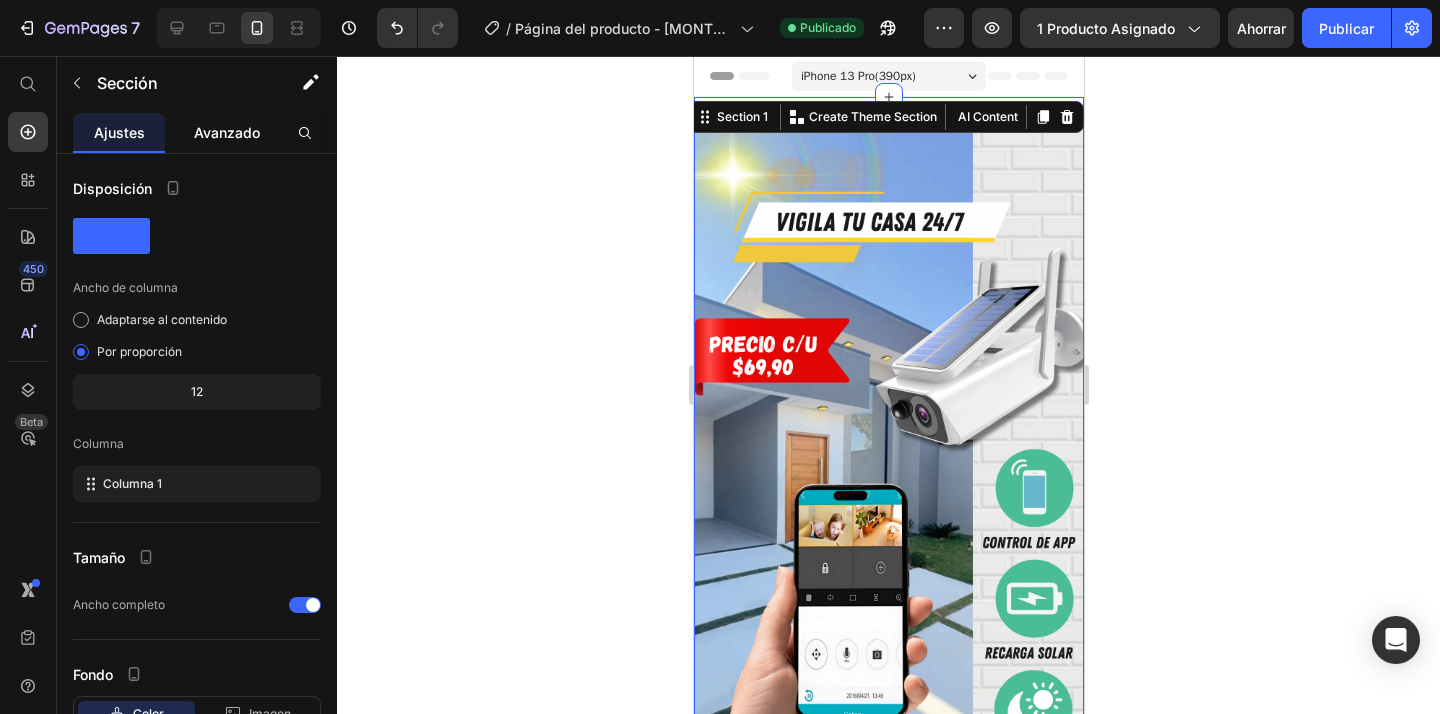 click on "Avanzado" at bounding box center (227, 132) 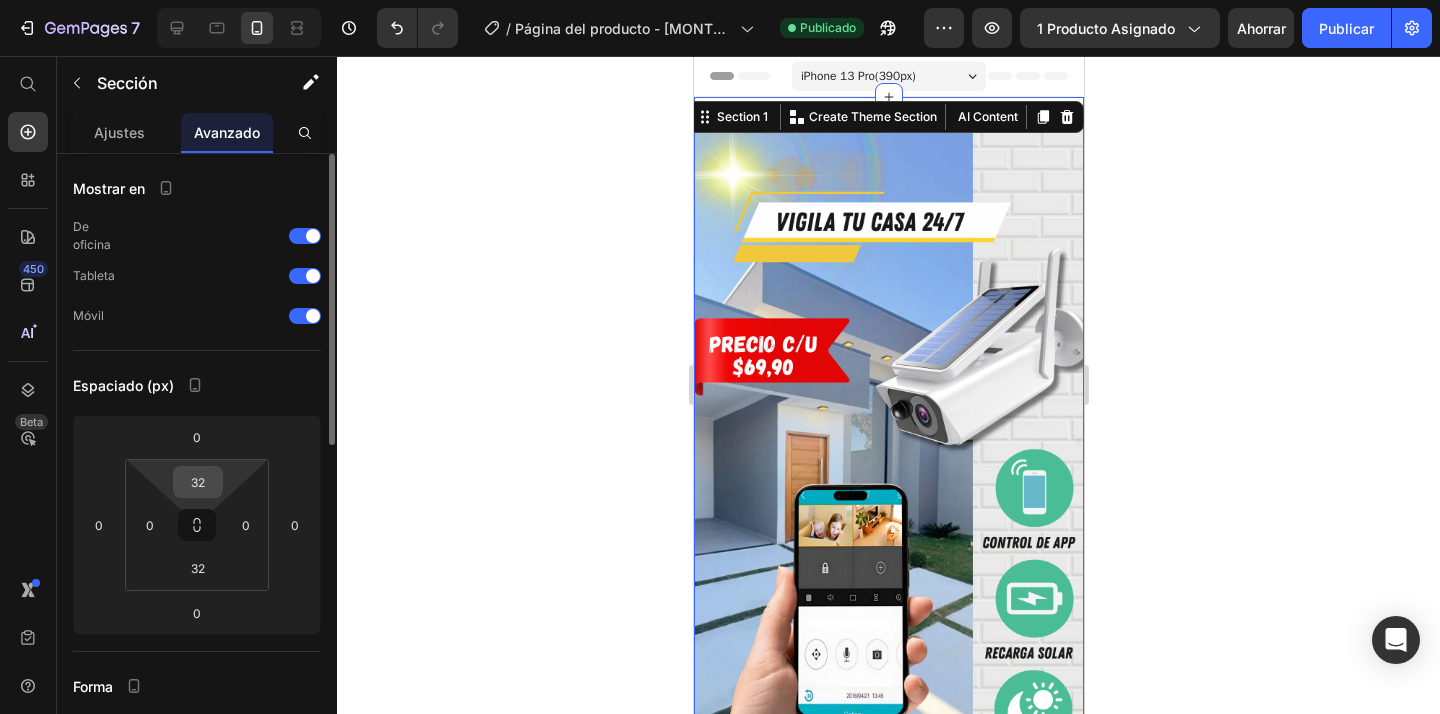 click on "32" at bounding box center [198, 482] 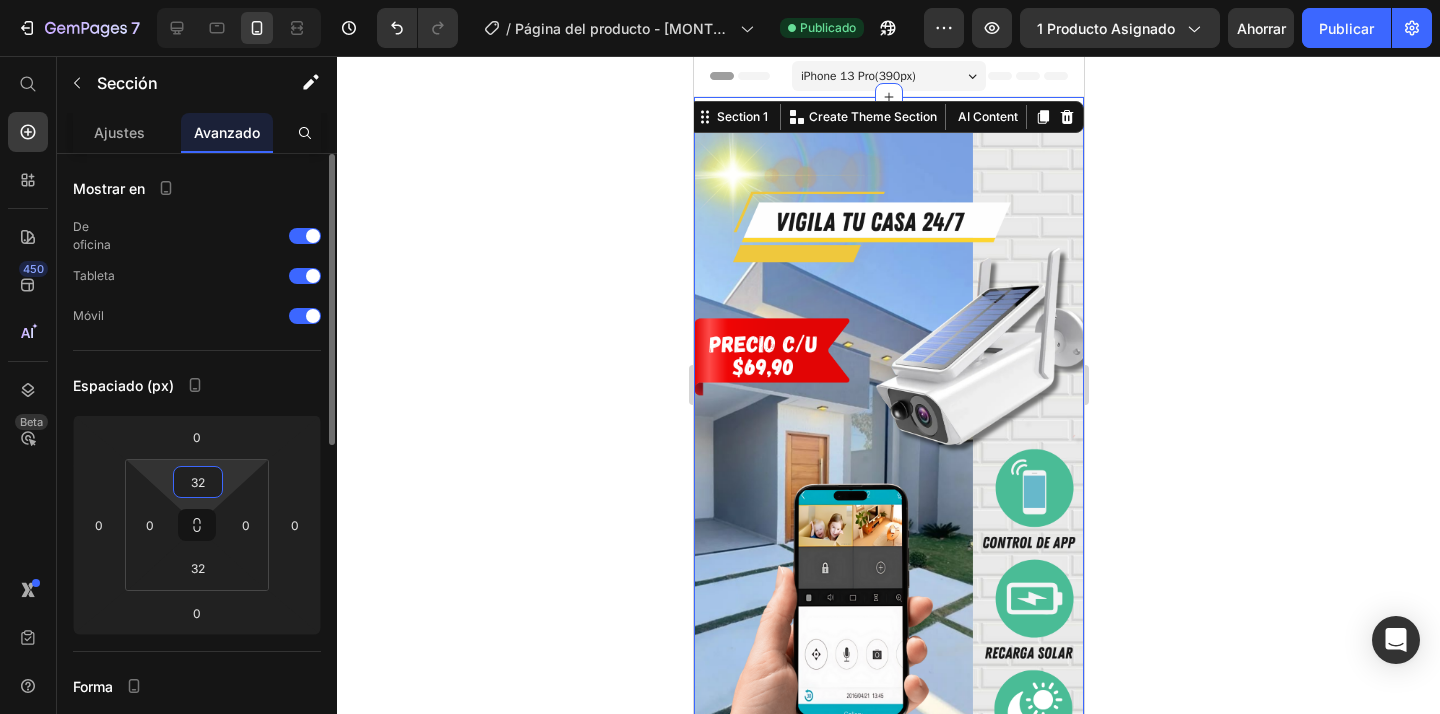 click on "32" at bounding box center [198, 482] 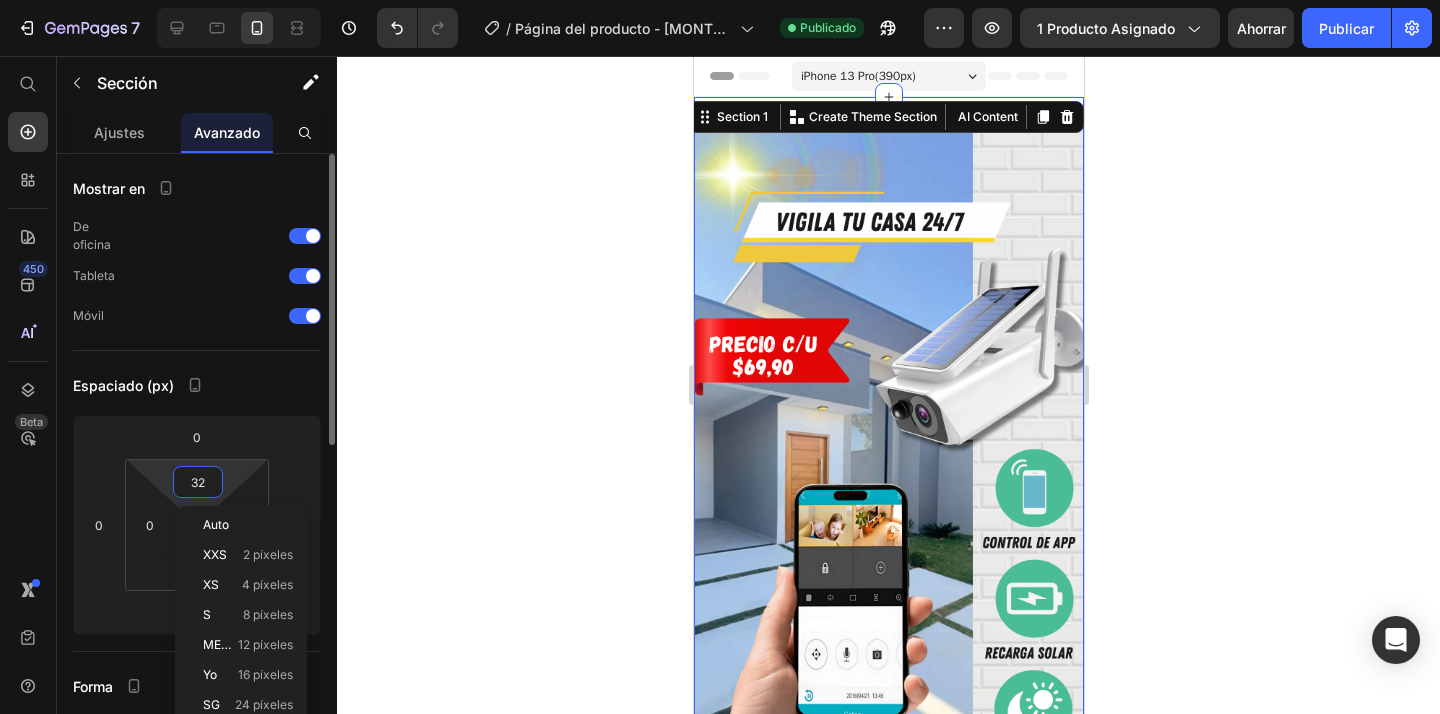 type on "3" 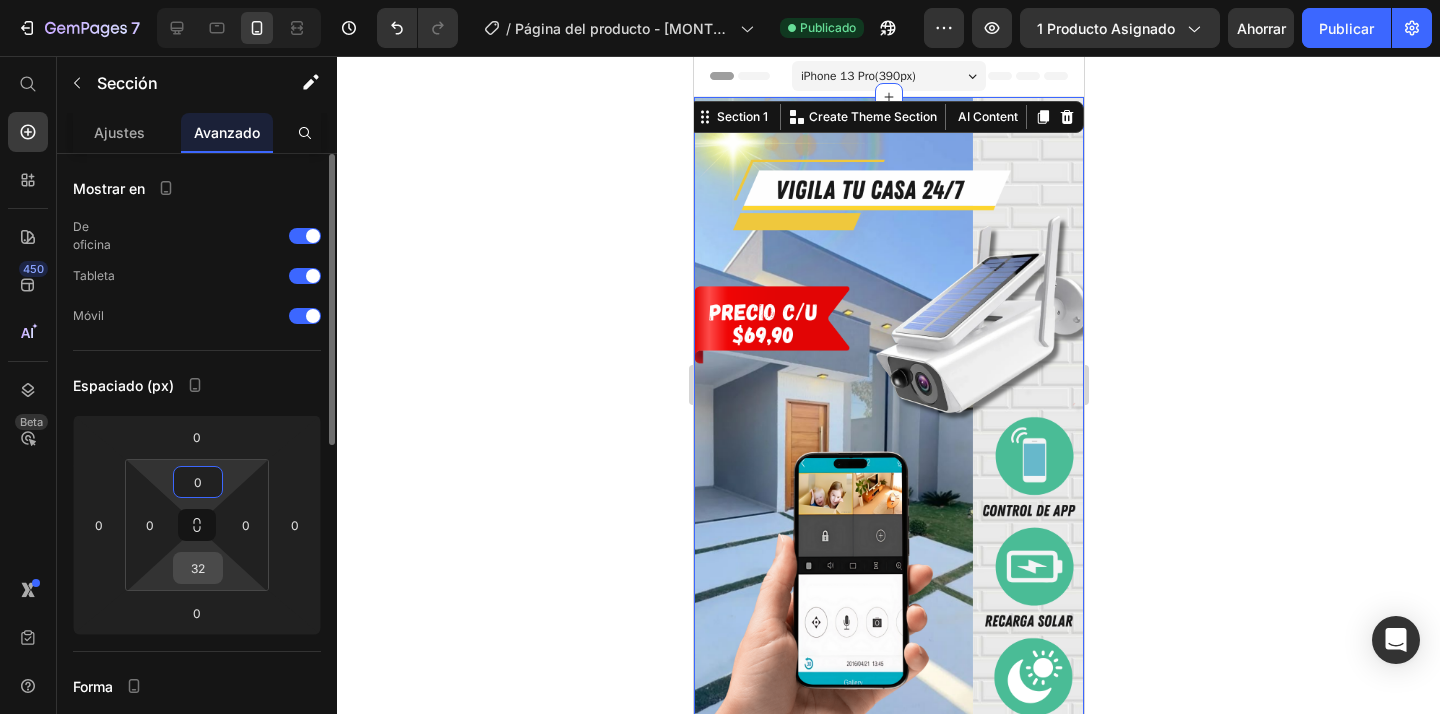 type on "0" 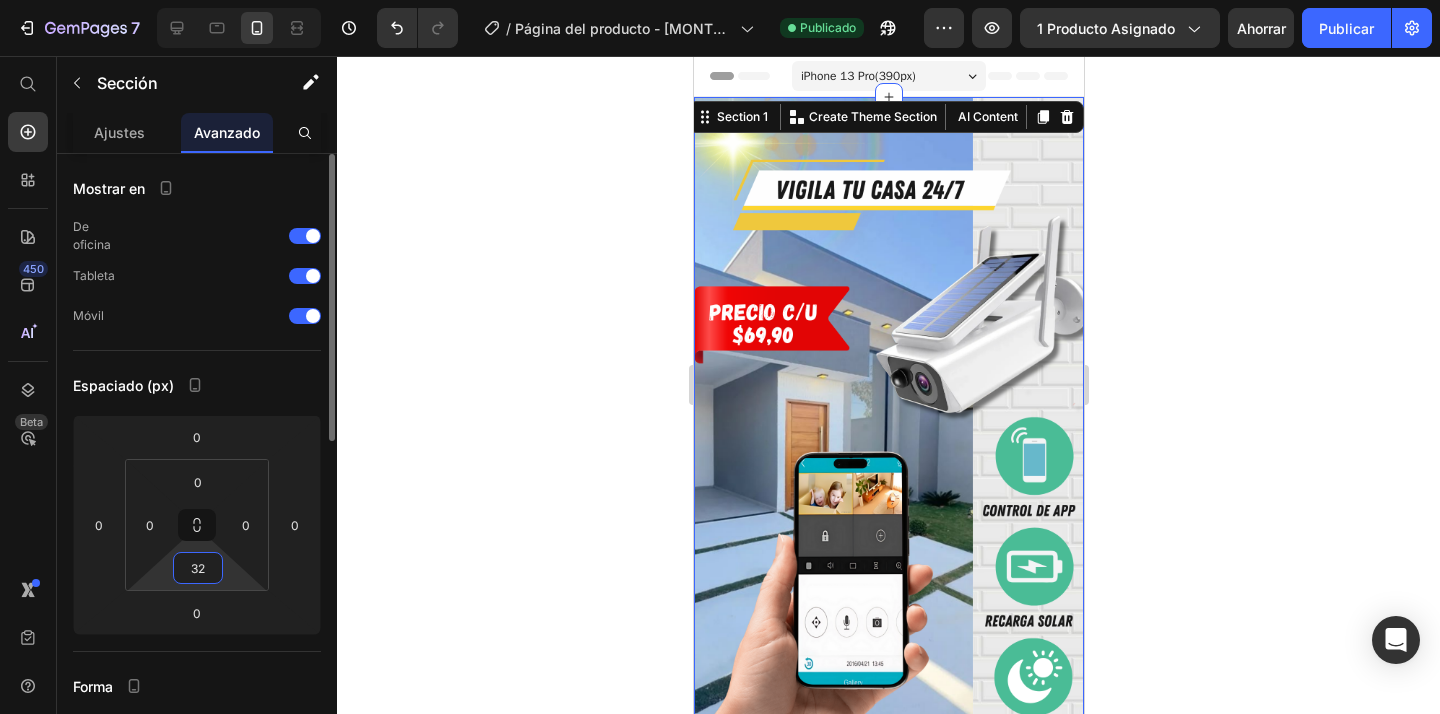 click on "32" at bounding box center (198, 568) 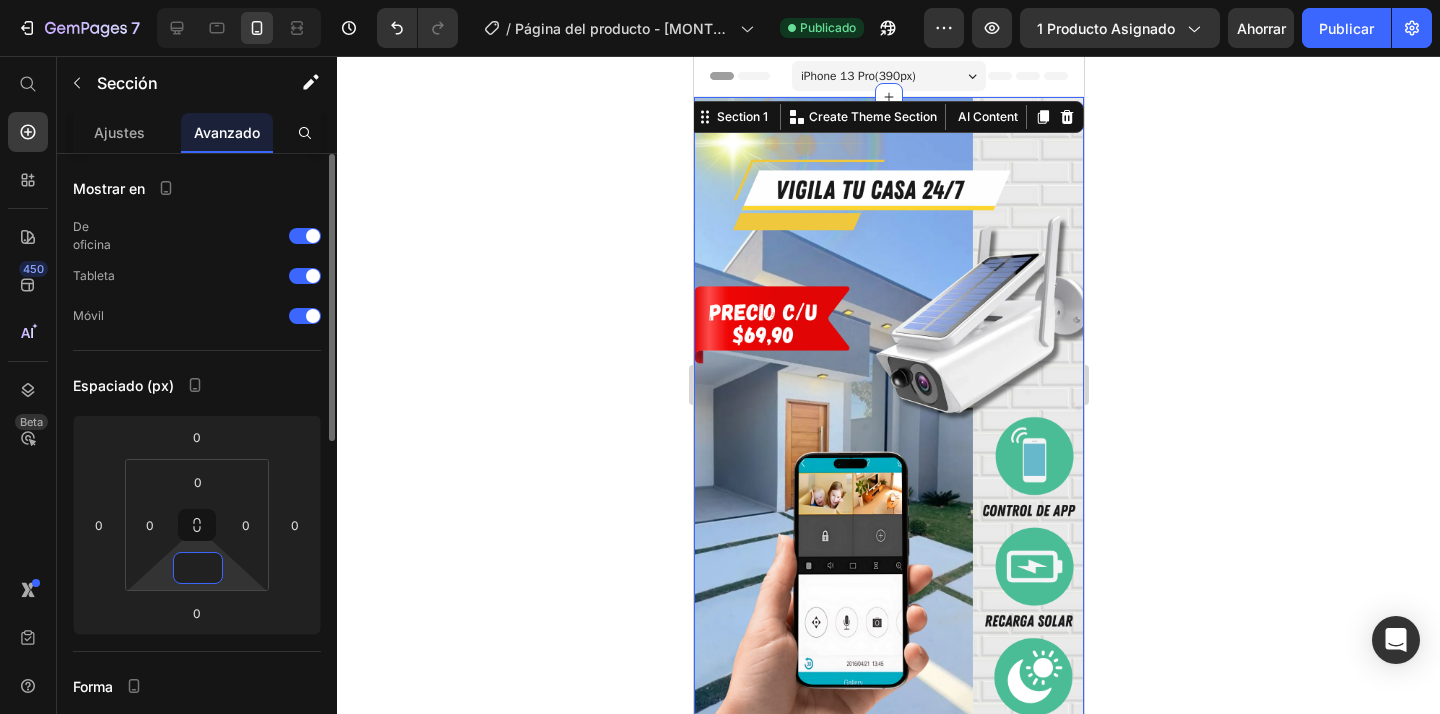 type on "0" 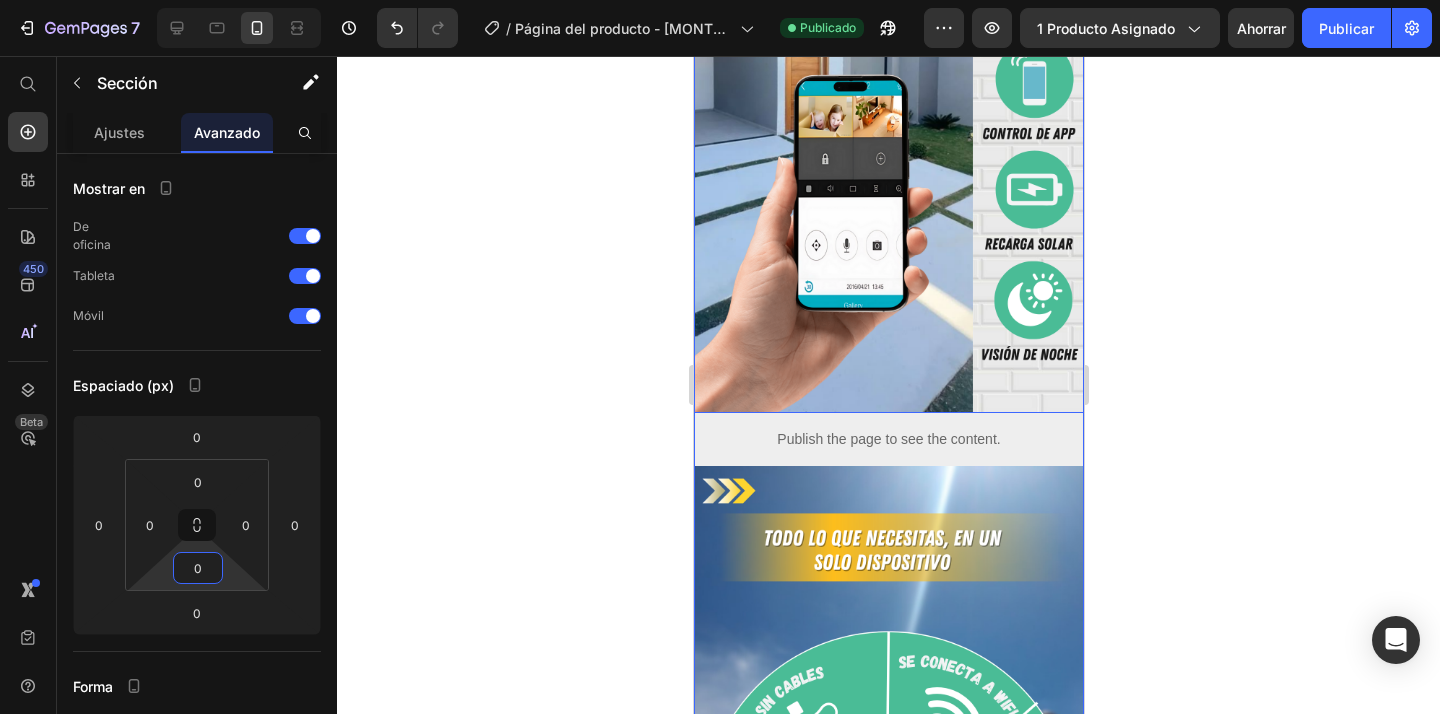 scroll, scrollTop: 449, scrollLeft: 0, axis: vertical 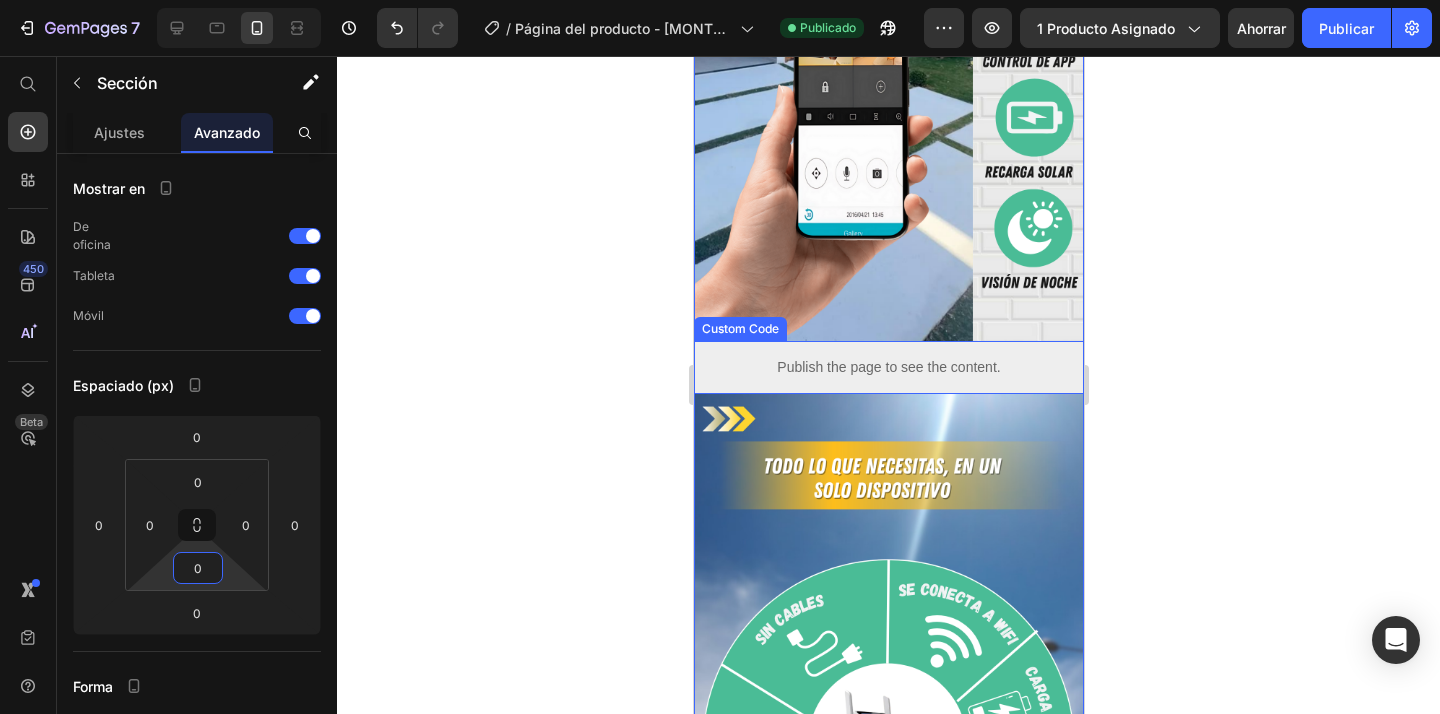 click on "Publish the page to see the content." at bounding box center (888, 367) 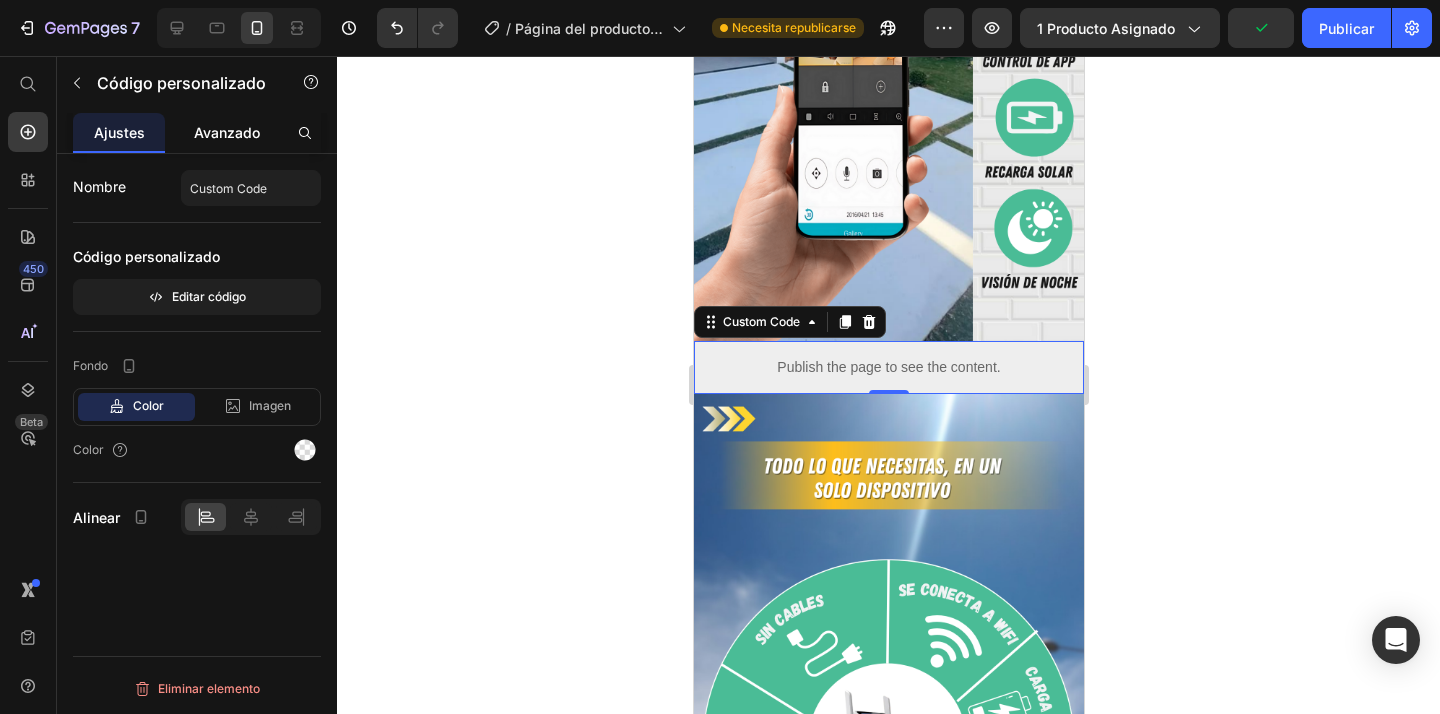 click on "Avanzado" at bounding box center (227, 132) 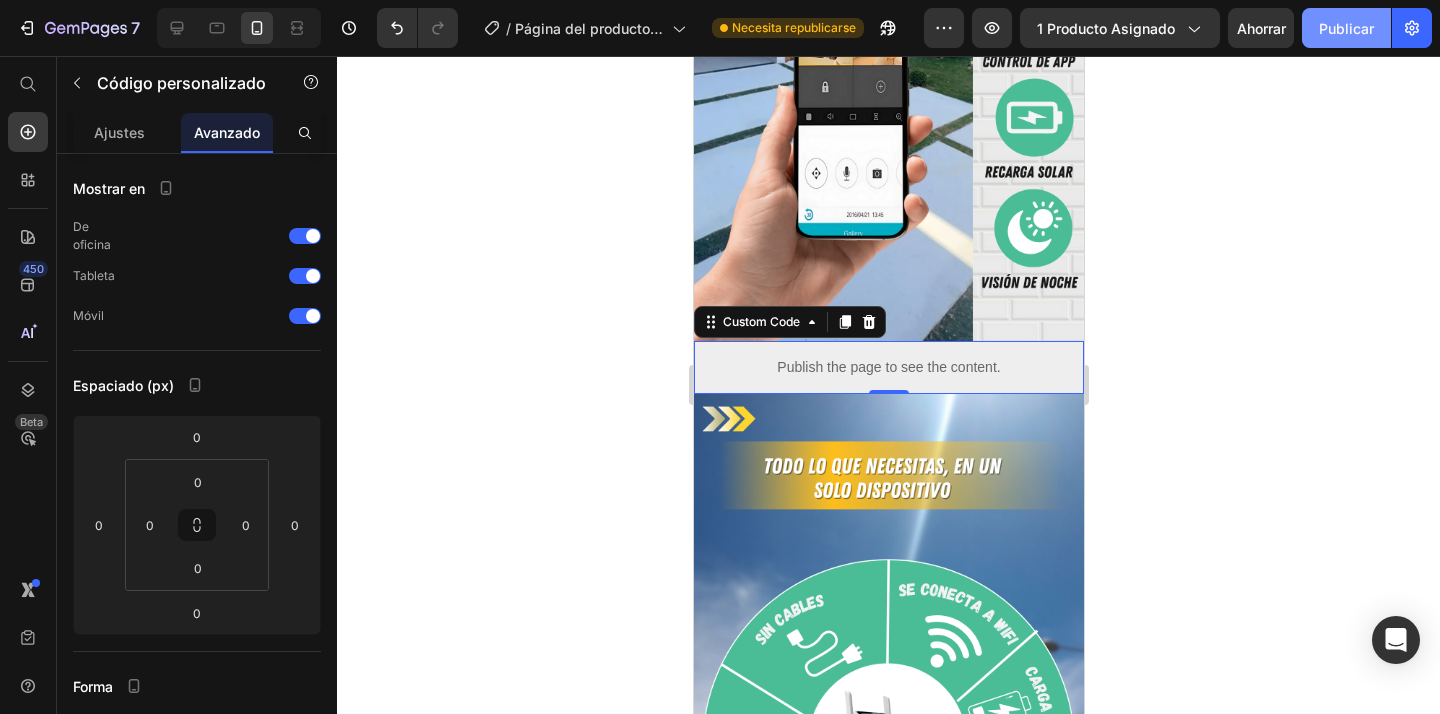click on "Publicar" 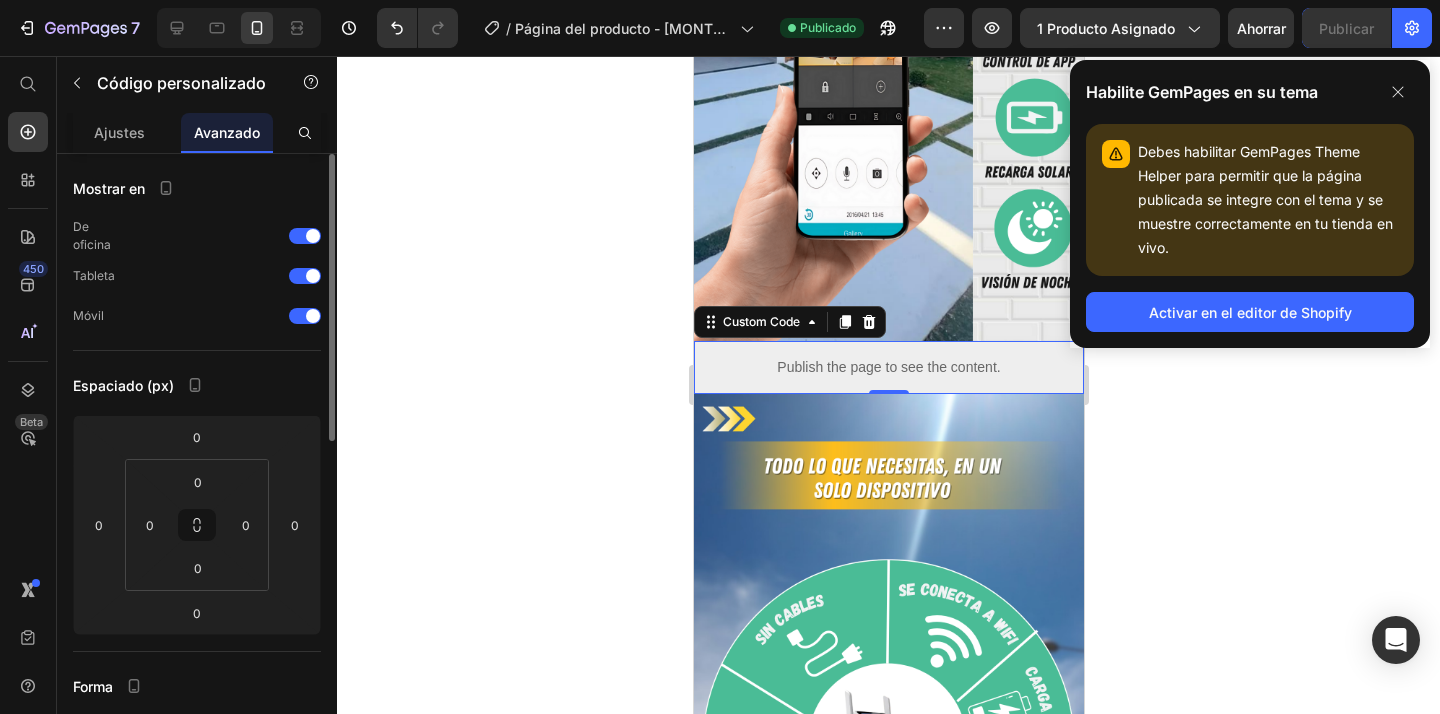 scroll, scrollTop: 0, scrollLeft: 0, axis: both 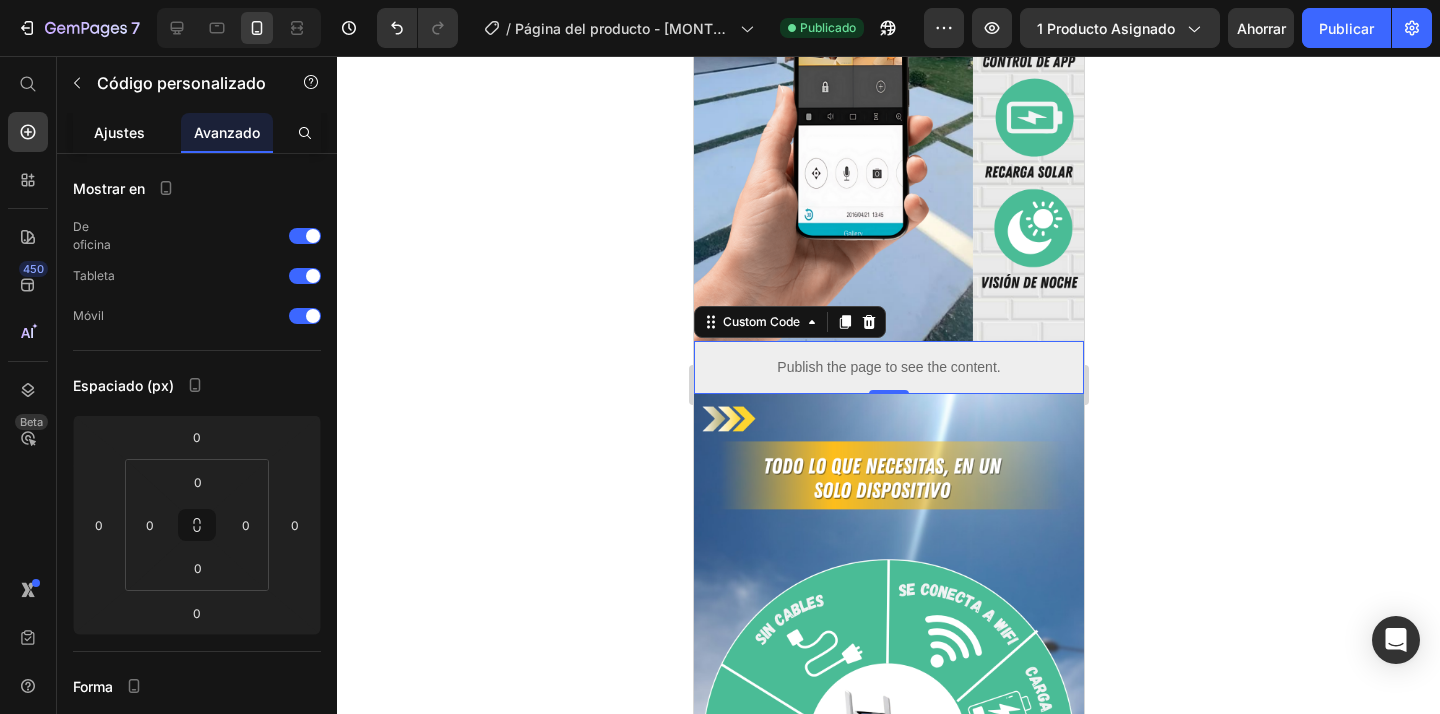 click on "Mostrar en De oficina Tableta Móvil Espaciado (px) 0 0 0 0 0 0 0 0 Forma Borde Esquina Sombra Posición Opacidad 100 % Animación Actualice al plan Build  para desbloquear la animación y otras funciones premium. Interacción Actualice al plan Optimize  para desbloquear Interacción y otras funciones premium. Clase CSS Eliminar elemento" at bounding box center [197, 806] 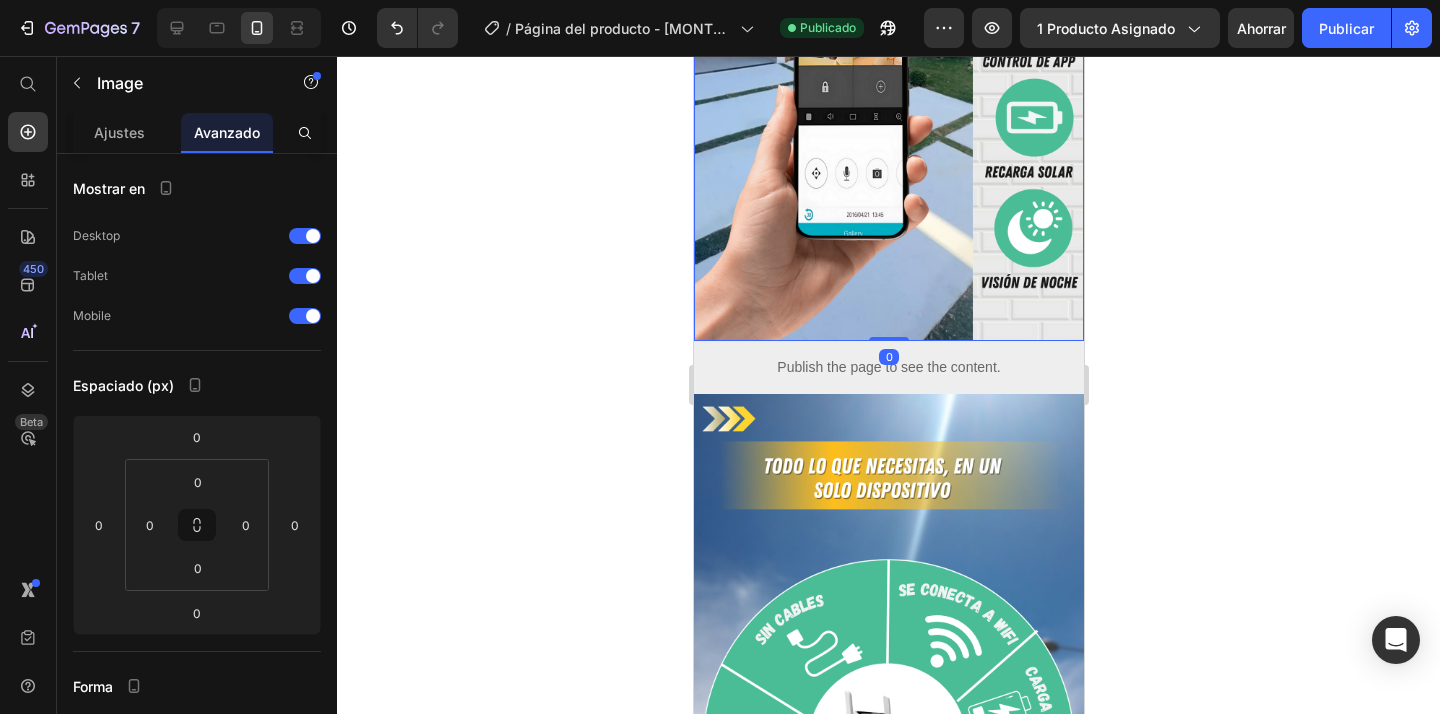 click at bounding box center [888, -6] 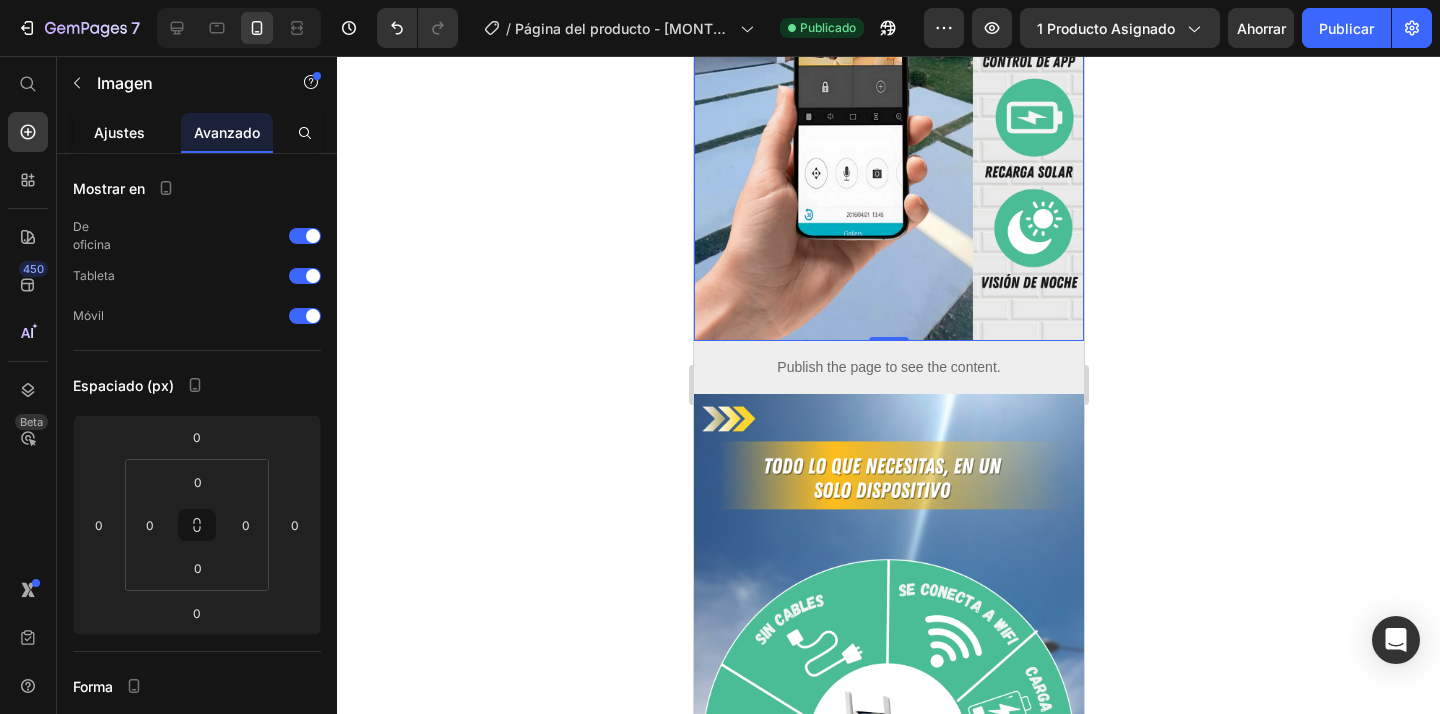 click on "Ajustes" at bounding box center (119, 132) 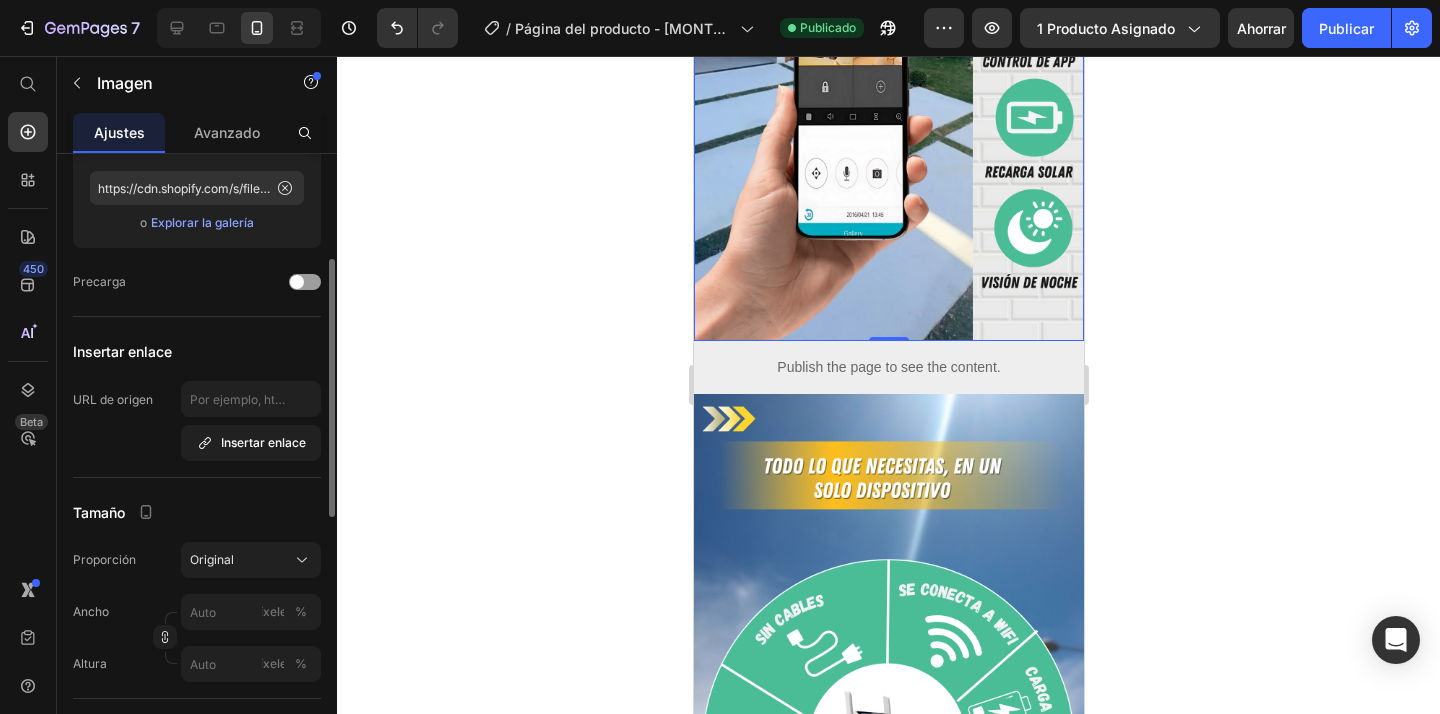 scroll, scrollTop: 239, scrollLeft: 0, axis: vertical 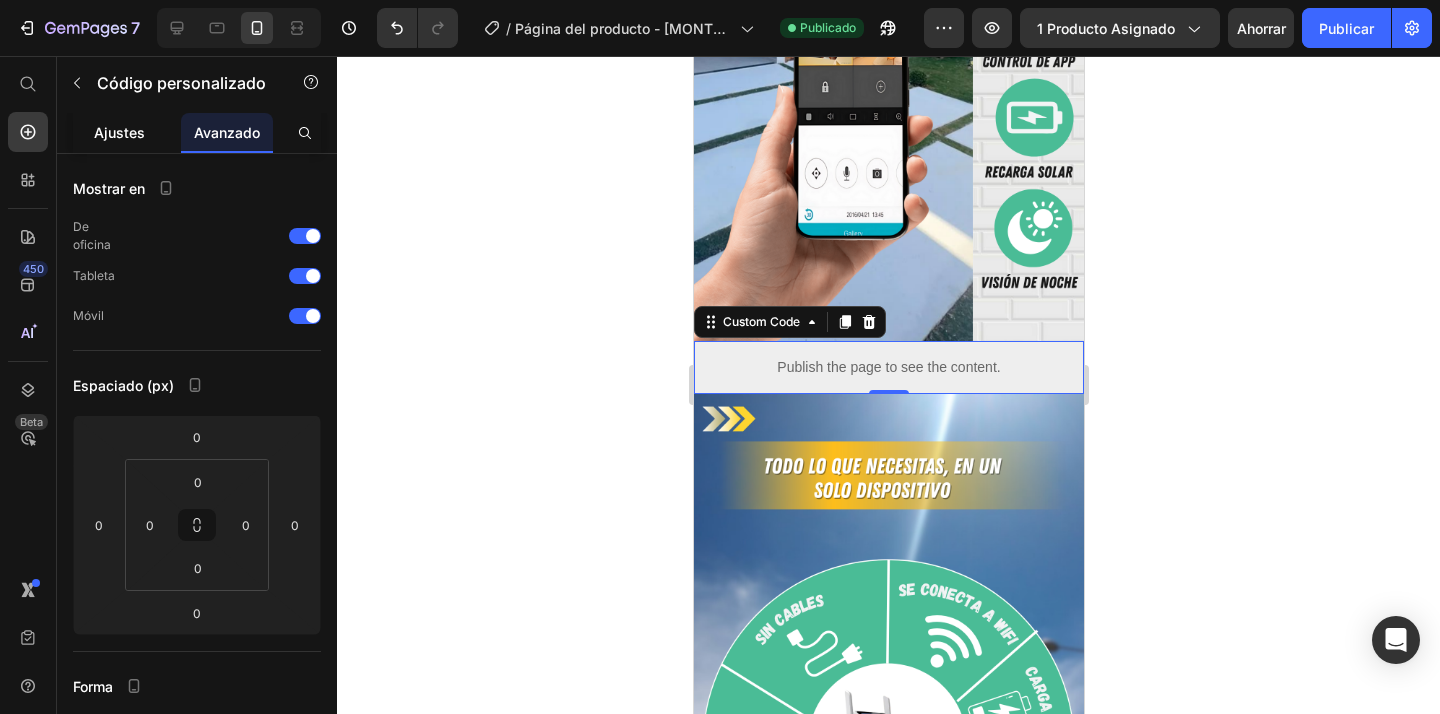 click on "Ajustes" 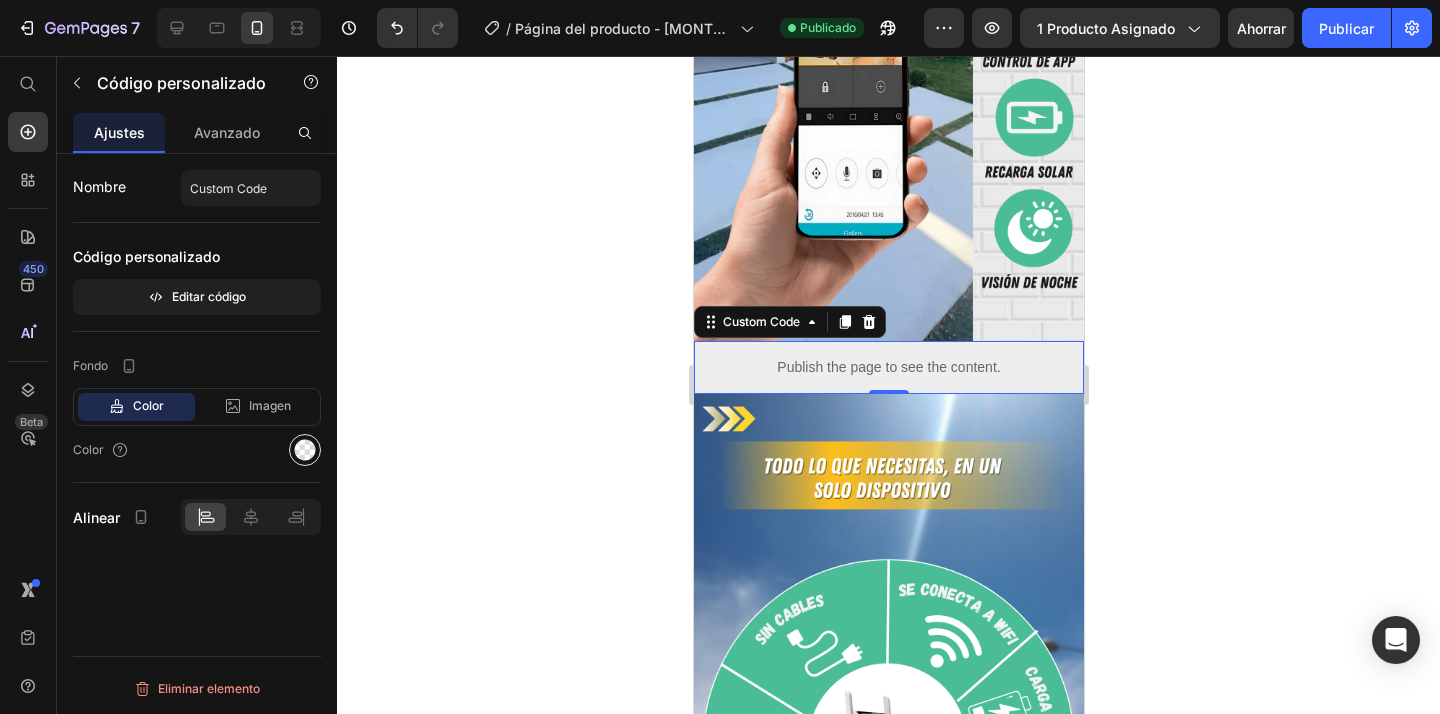 click at bounding box center (305, 450) 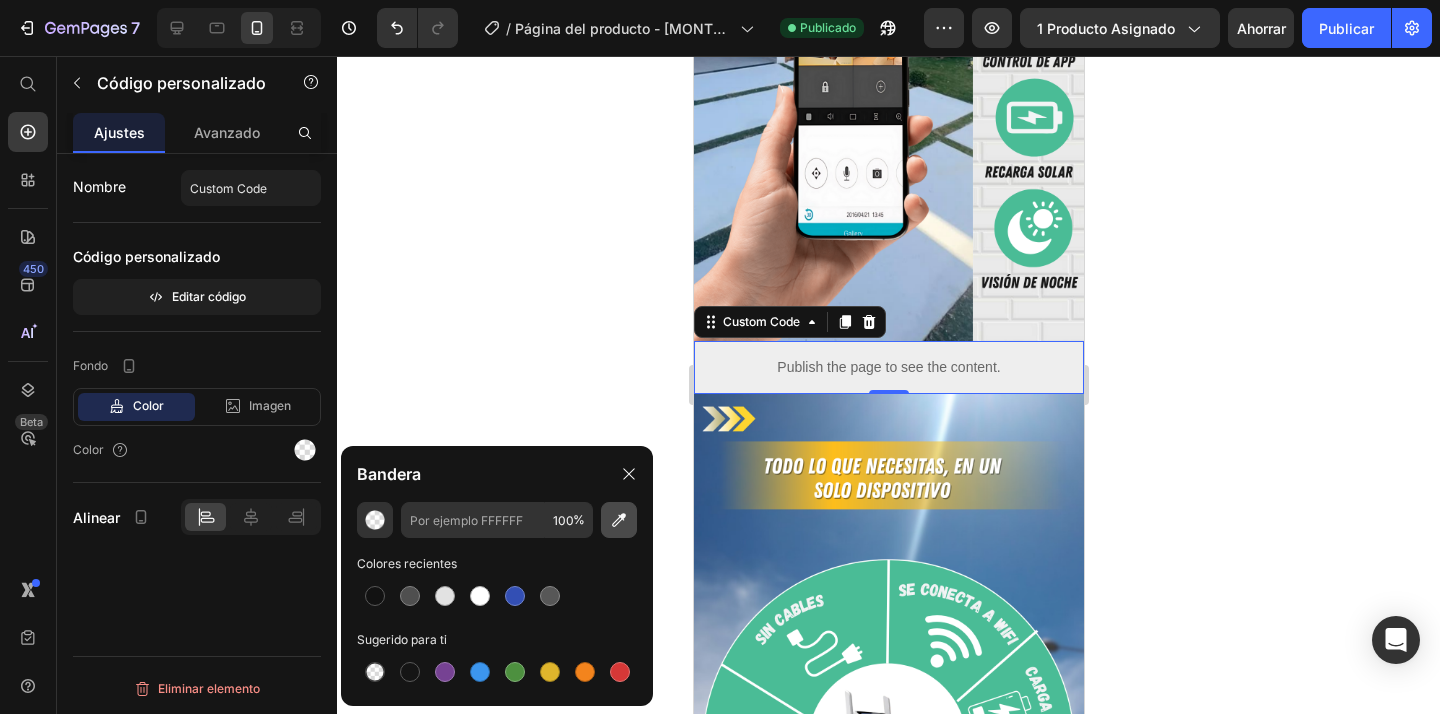 click 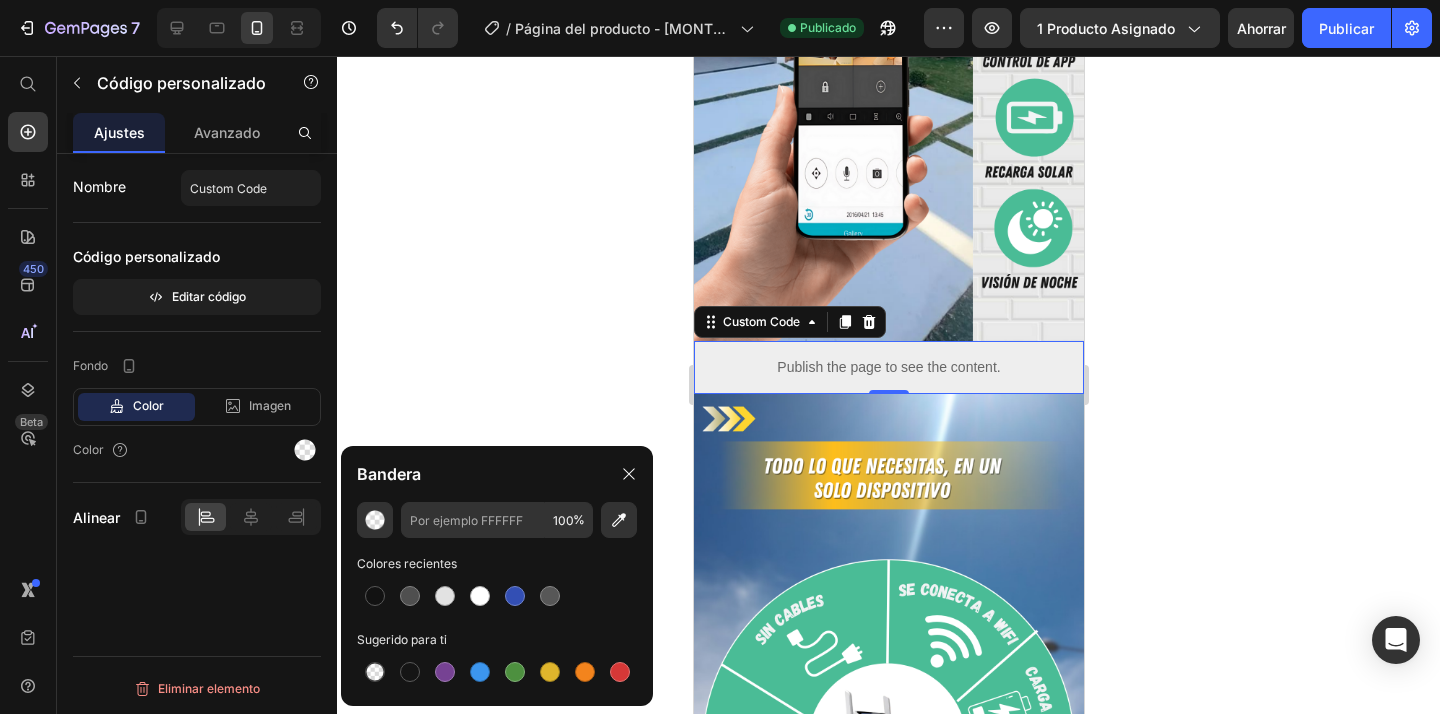 type on "[ALPHANUMERIC_ID]" 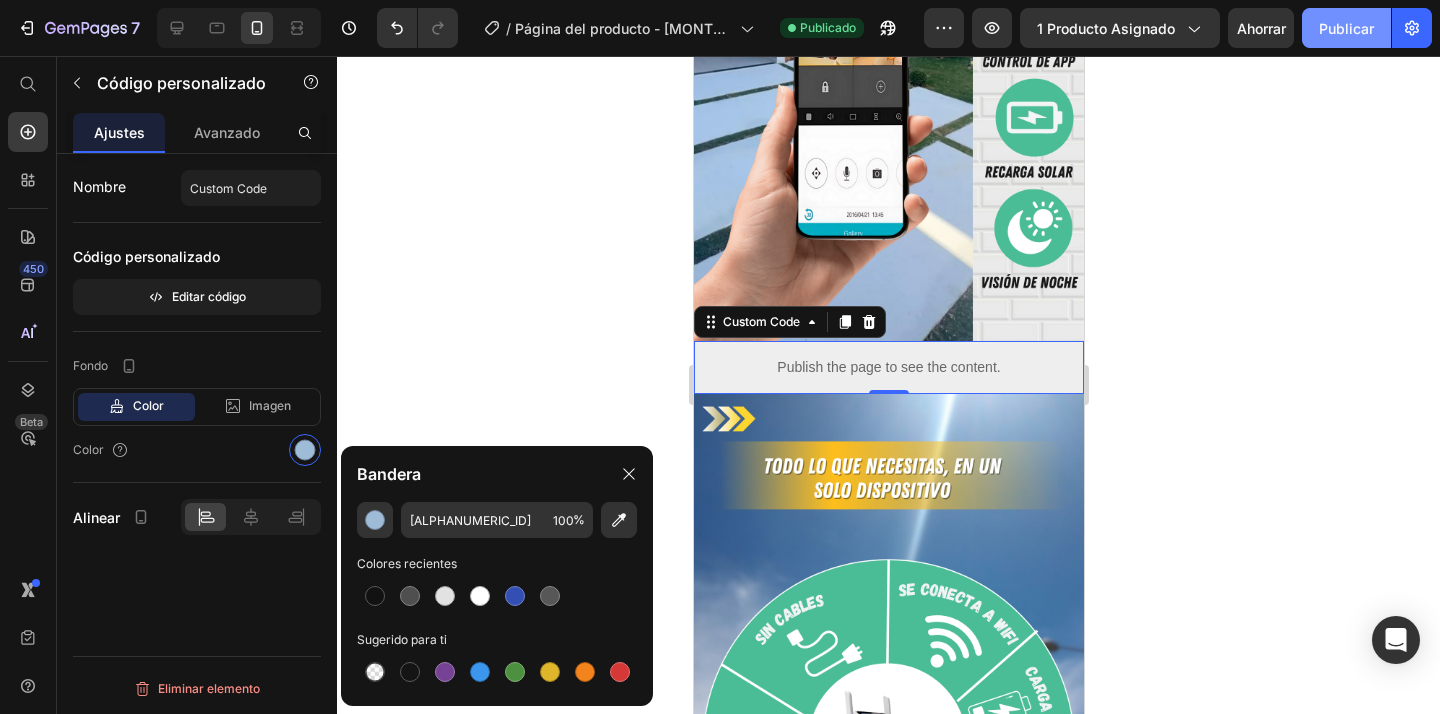 click on "Publicar" at bounding box center [1346, 28] 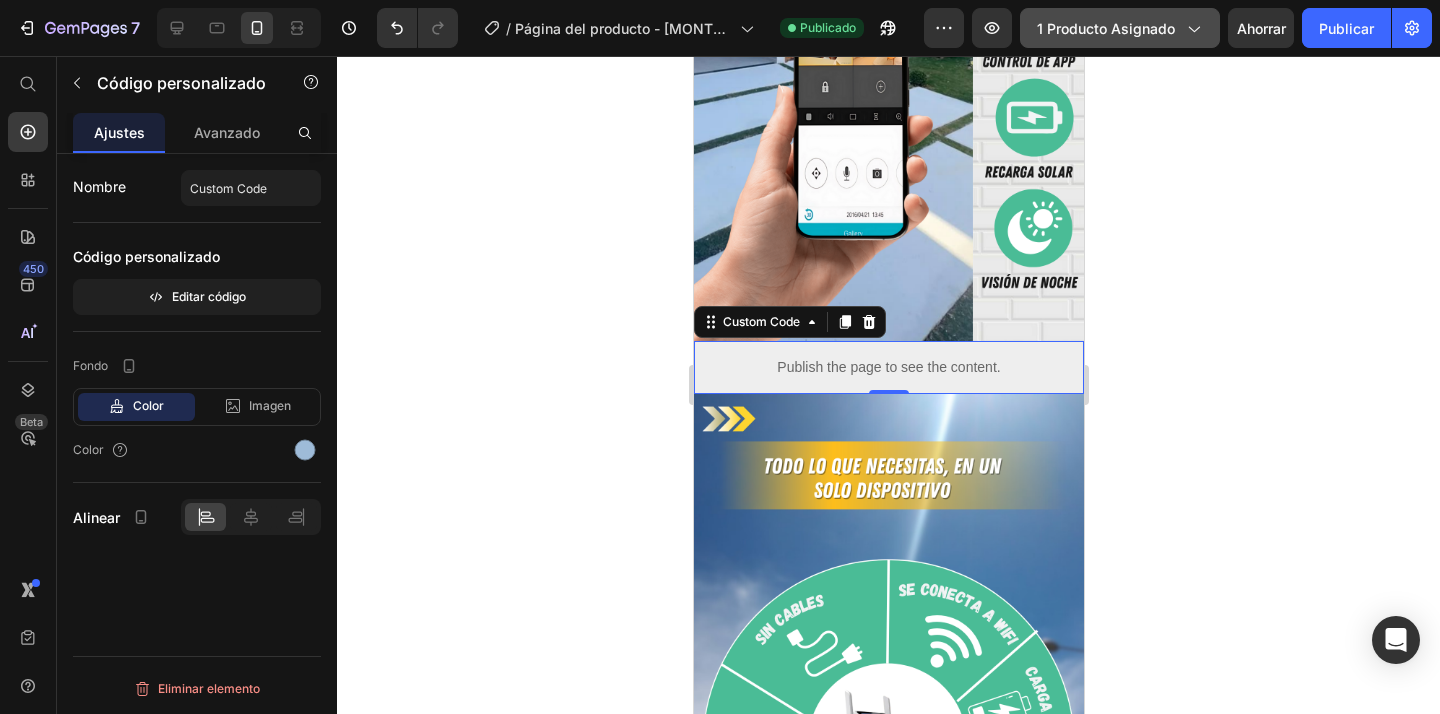click on "1 producto asignado" at bounding box center (1106, 28) 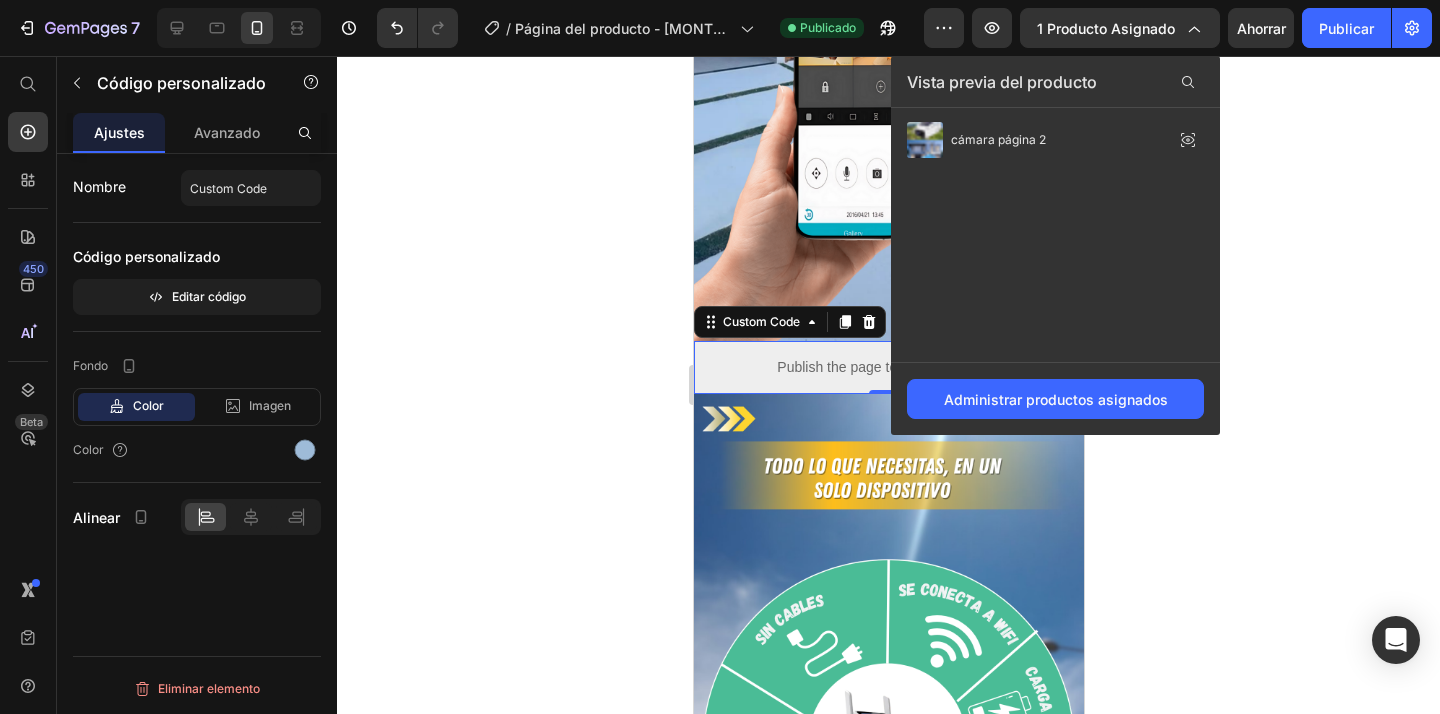 drag, startPoint x: 132, startPoint y: 277, endPoint x: 1107, endPoint y: 242, distance: 975.628 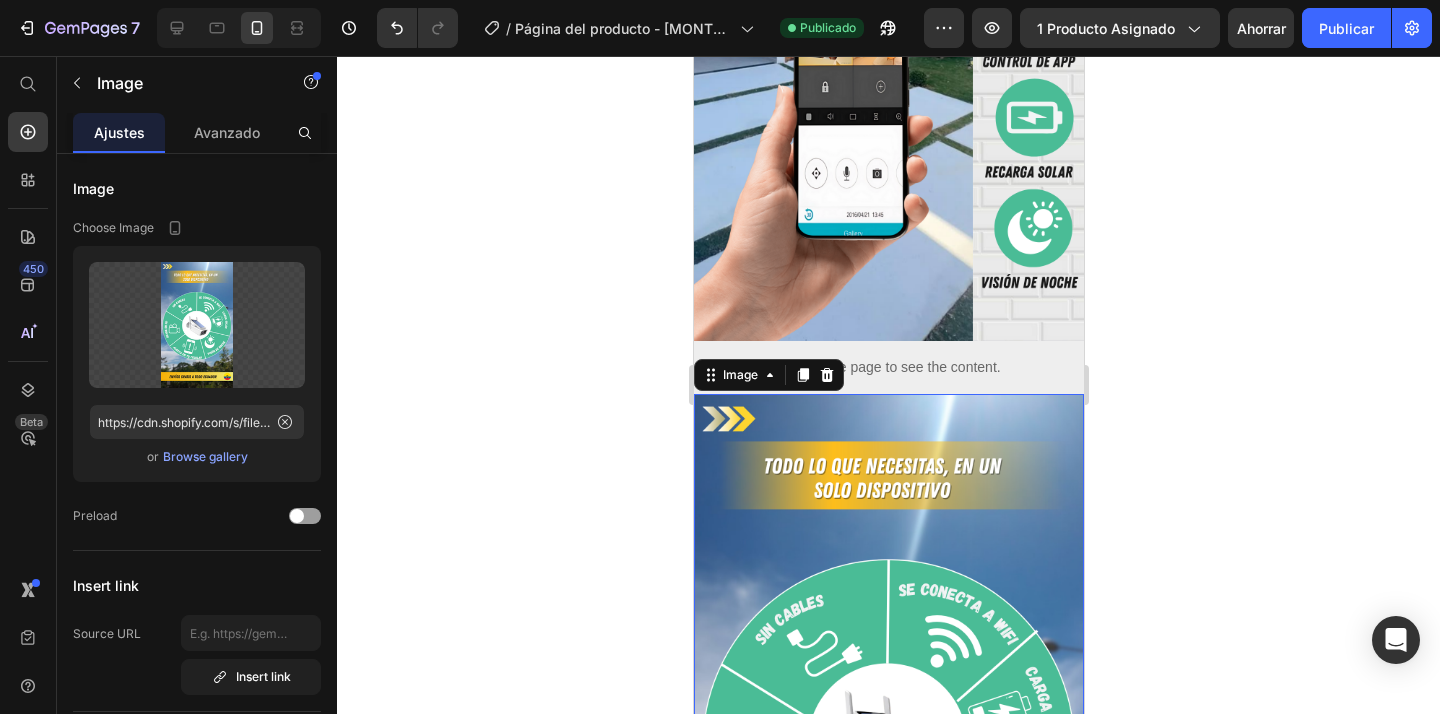 drag, startPoint x: 1001, startPoint y: 709, endPoint x: 1078, endPoint y: 577, distance: 152.81688 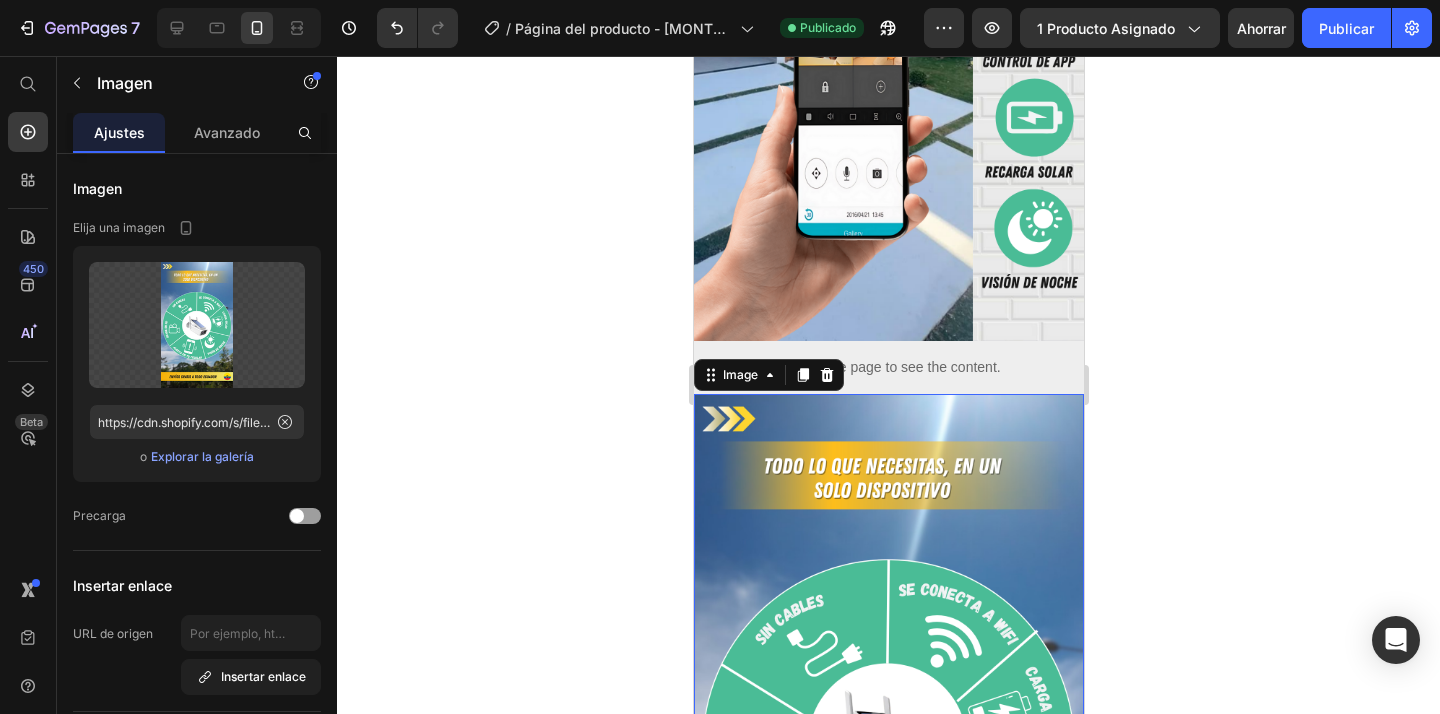 click at bounding box center (888, 740) 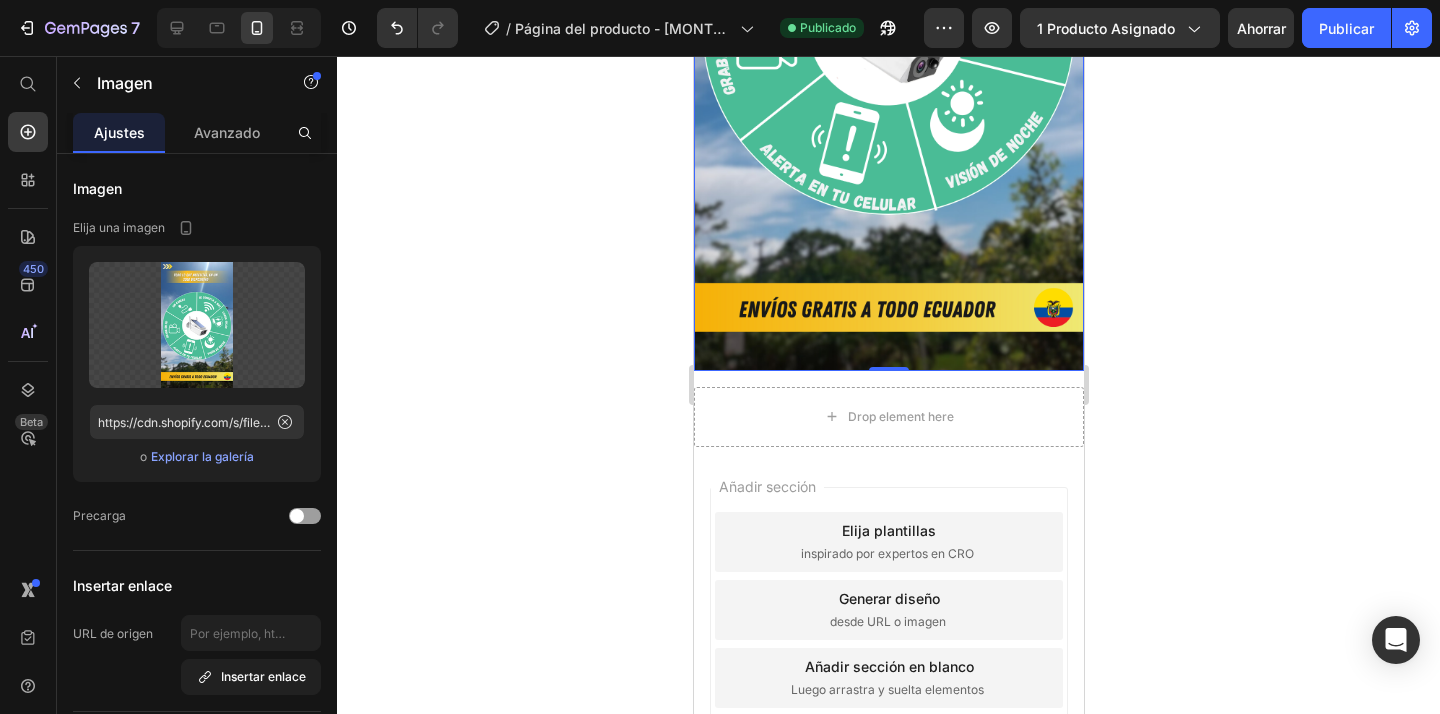 scroll, scrollTop: 1174, scrollLeft: 0, axis: vertical 